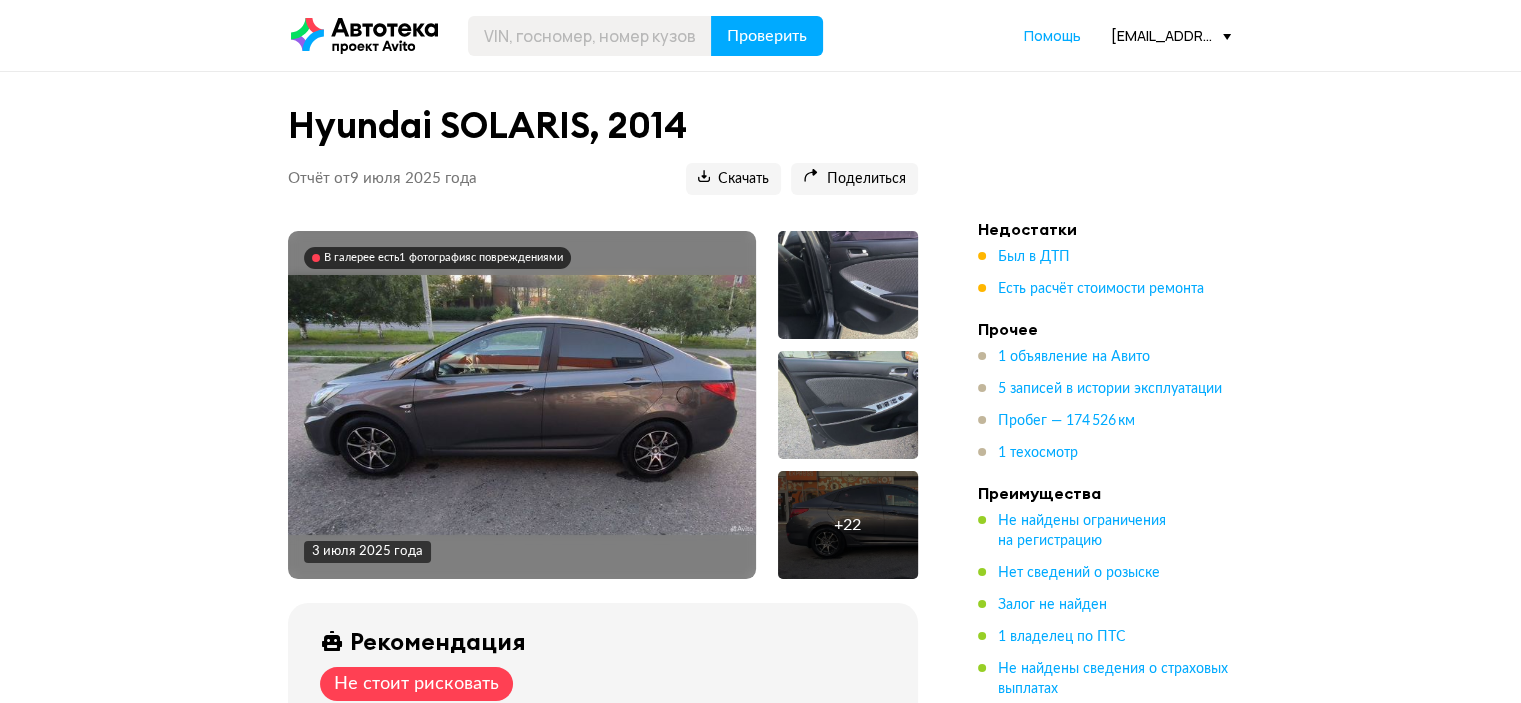 scroll, scrollTop: 200, scrollLeft: 0, axis: vertical 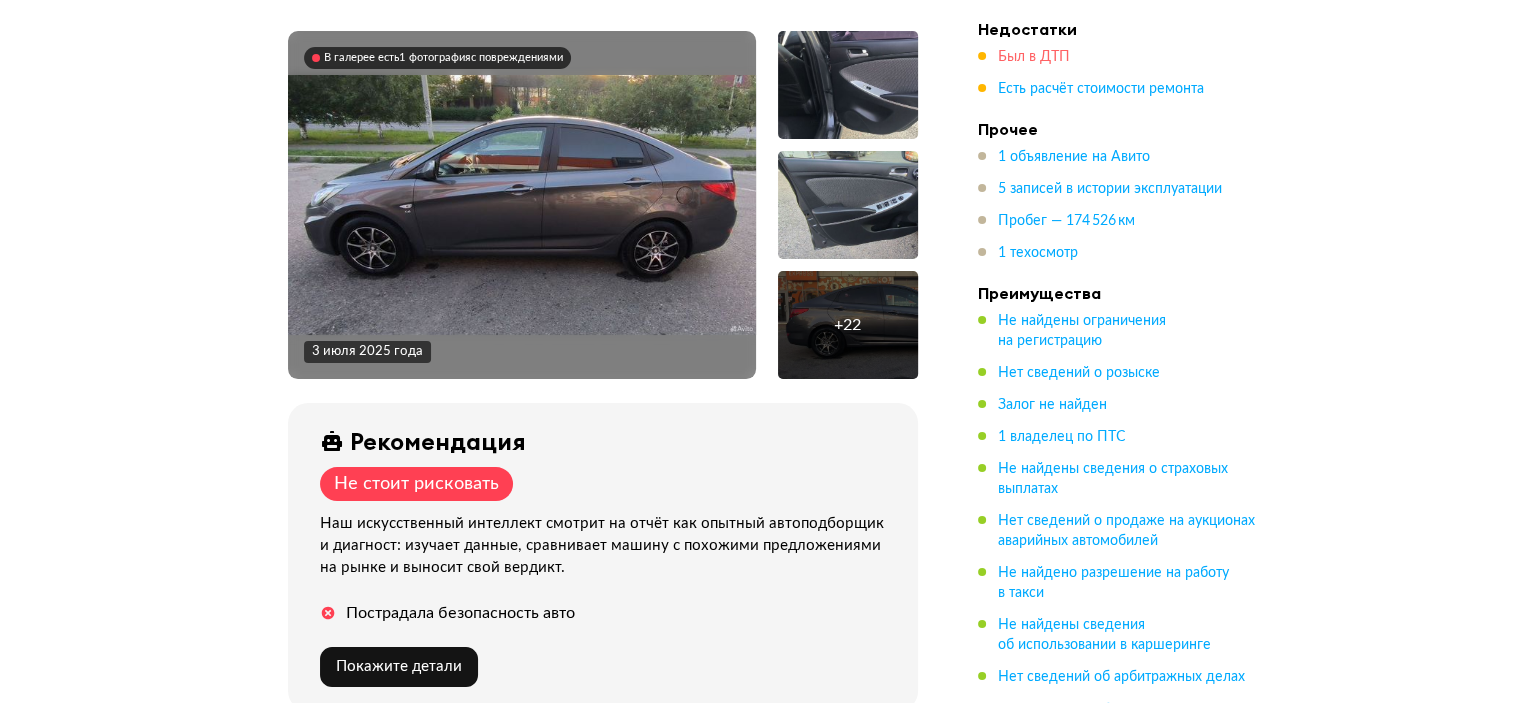 click on "Был в ДТП" at bounding box center [1034, 57] 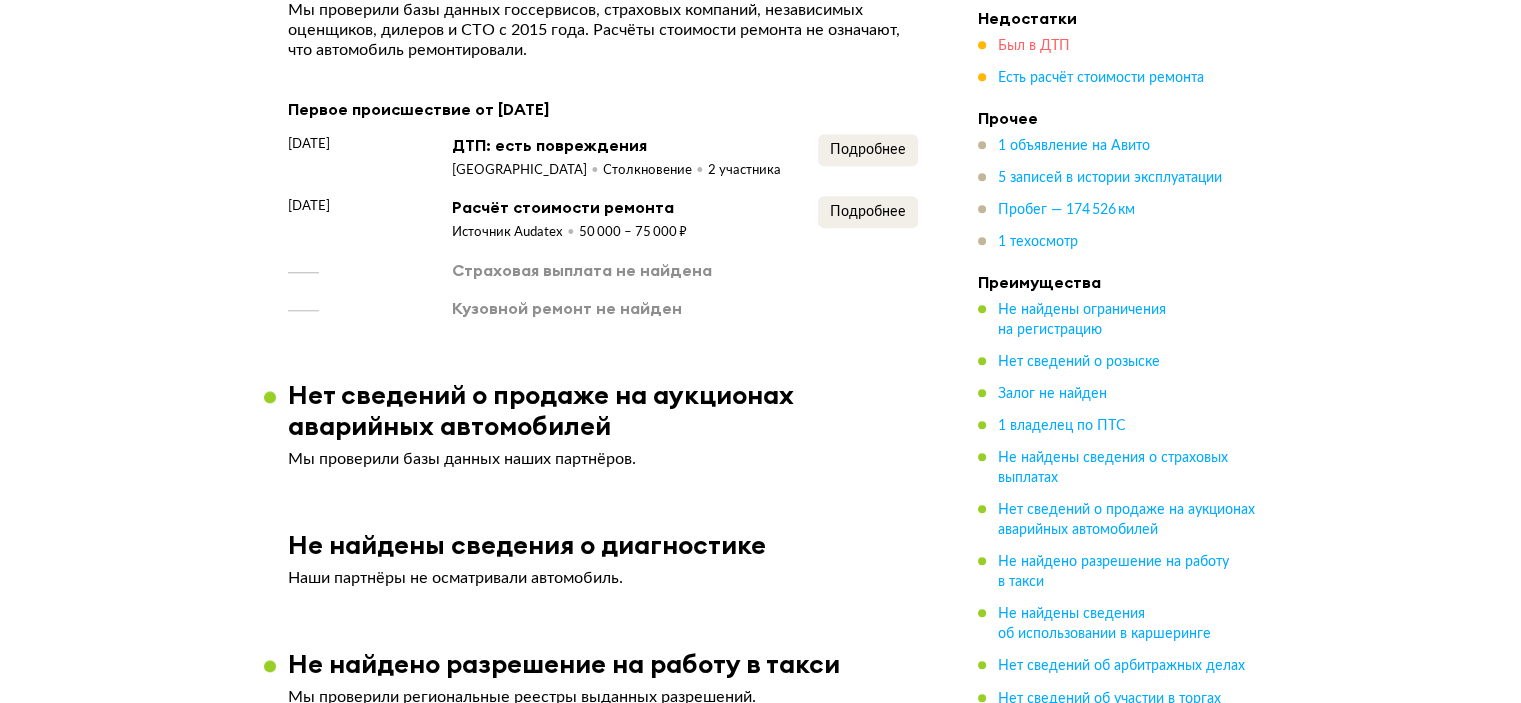 scroll, scrollTop: 1904, scrollLeft: 0, axis: vertical 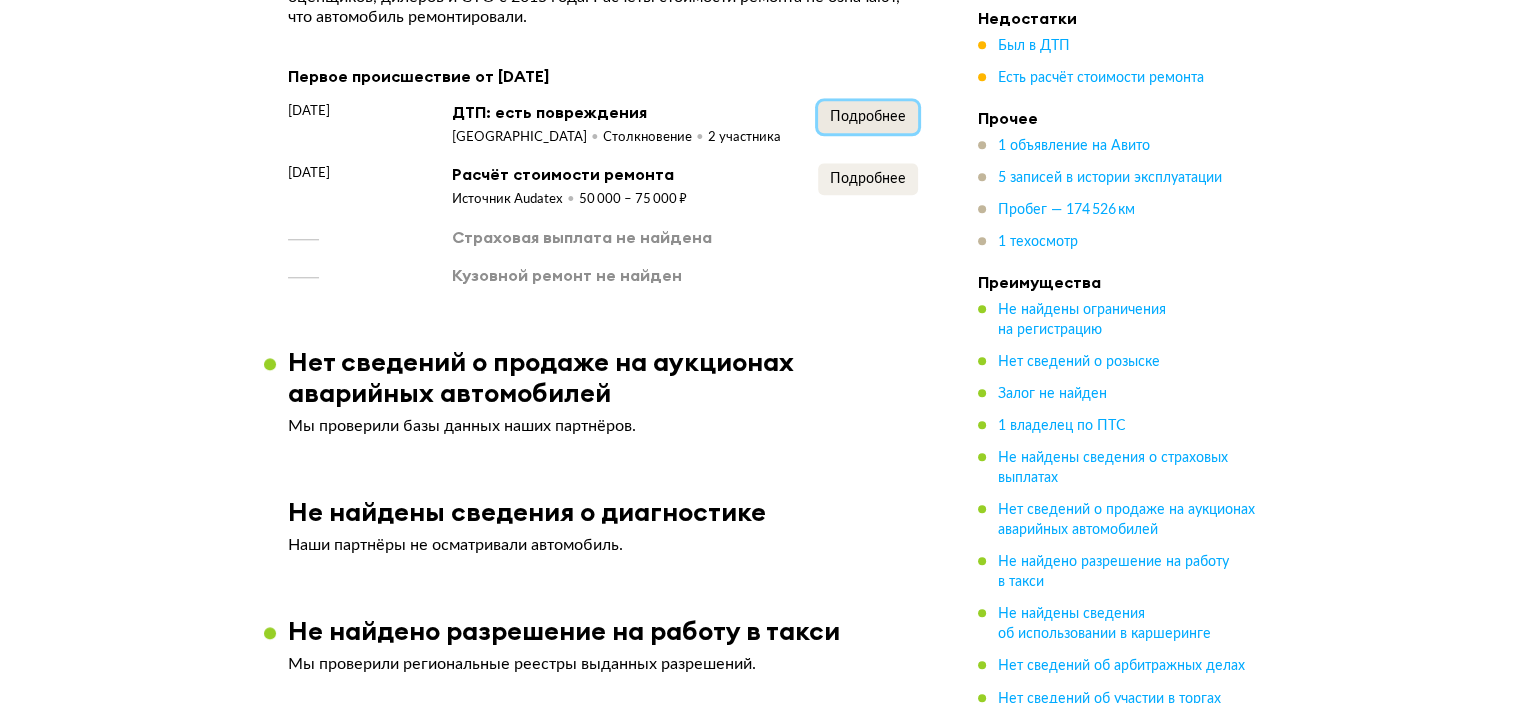click on "Подробнее" at bounding box center [868, 117] 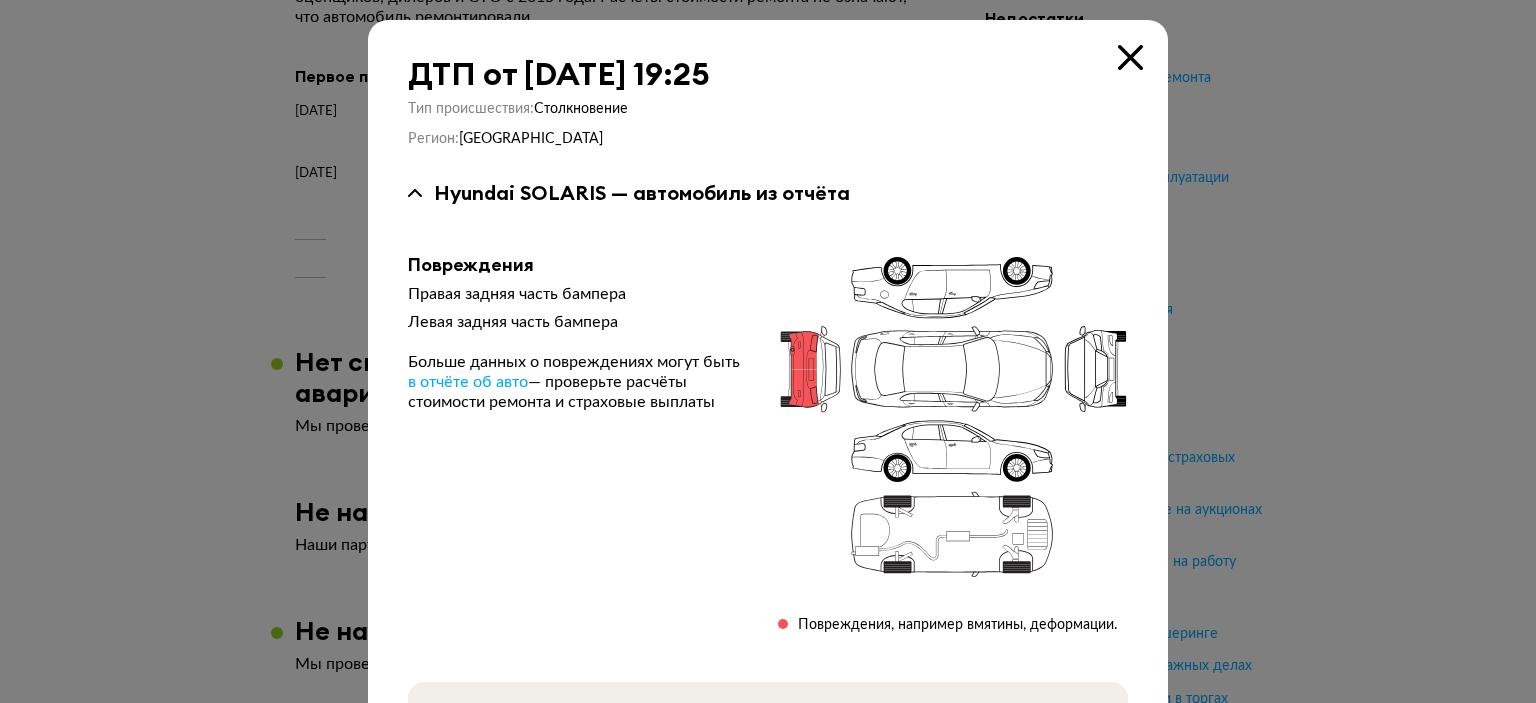 click at bounding box center [768, 351] 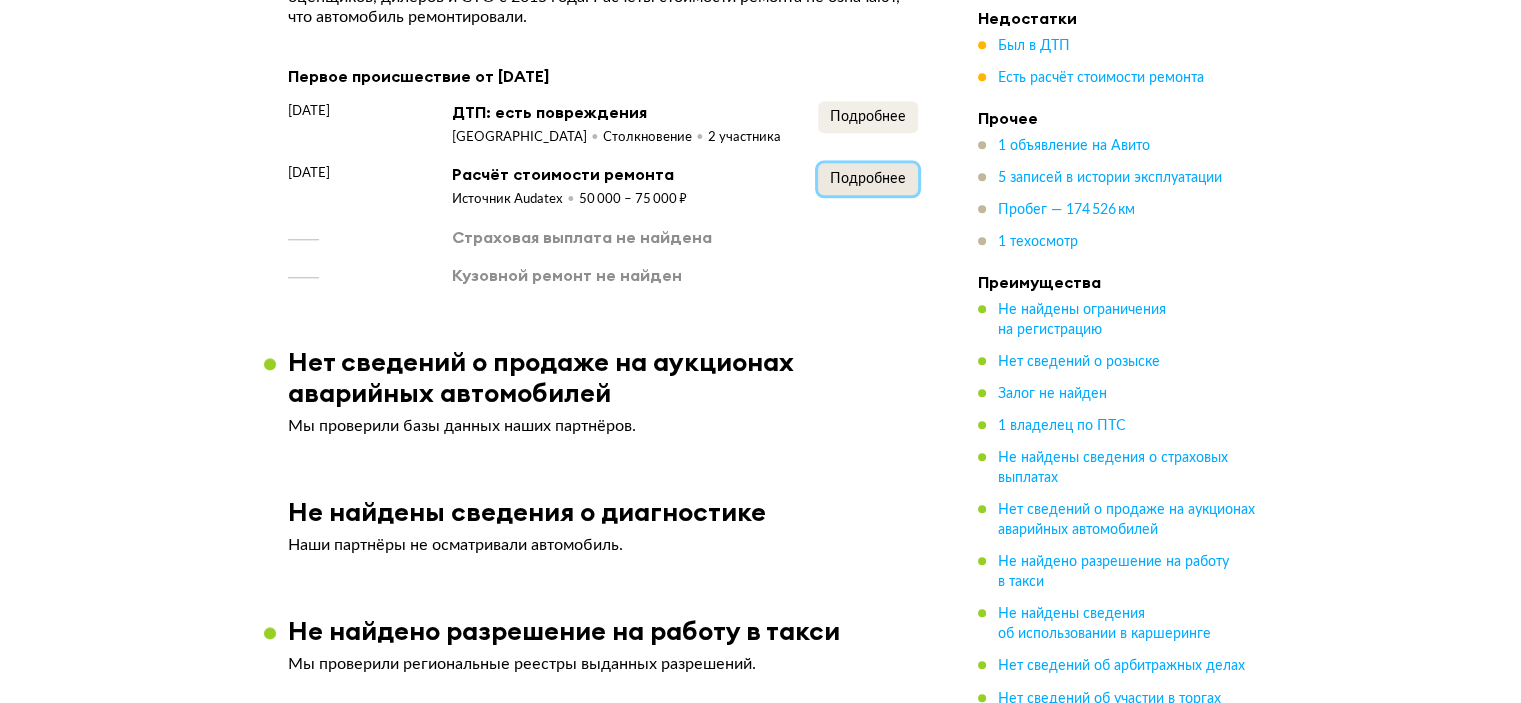 click on "Подробнее" at bounding box center [868, 179] 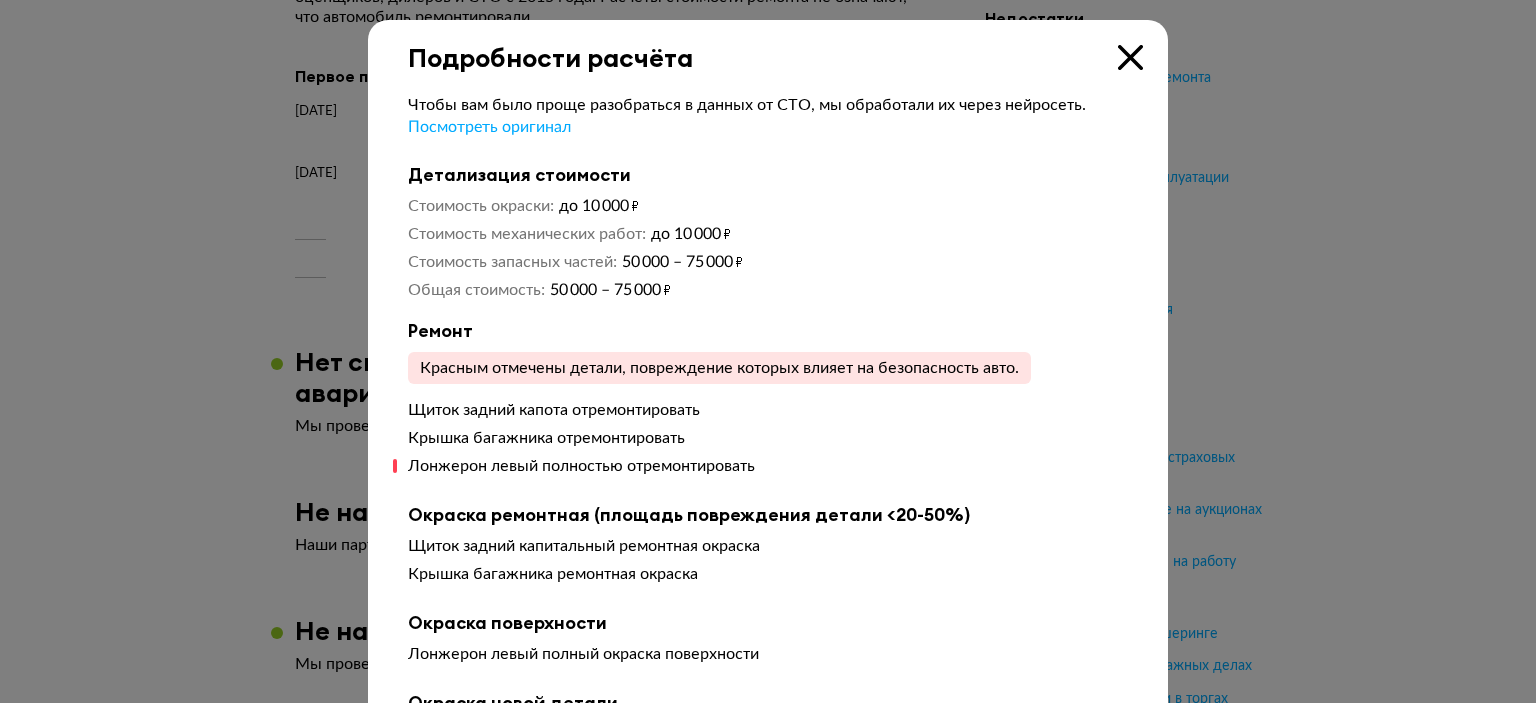 click on "Лонжерон левый полностью отремонтировать" at bounding box center [768, 466] 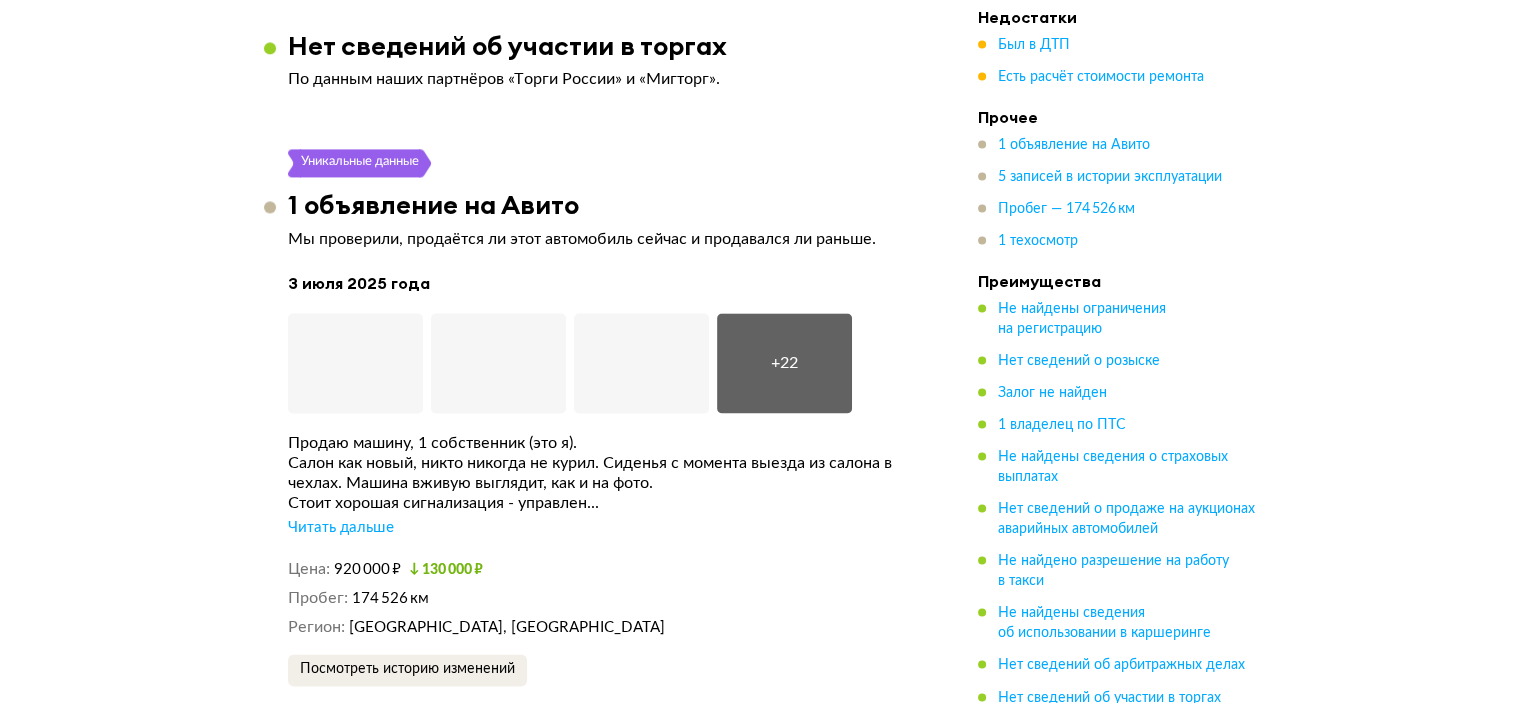 scroll, scrollTop: 3204, scrollLeft: 0, axis: vertical 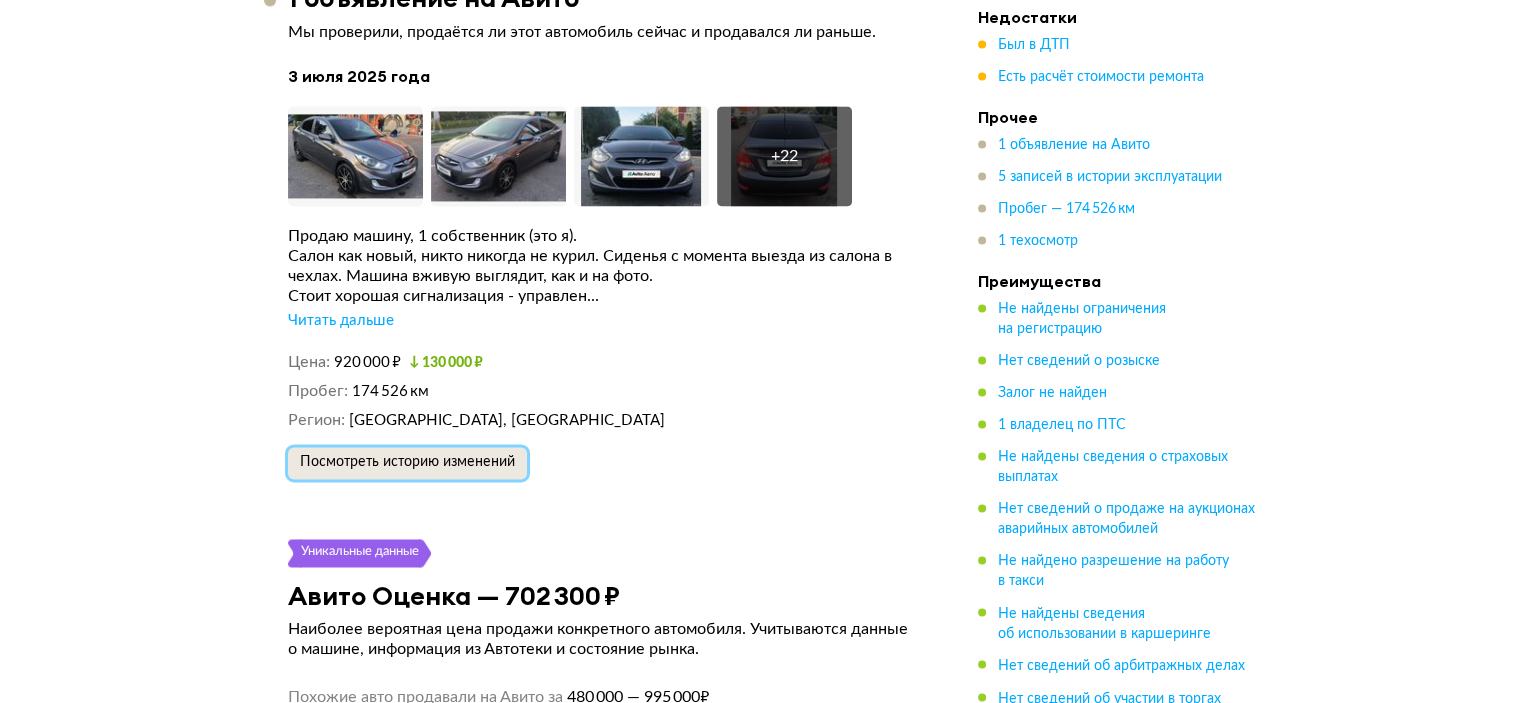 click on "Посмотреть историю изменений" at bounding box center (407, 463) 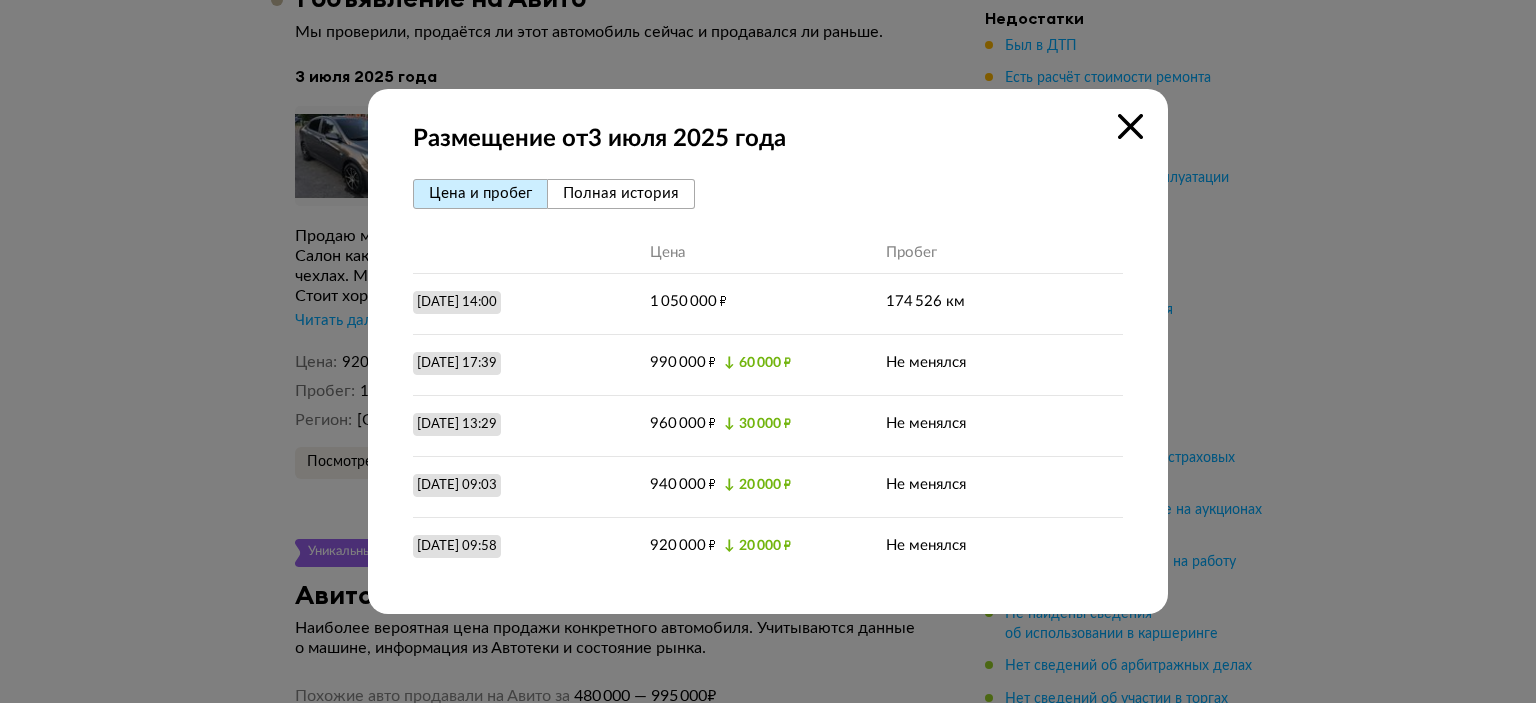 click on "Полная история" at bounding box center (621, 193) 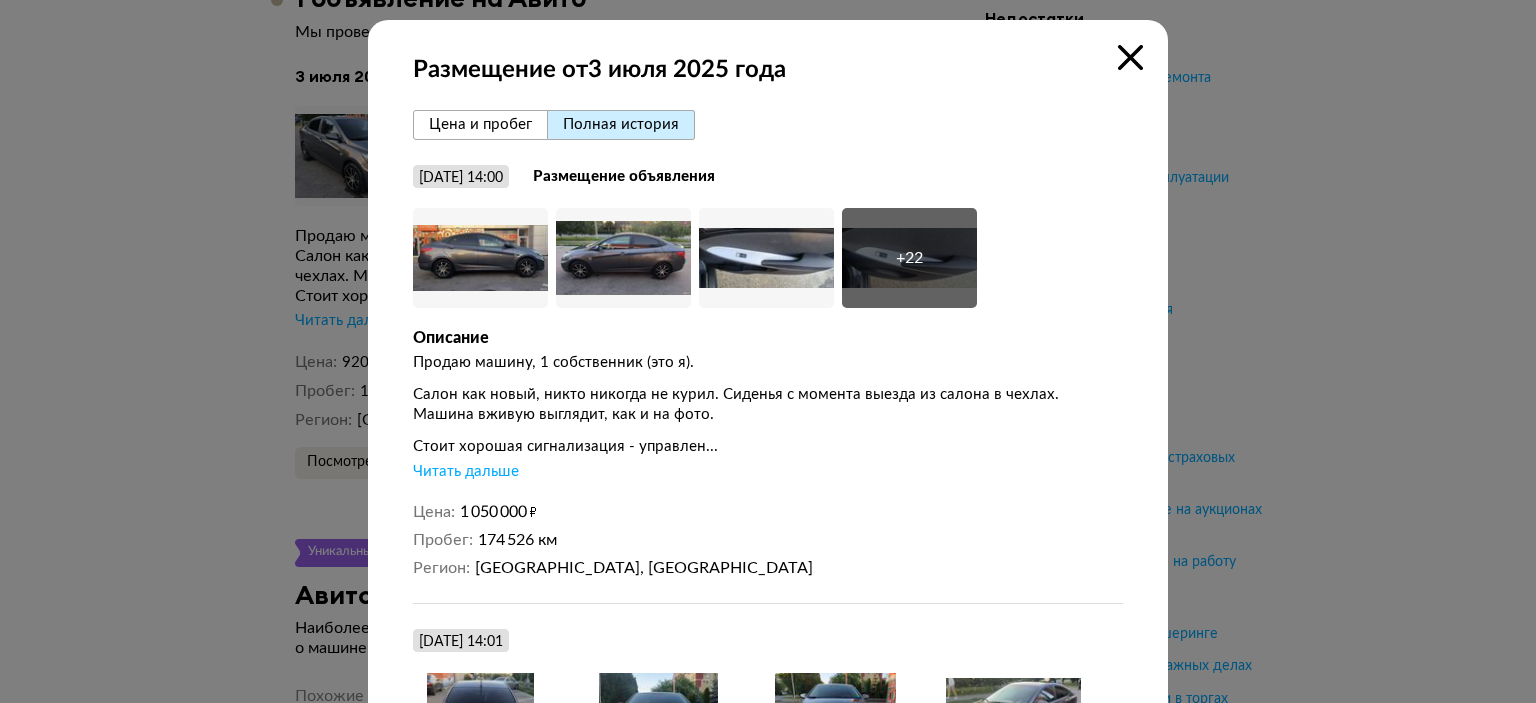 click at bounding box center [768, 351] 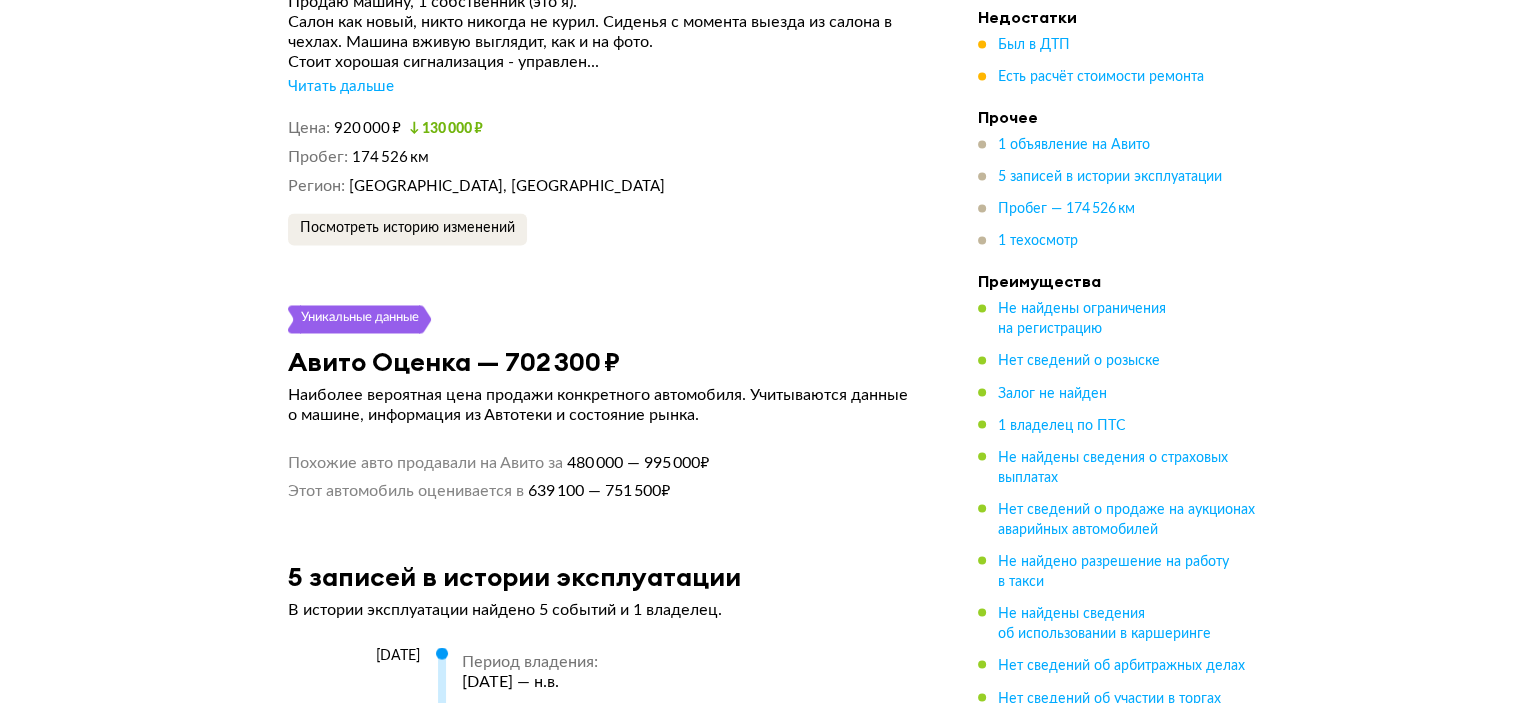 scroll, scrollTop: 3604, scrollLeft: 0, axis: vertical 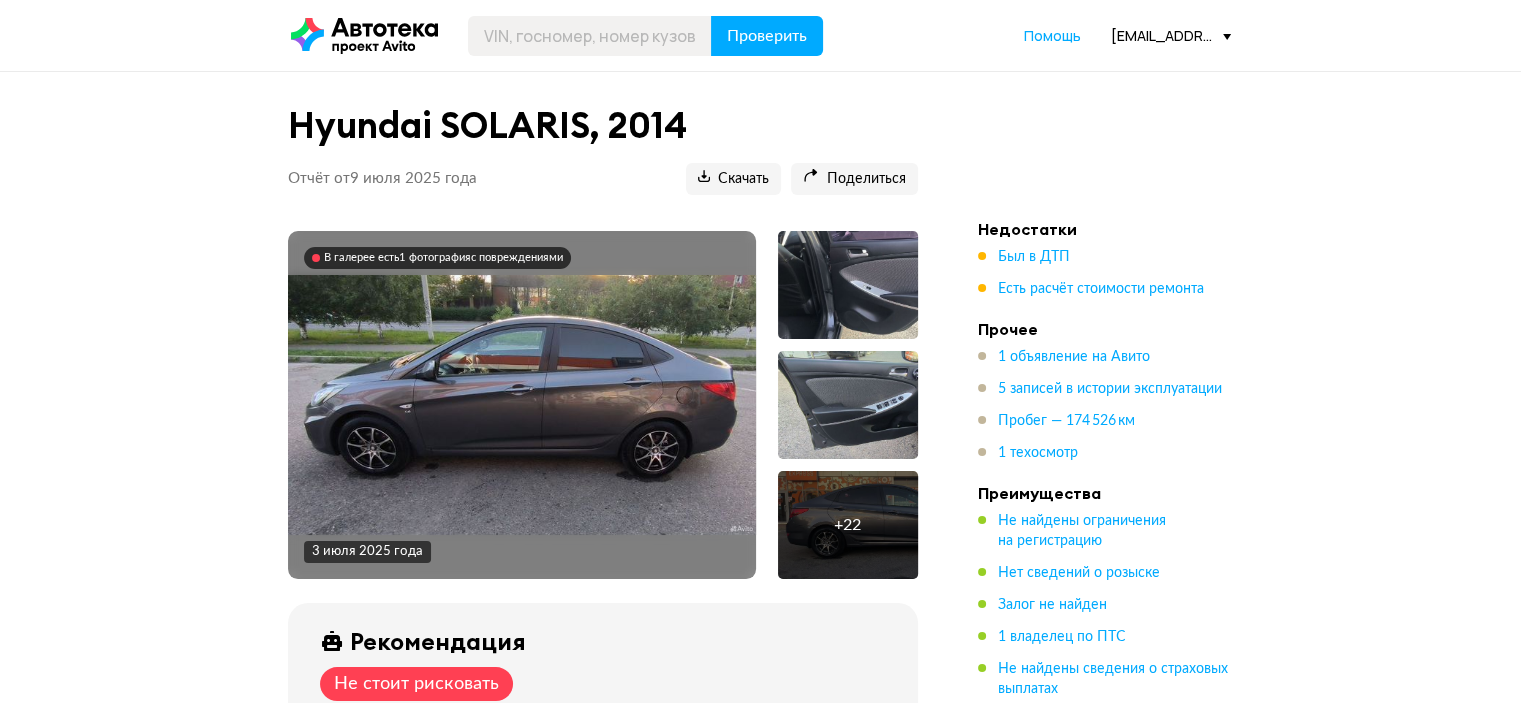 click at bounding box center (364, 36) 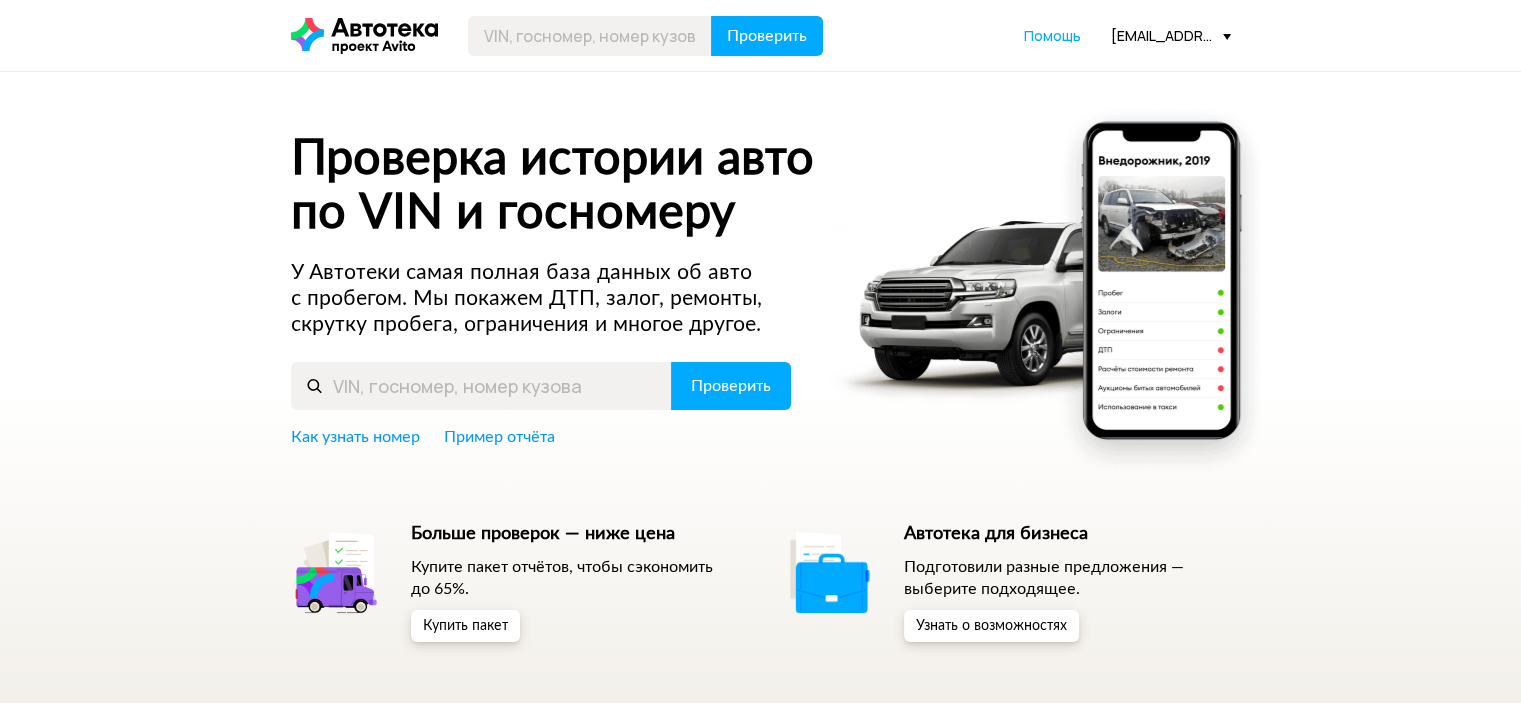 click on "[EMAIL_ADDRESS][DOMAIN_NAME]" at bounding box center (1171, 35) 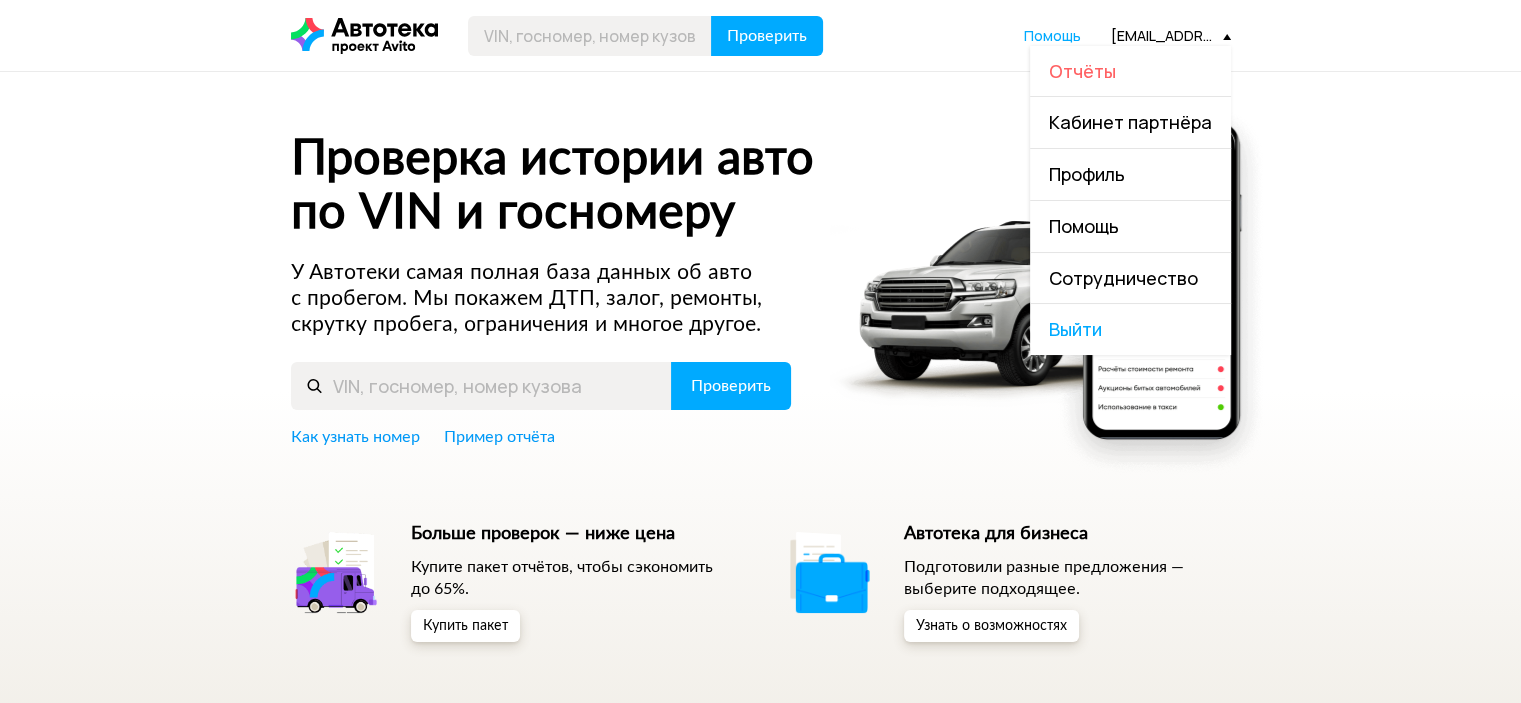 click on "Отчёты" at bounding box center [1082, 71] 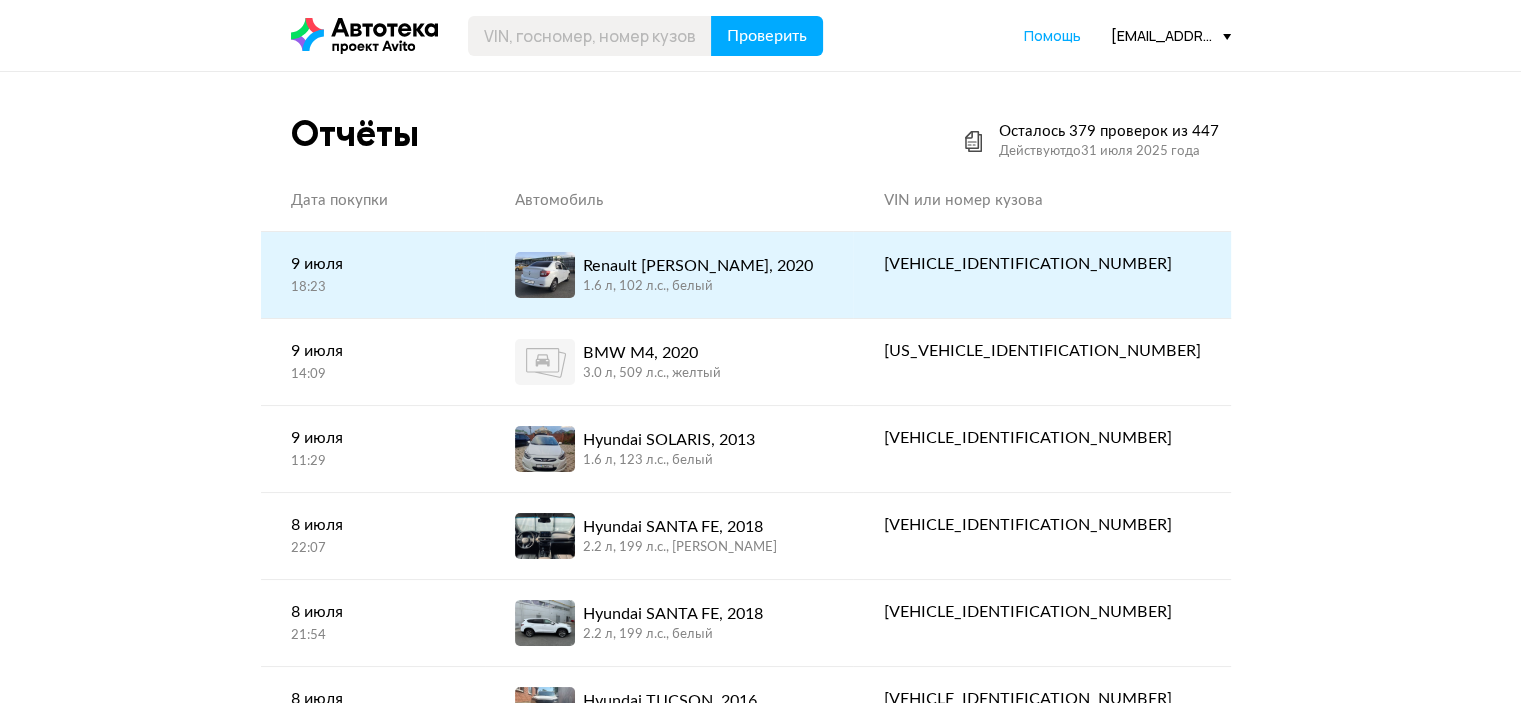 click on "Renault [PERSON_NAME], 2020 1.6 л, 102 л.c., белый" at bounding box center (669, 275) 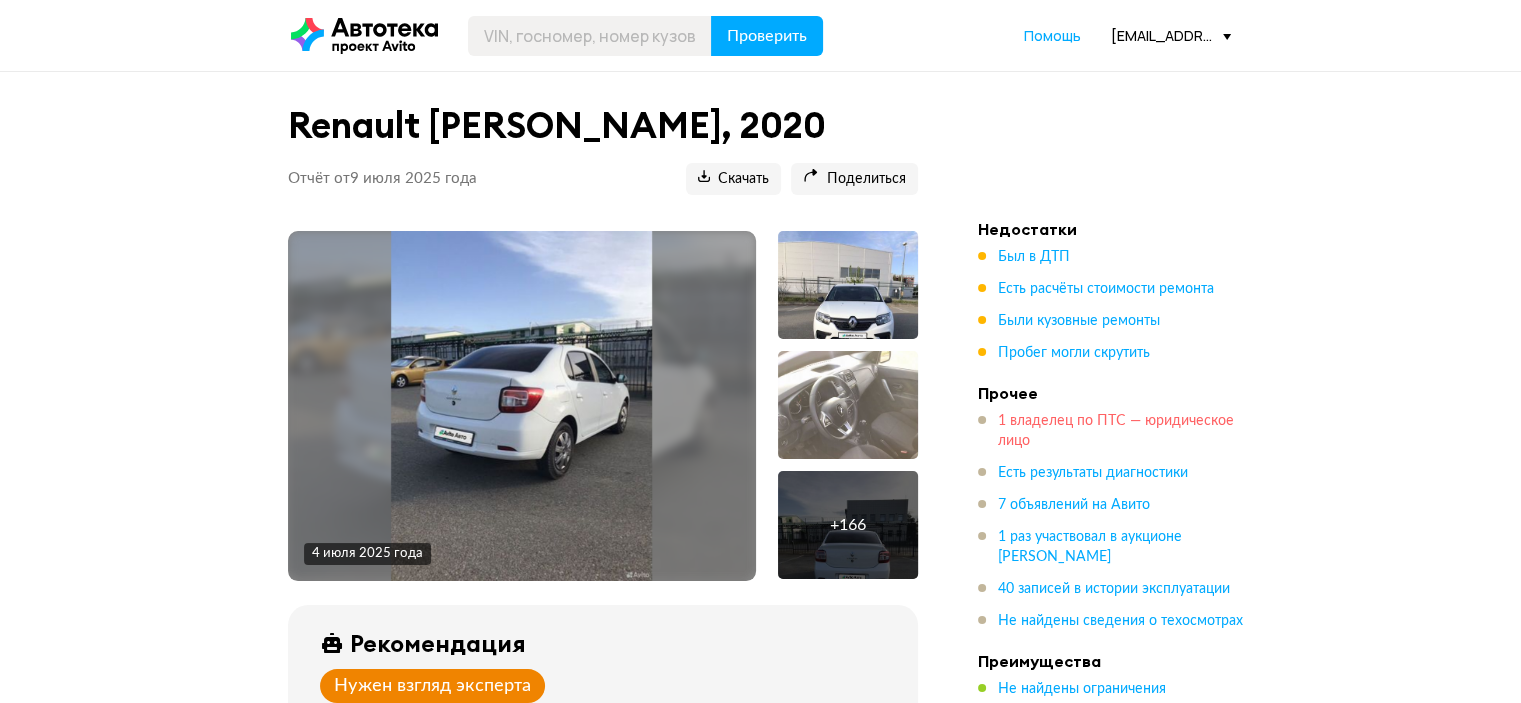 click on "1 владелец по ПТС — юридическое лицо" at bounding box center (1116, 431) 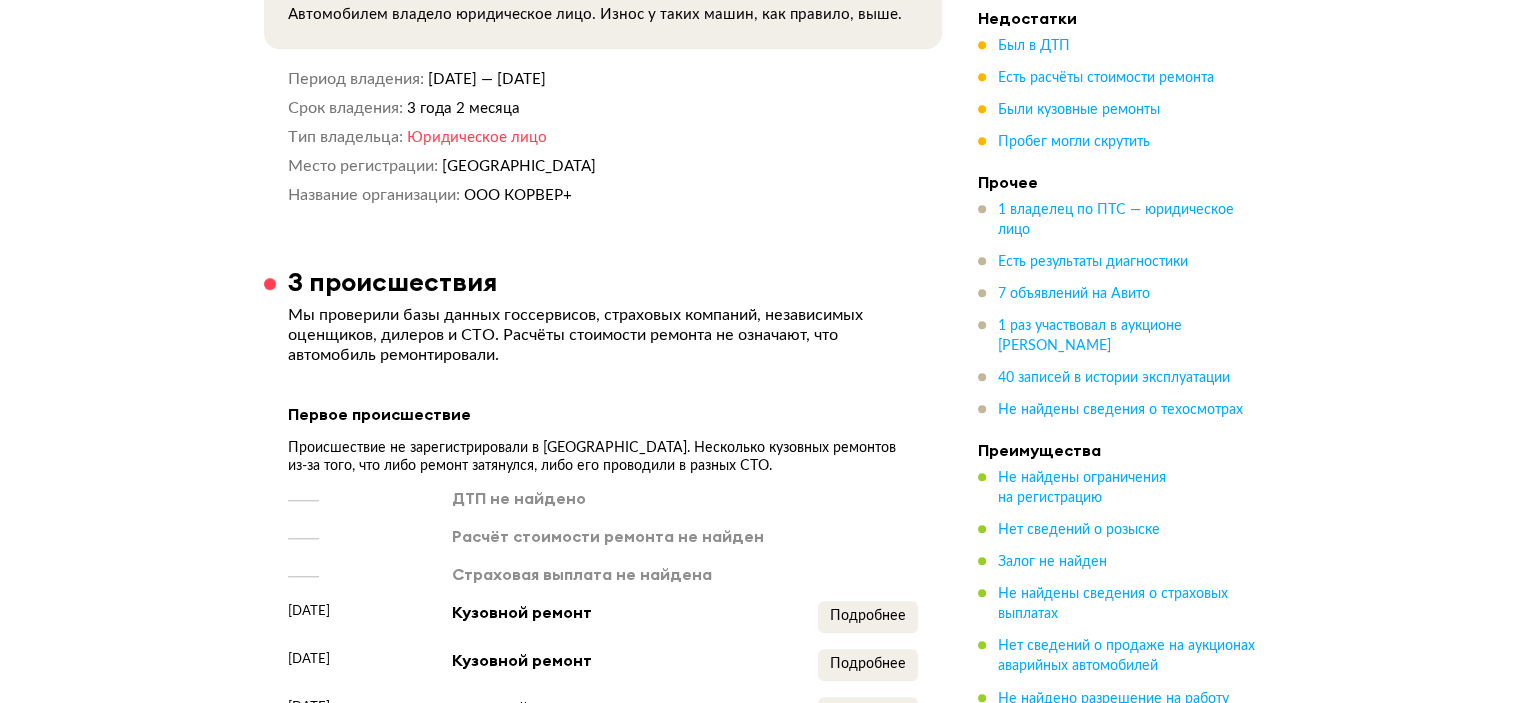 scroll, scrollTop: 2024, scrollLeft: 0, axis: vertical 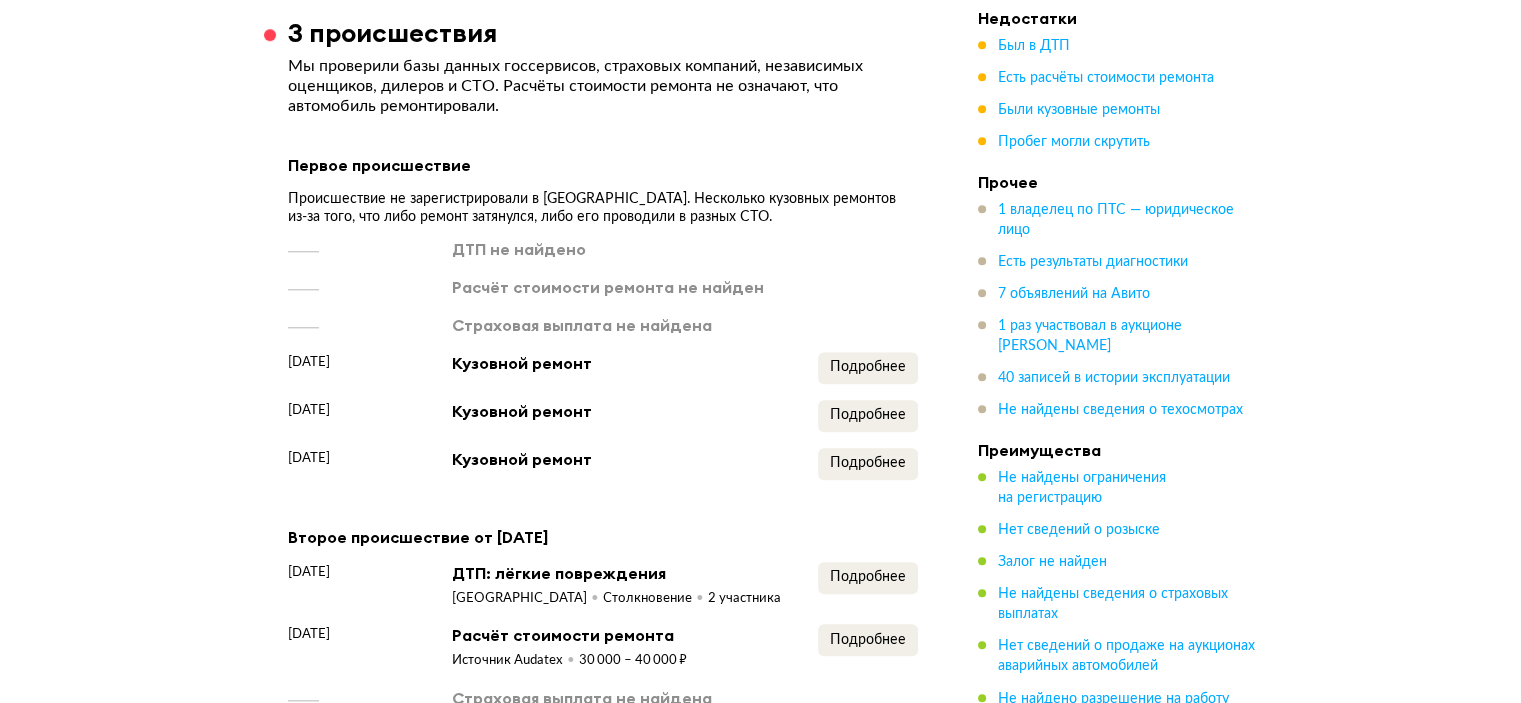 click on "ДТП не найдено Расчёт стоимости ремонта не найден Страховая выплата не найдена [DATE] Кузовной ремонт Подробнее [DATE] Кузовной ремонт Подробнее [DATE] Кузовной ремонт Подробнее" at bounding box center [603, 359] 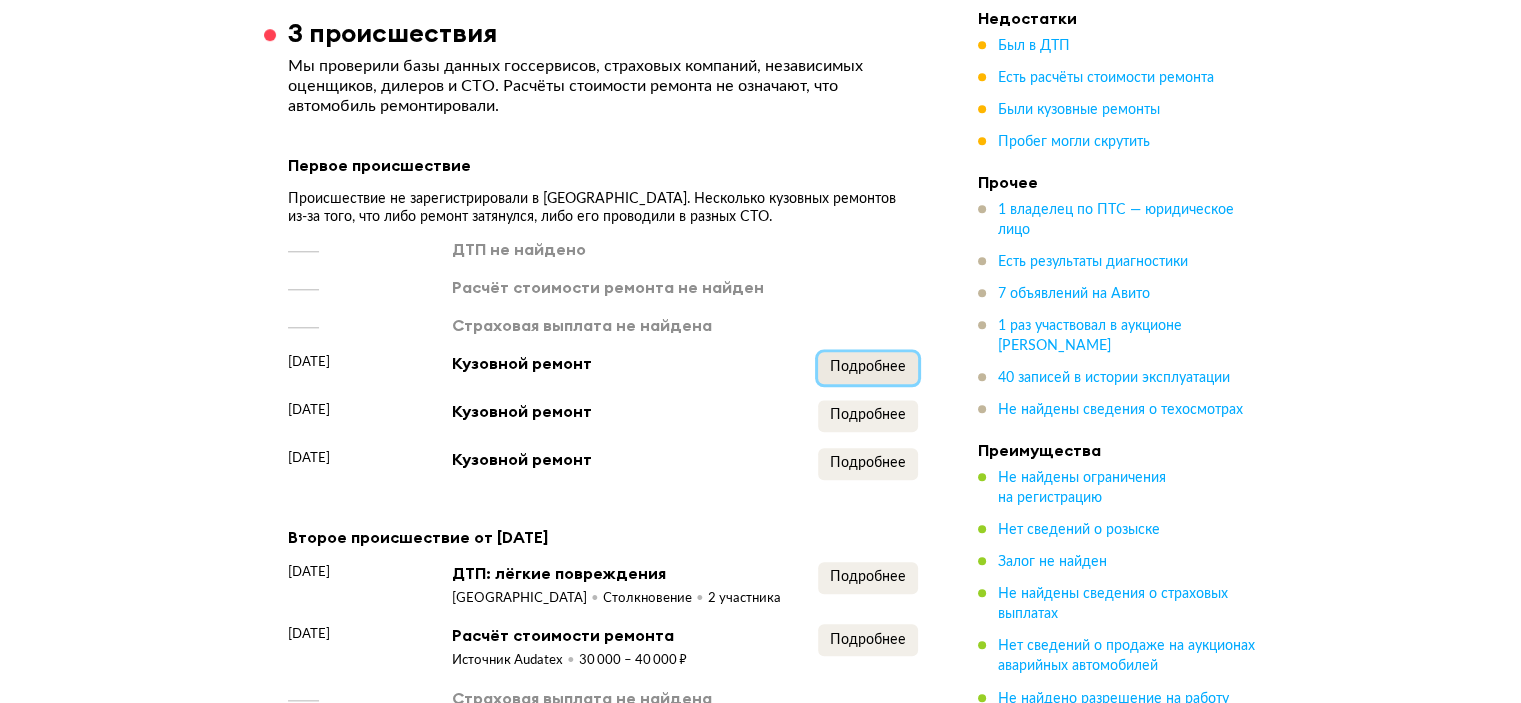 click on "Подробнее" at bounding box center (868, 367) 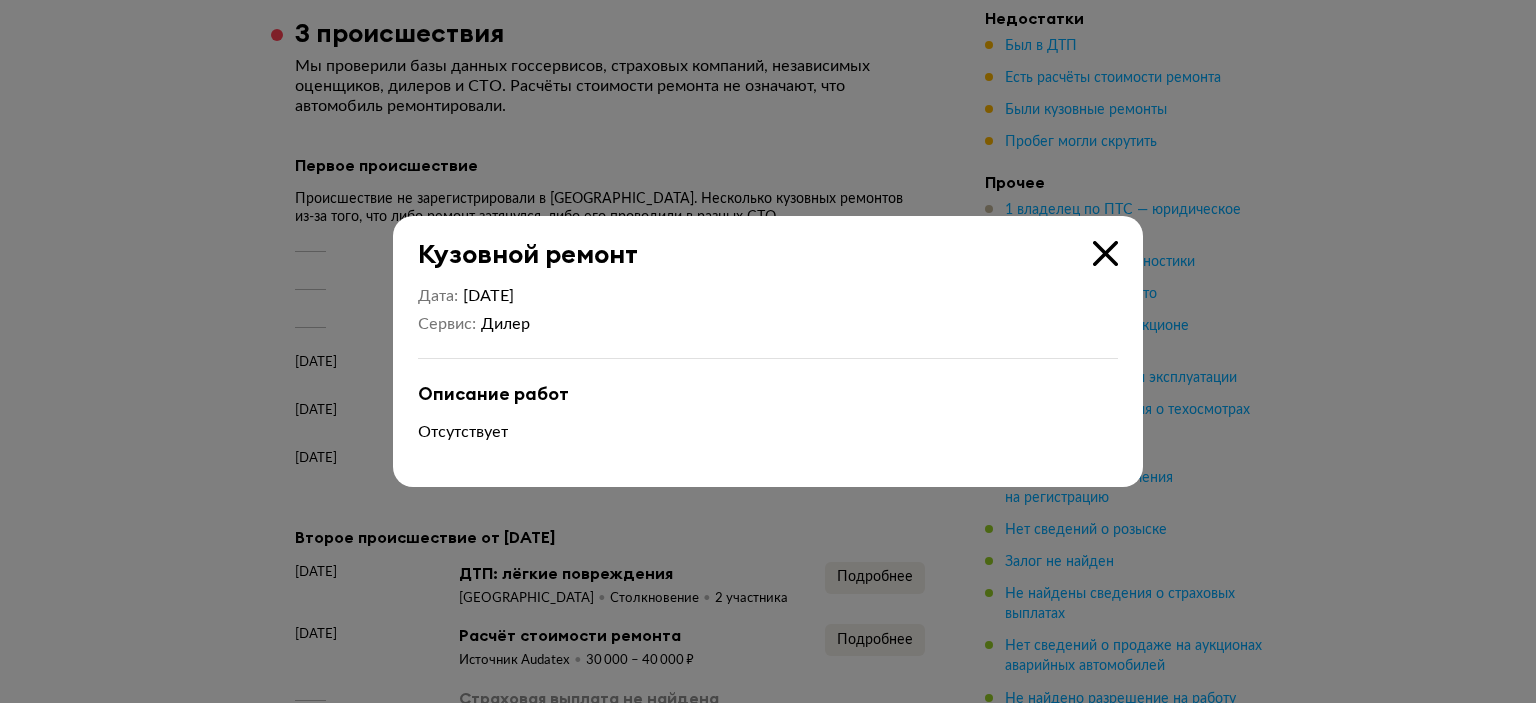 click at bounding box center [768, 351] 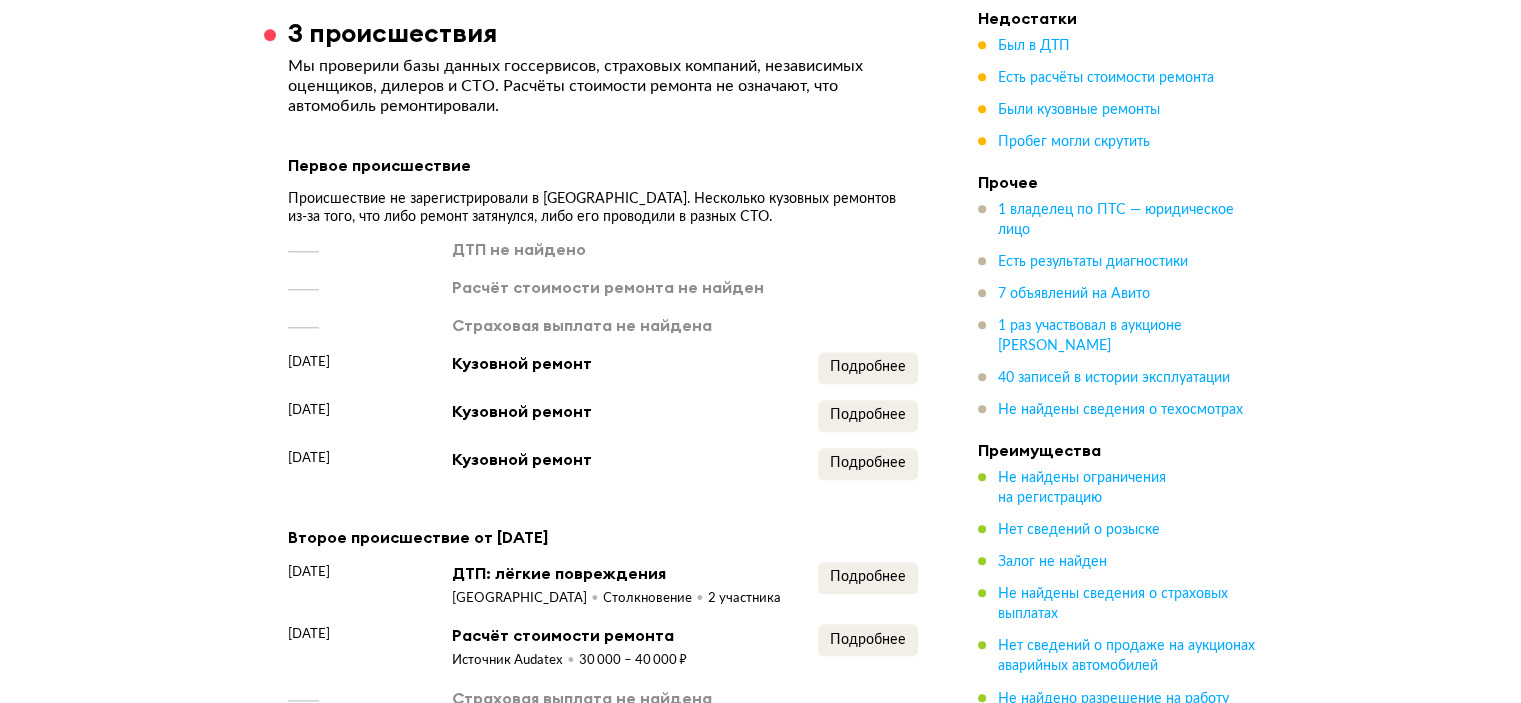 click on "[DATE] Кузовной ремонт Подробнее" at bounding box center (603, 416) 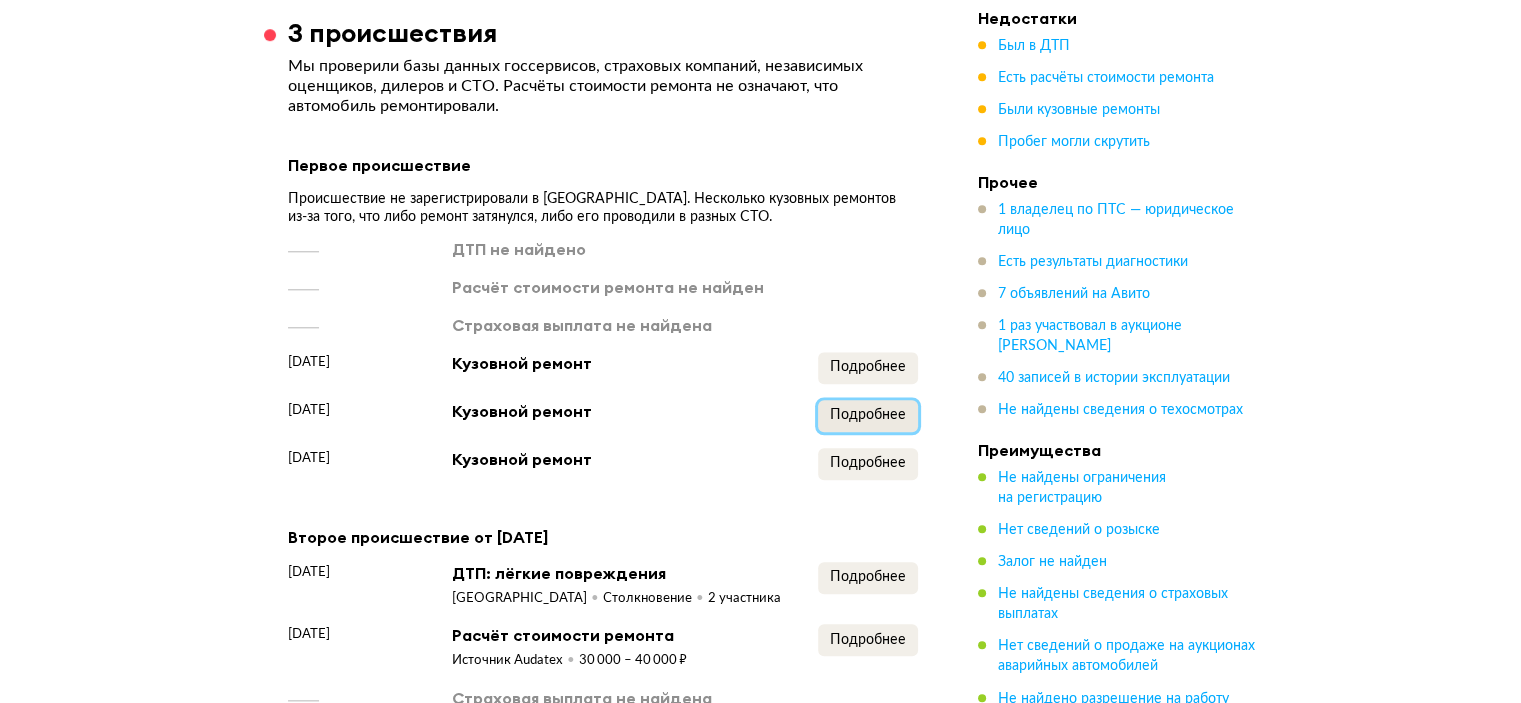 click on "Подробнее" at bounding box center [868, 415] 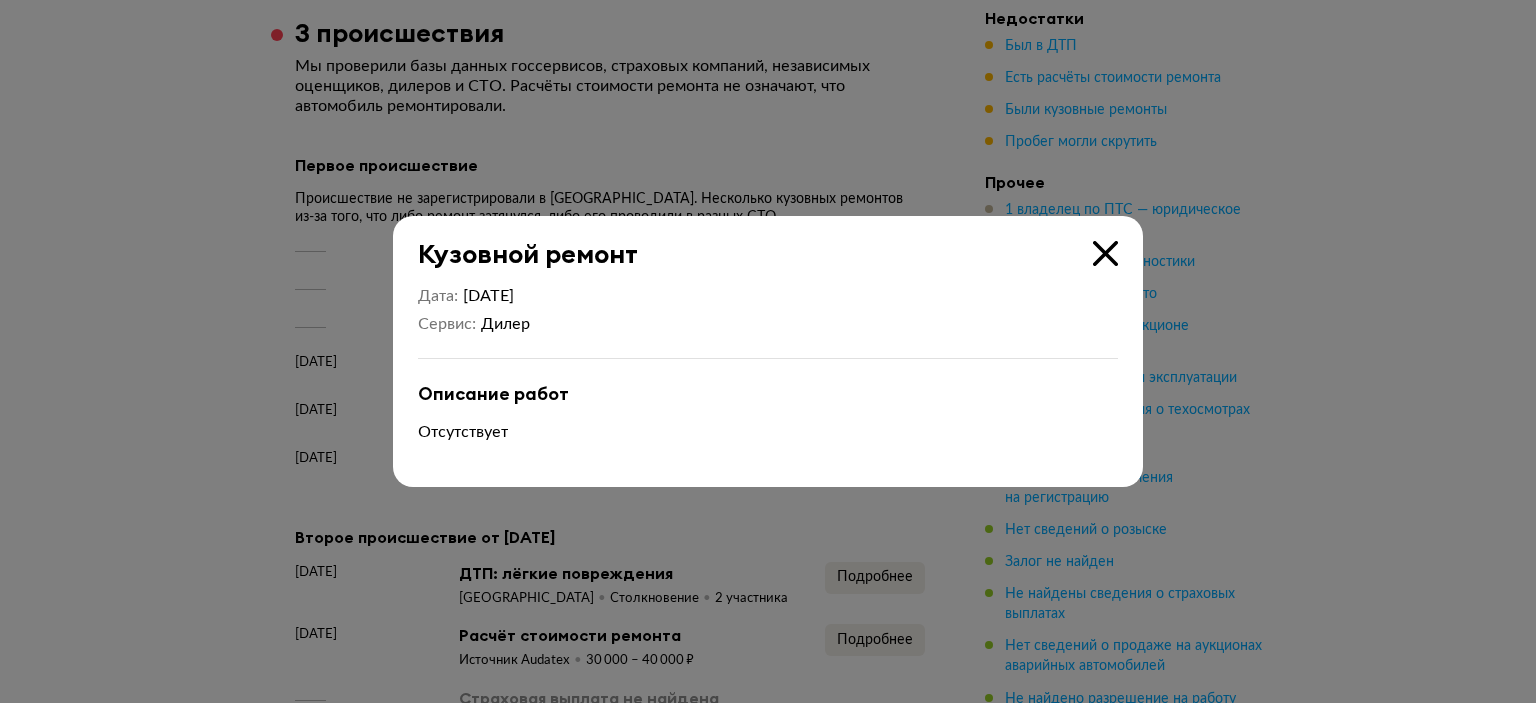 click at bounding box center [768, 351] 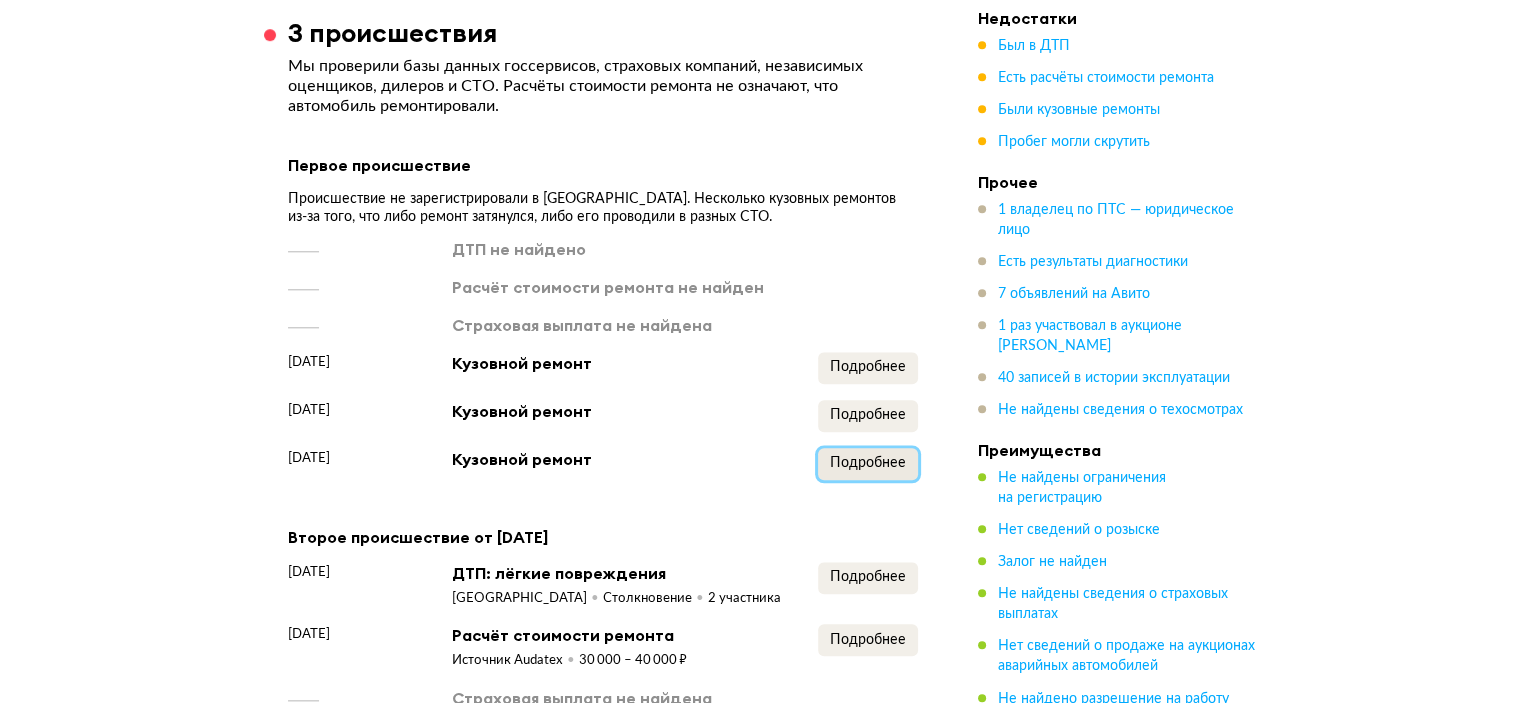 click on "Подробнее" at bounding box center [868, 464] 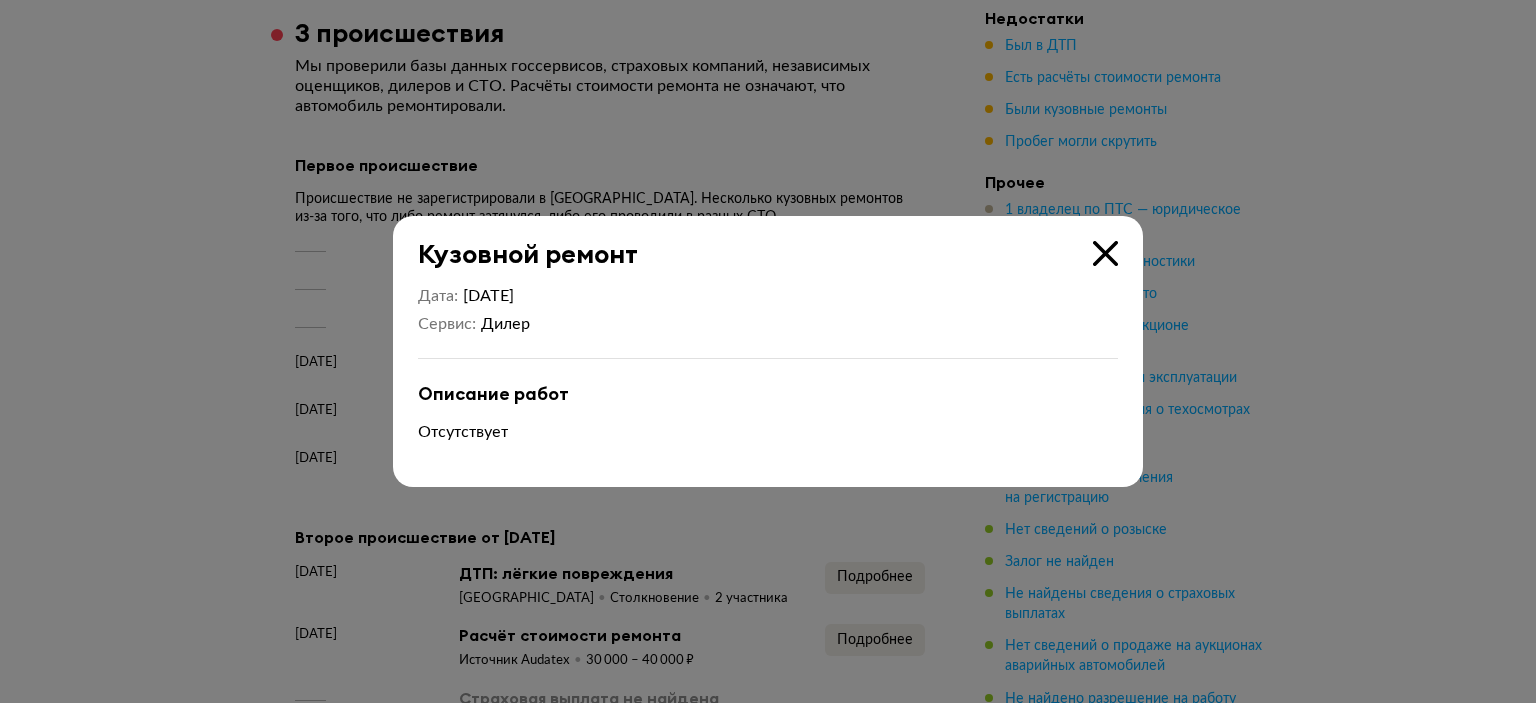 click at bounding box center (768, 351) 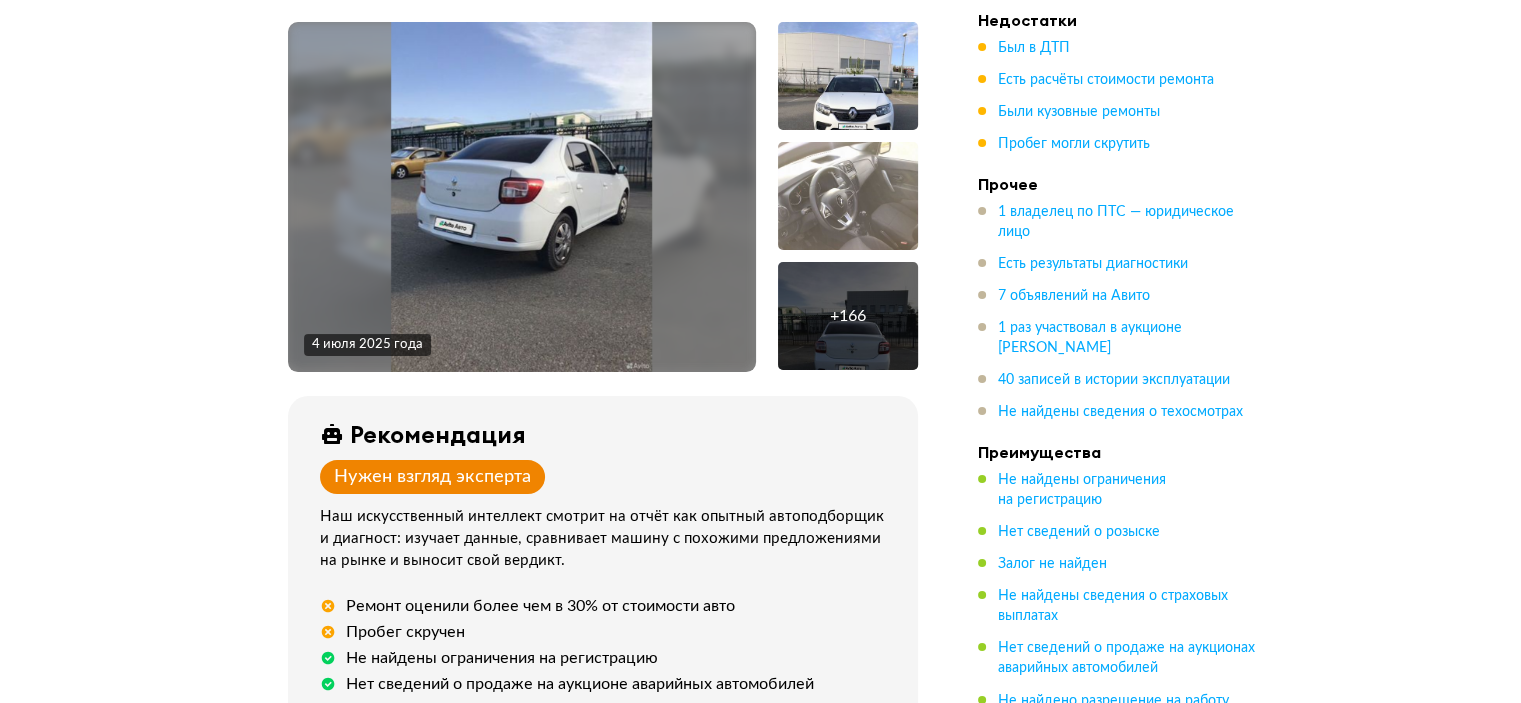 scroll, scrollTop: 0, scrollLeft: 0, axis: both 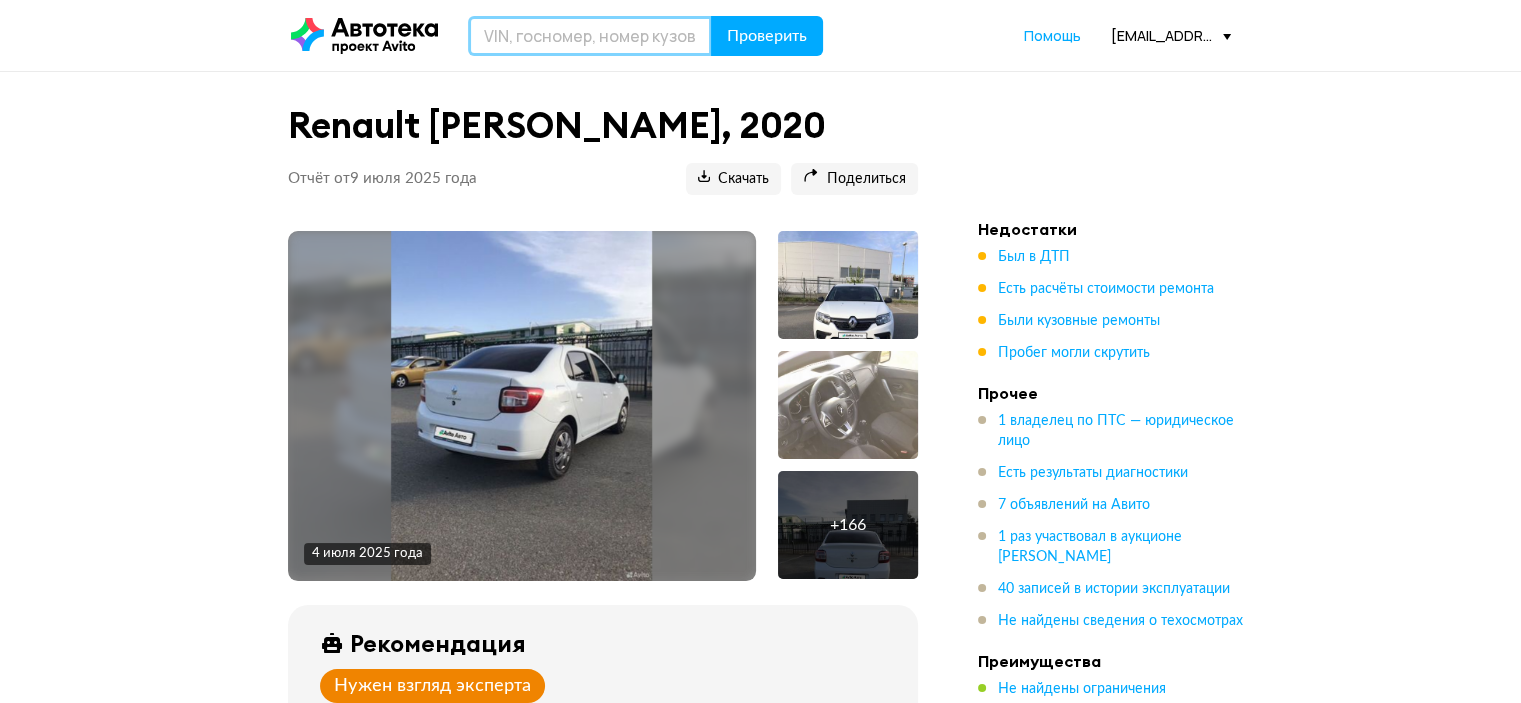 click at bounding box center [590, 36] 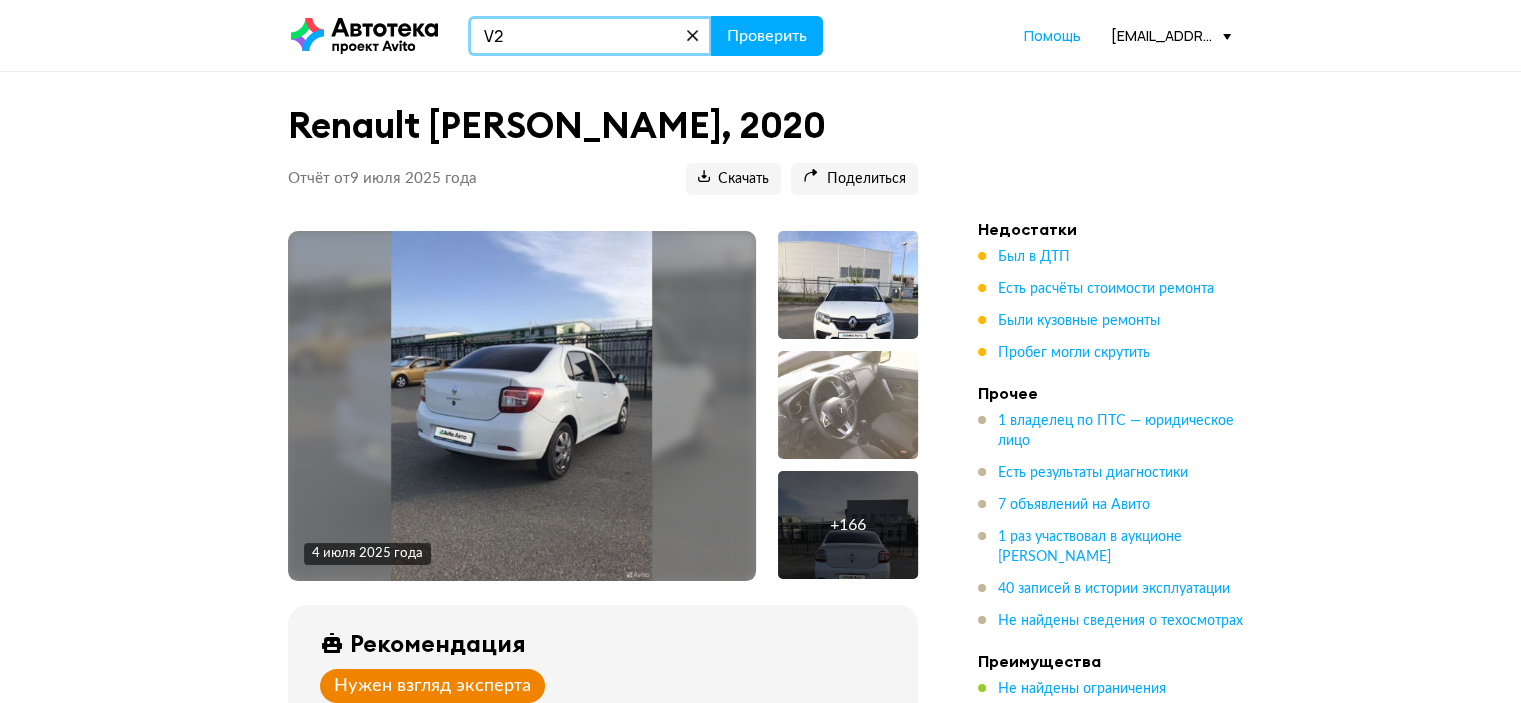 type on "V" 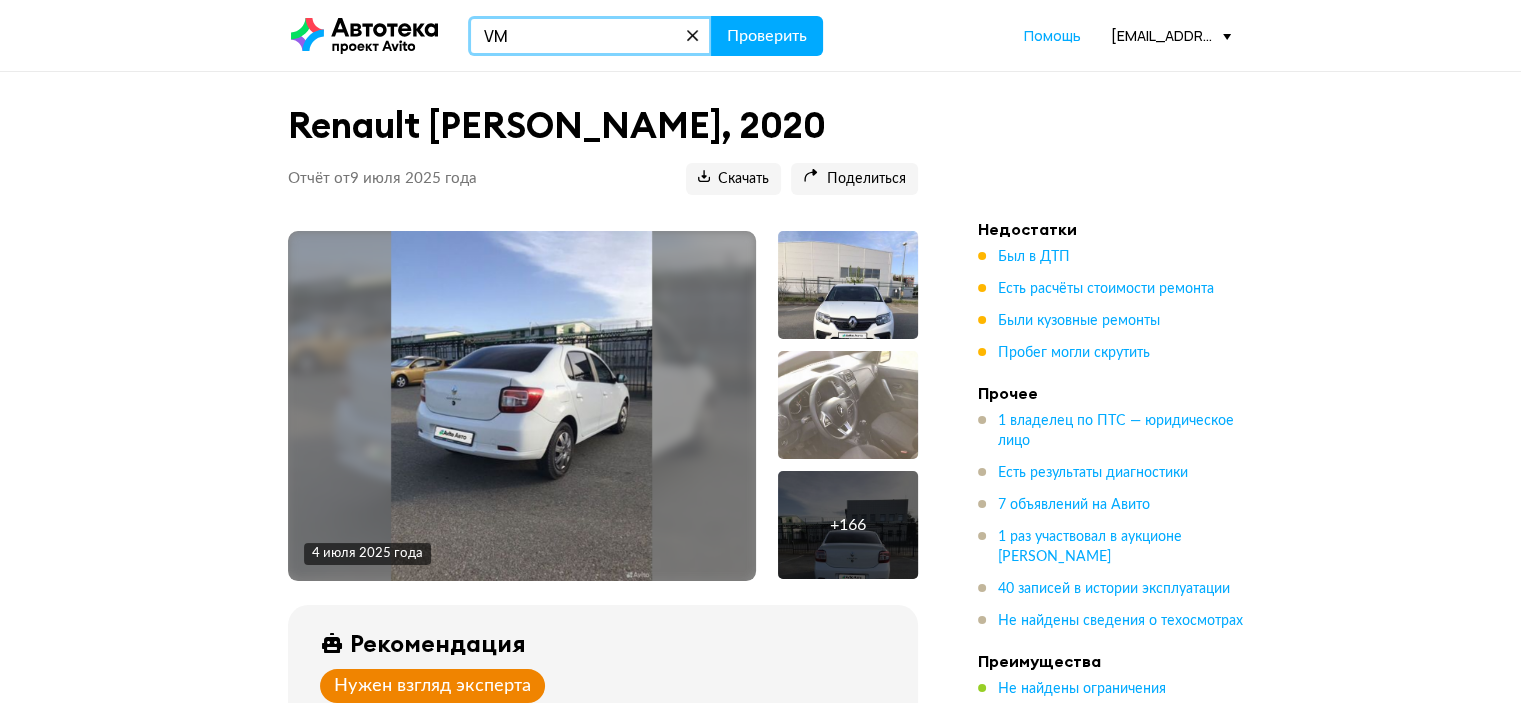 type on "V" 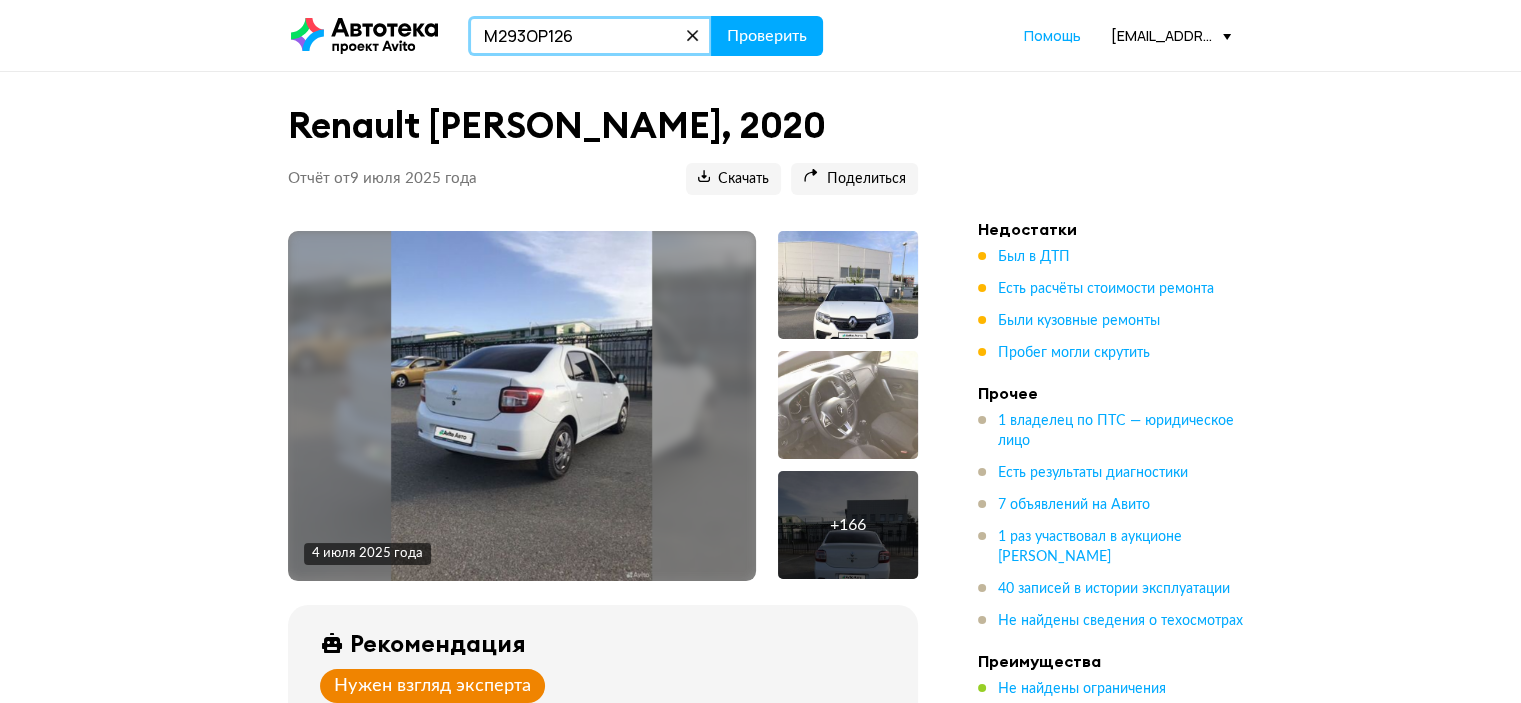 type on "М293ОР126" 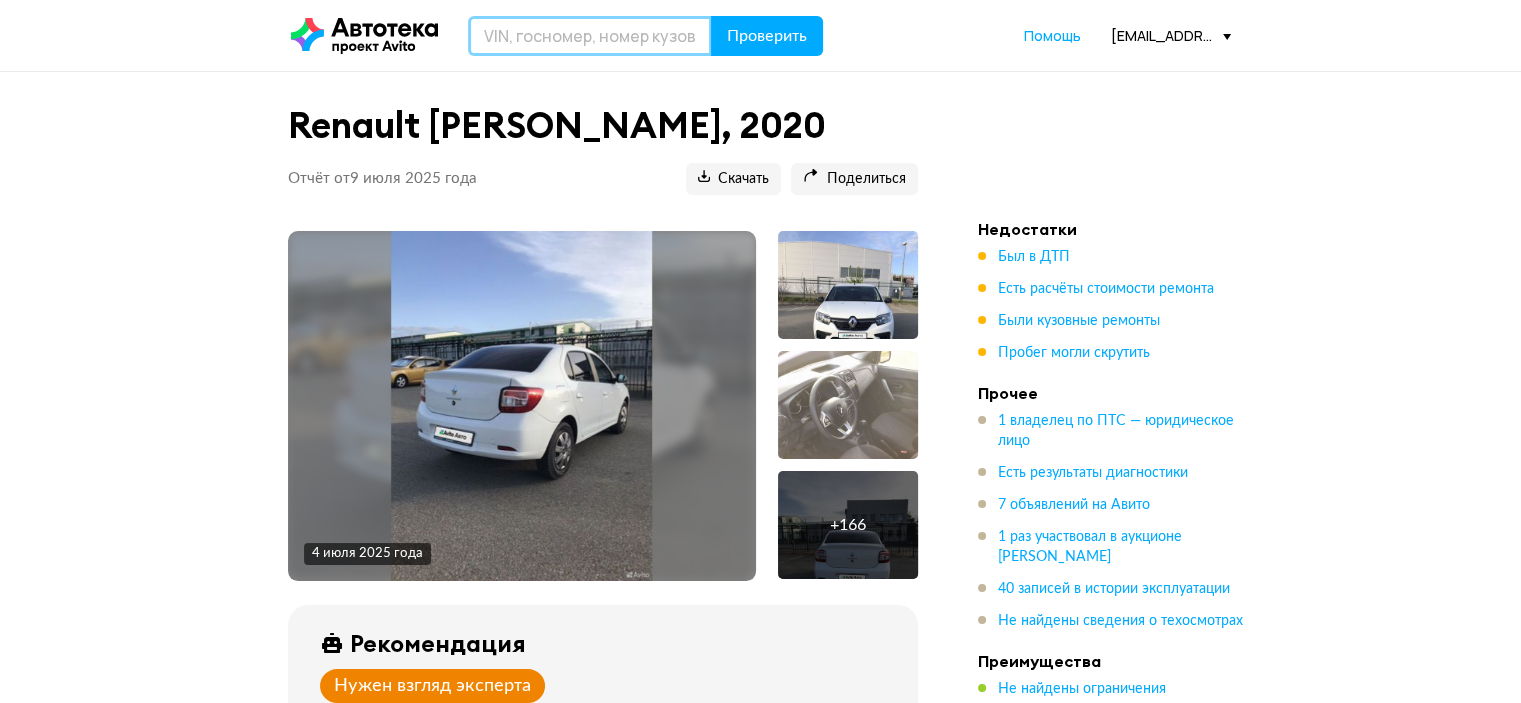 click at bounding box center [590, 36] 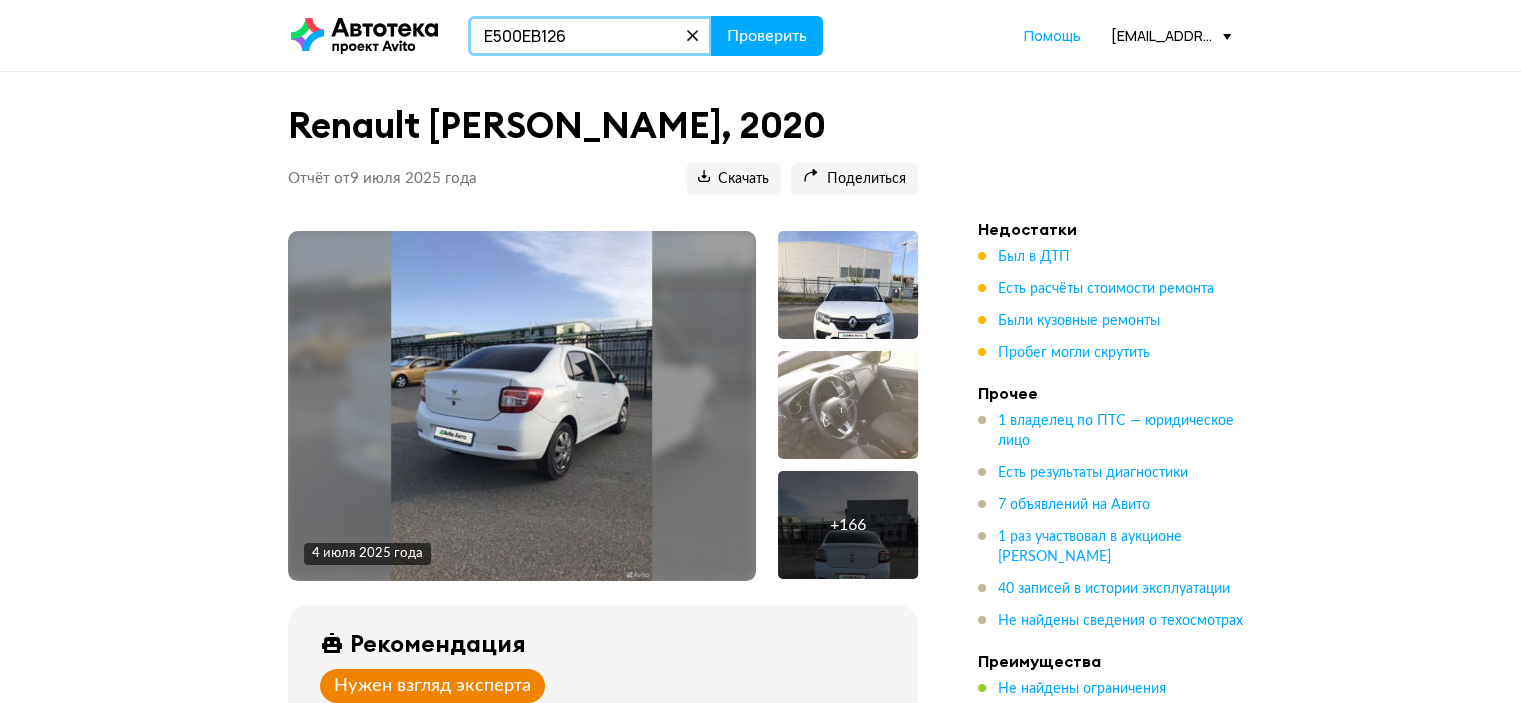 type on "Е500ЕВ126" 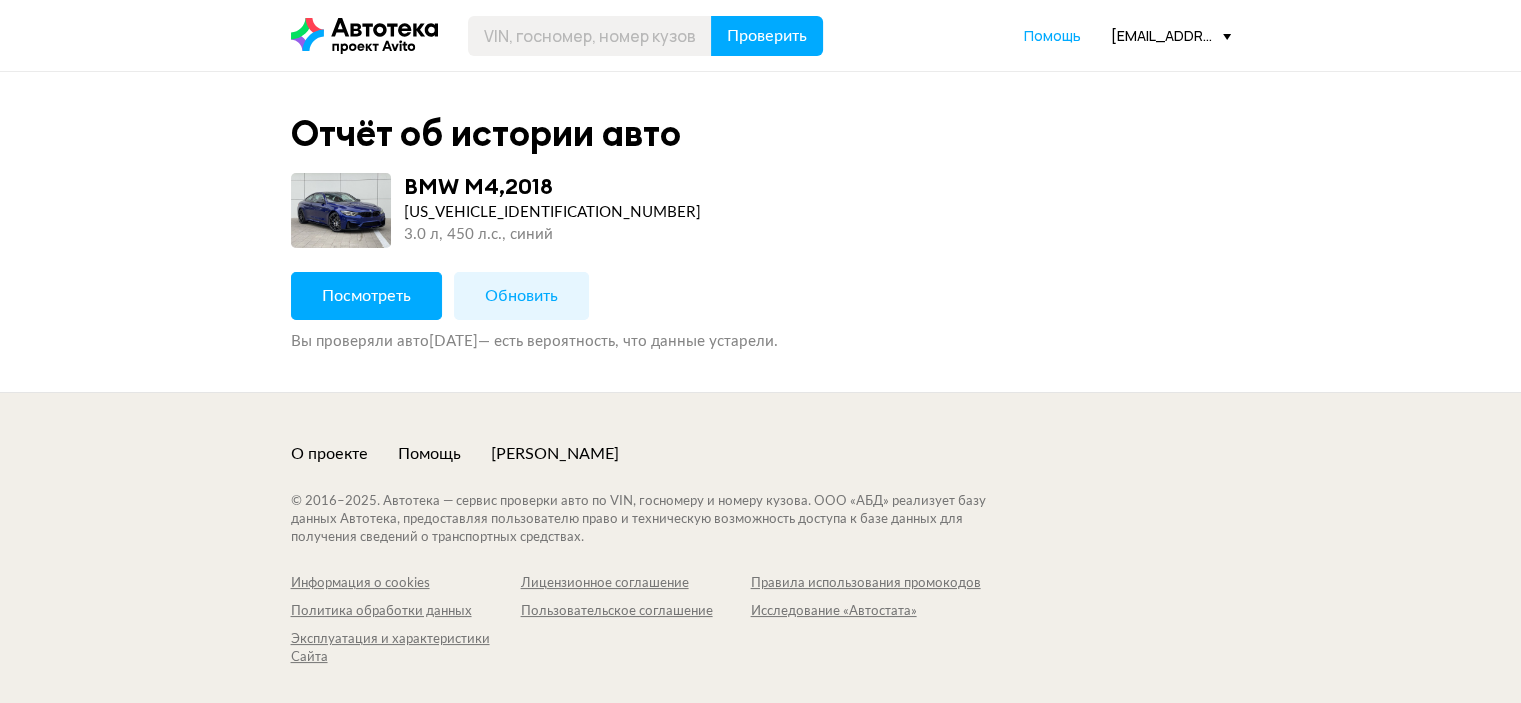 click on "Обновить" at bounding box center (521, 296) 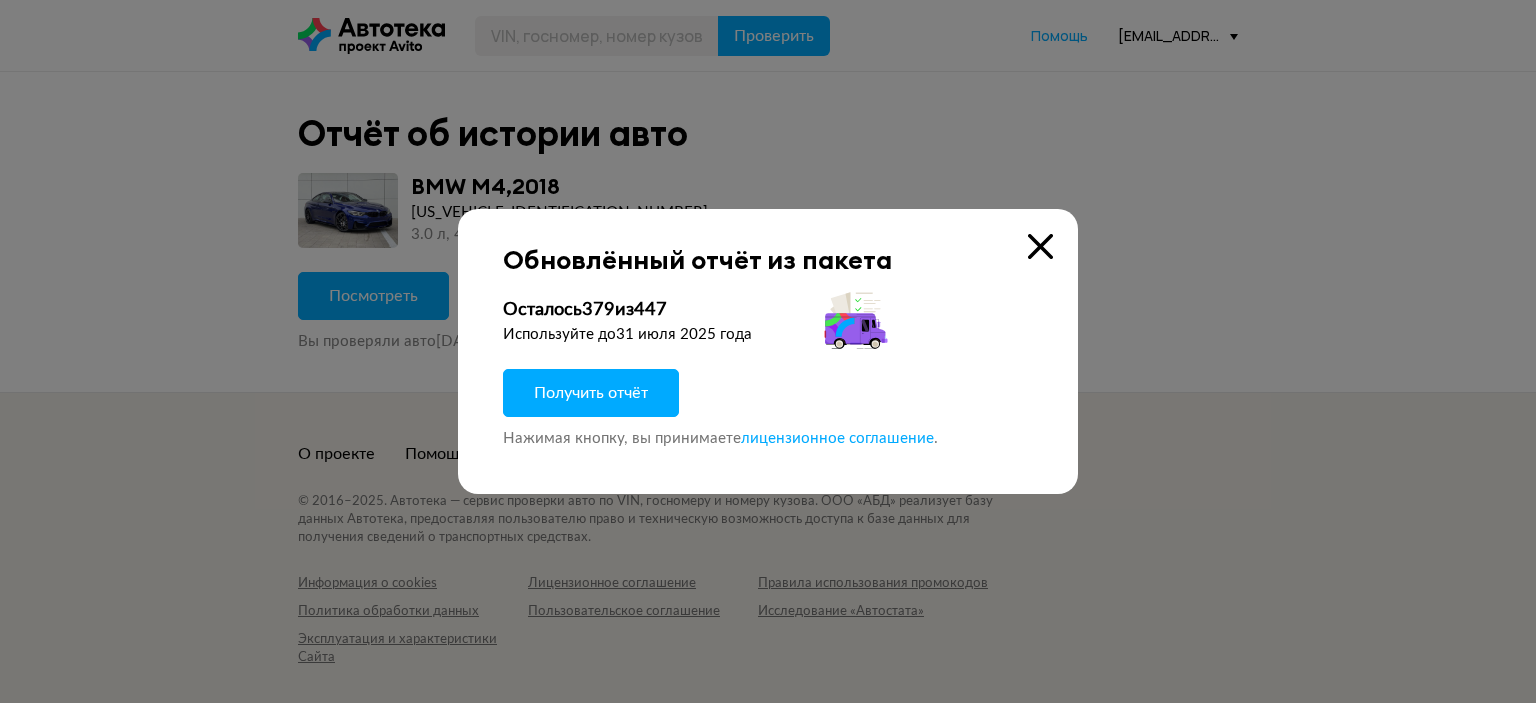 click on "Получить отчёт" at bounding box center (591, 393) 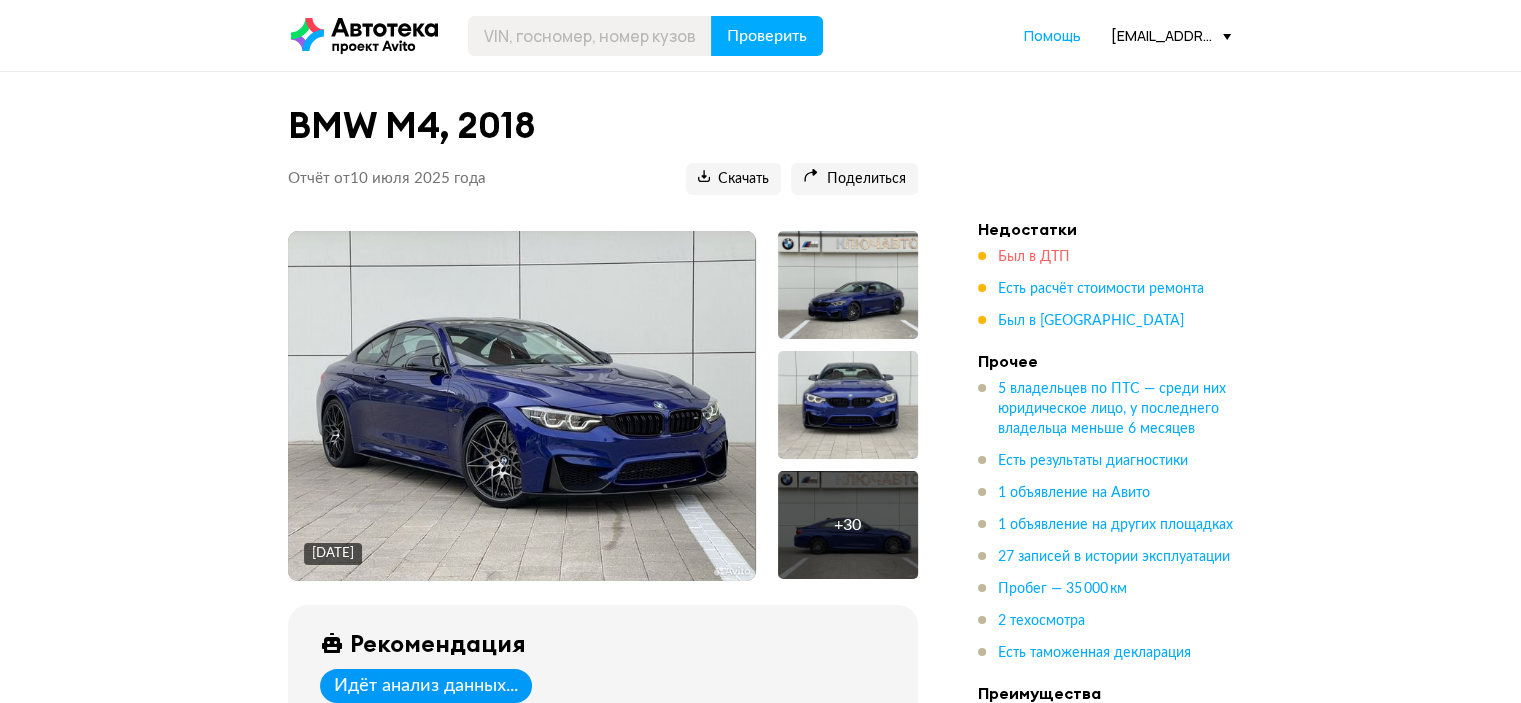 click on "Был в ДТП" at bounding box center (1034, 257) 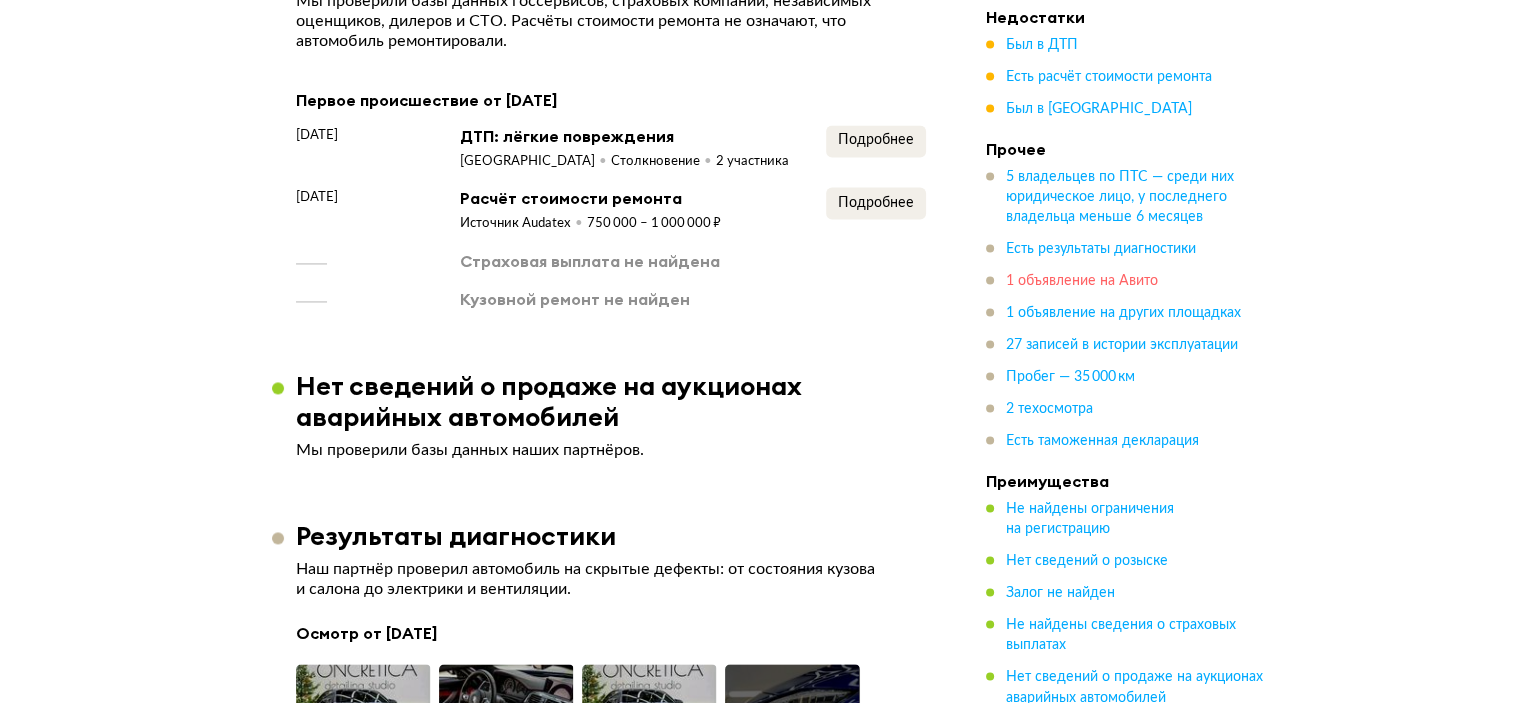 scroll, scrollTop: 3026, scrollLeft: 0, axis: vertical 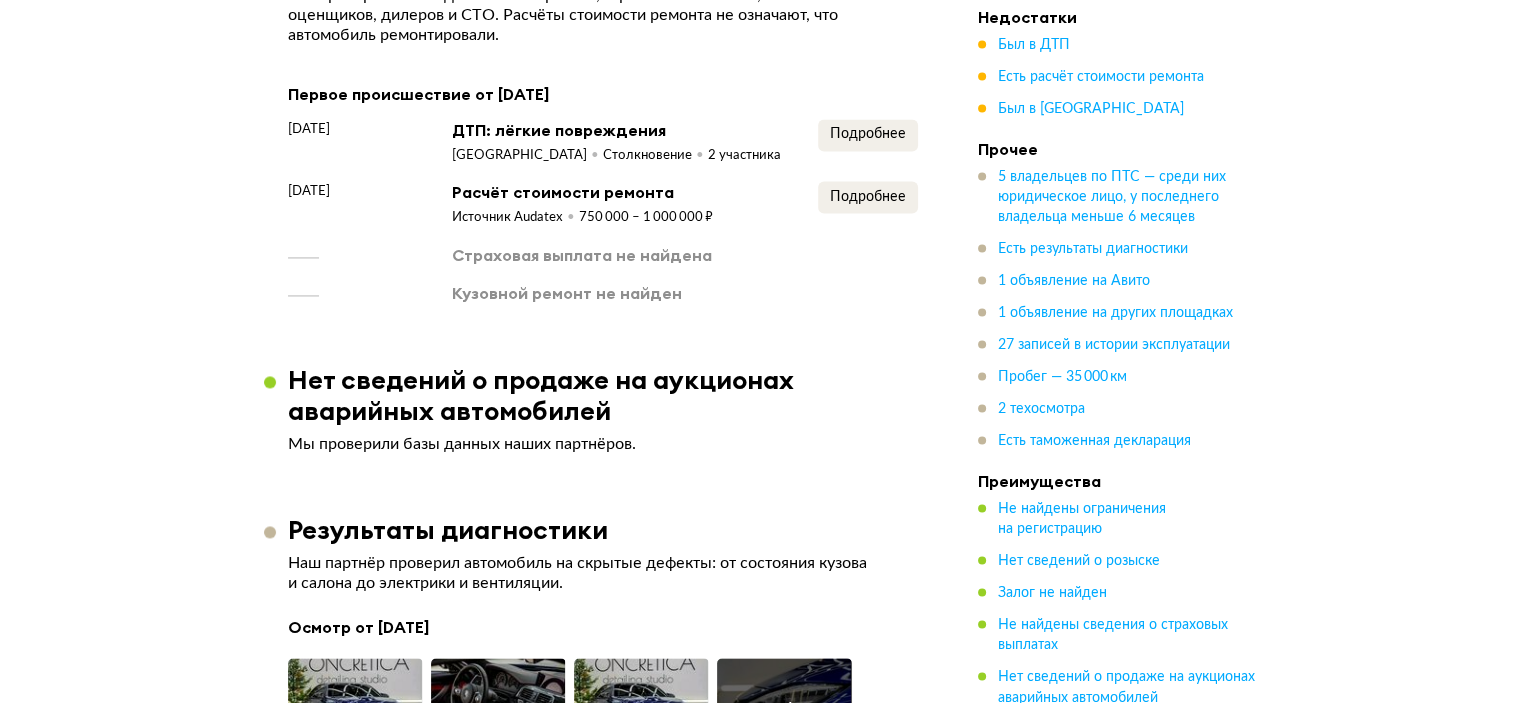 click on "Подробнее" at bounding box center (868, 142) 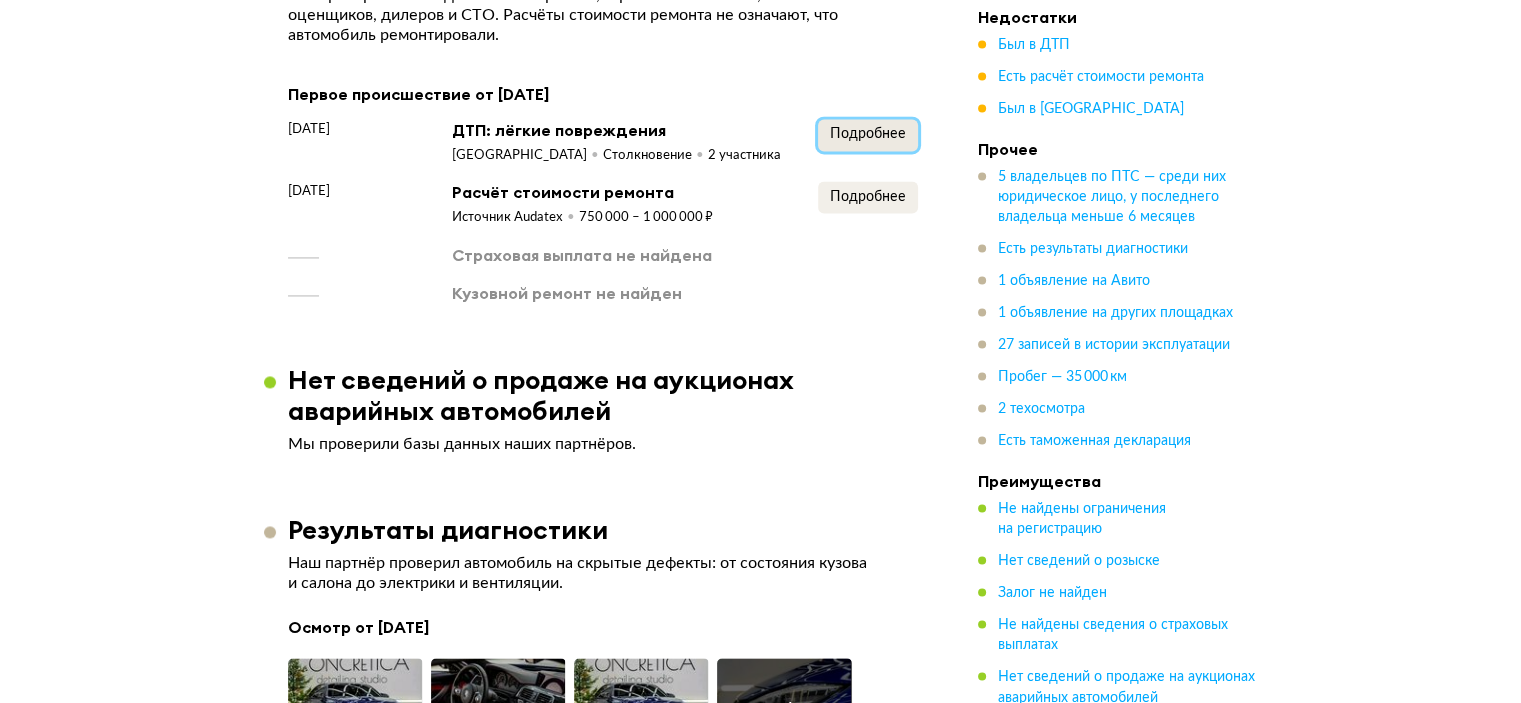 click on "Подробнее" at bounding box center [868, 135] 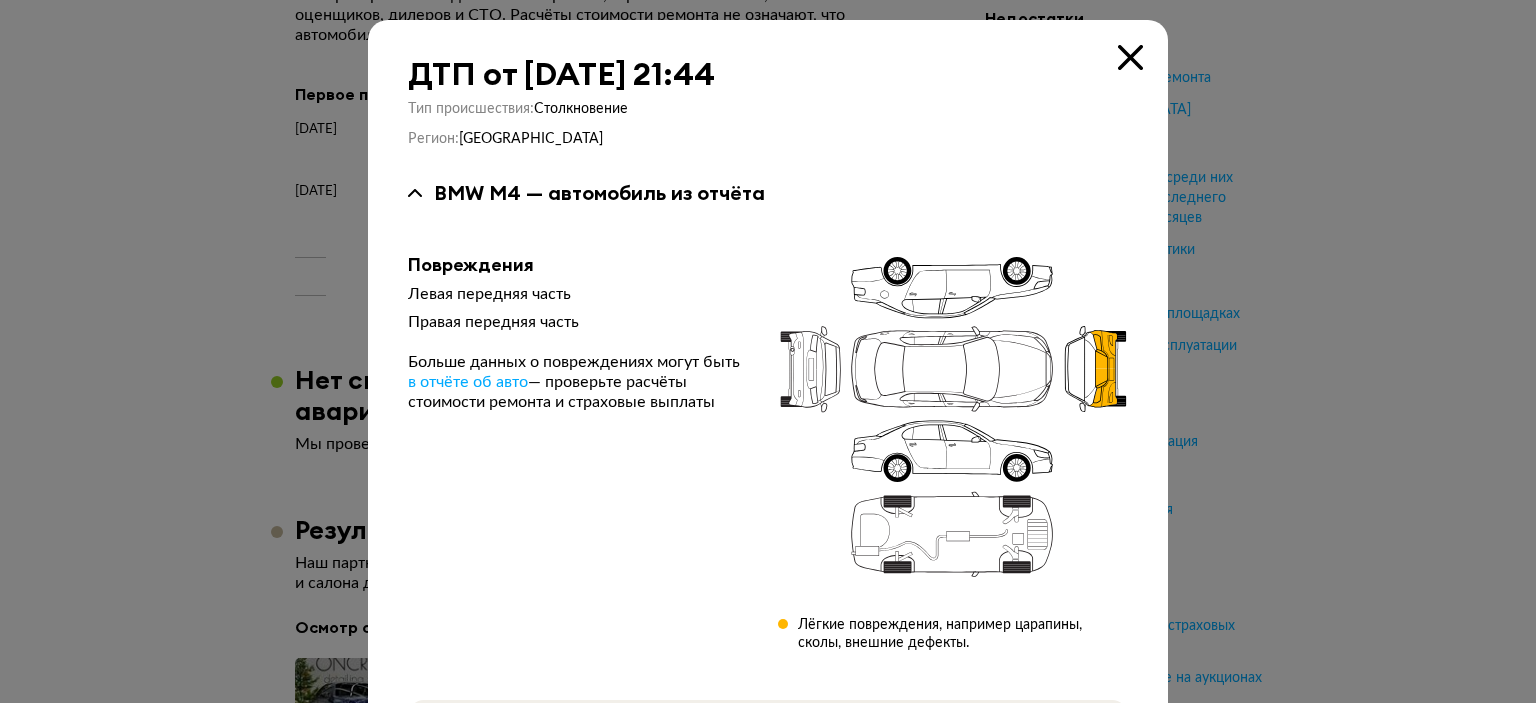 type 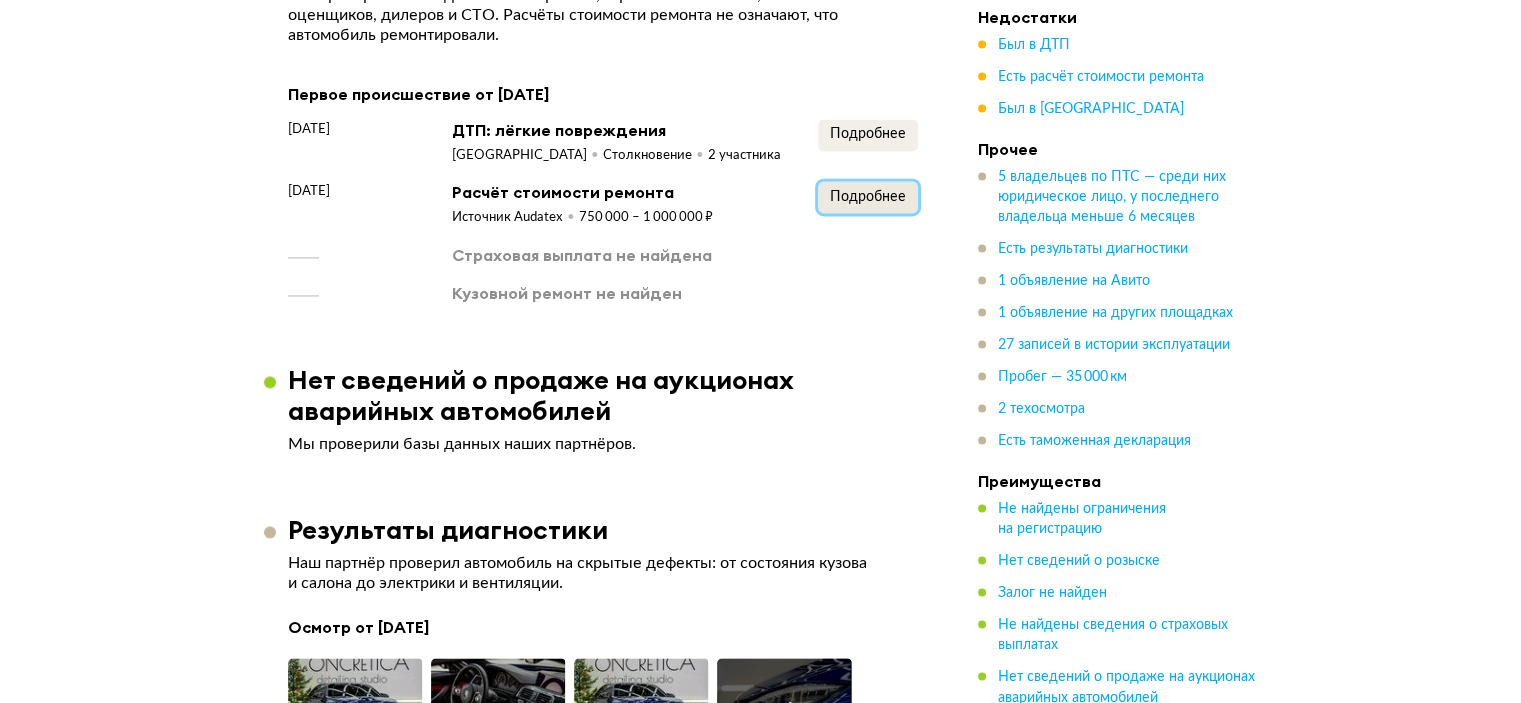 click on "Подробнее" at bounding box center (868, 197) 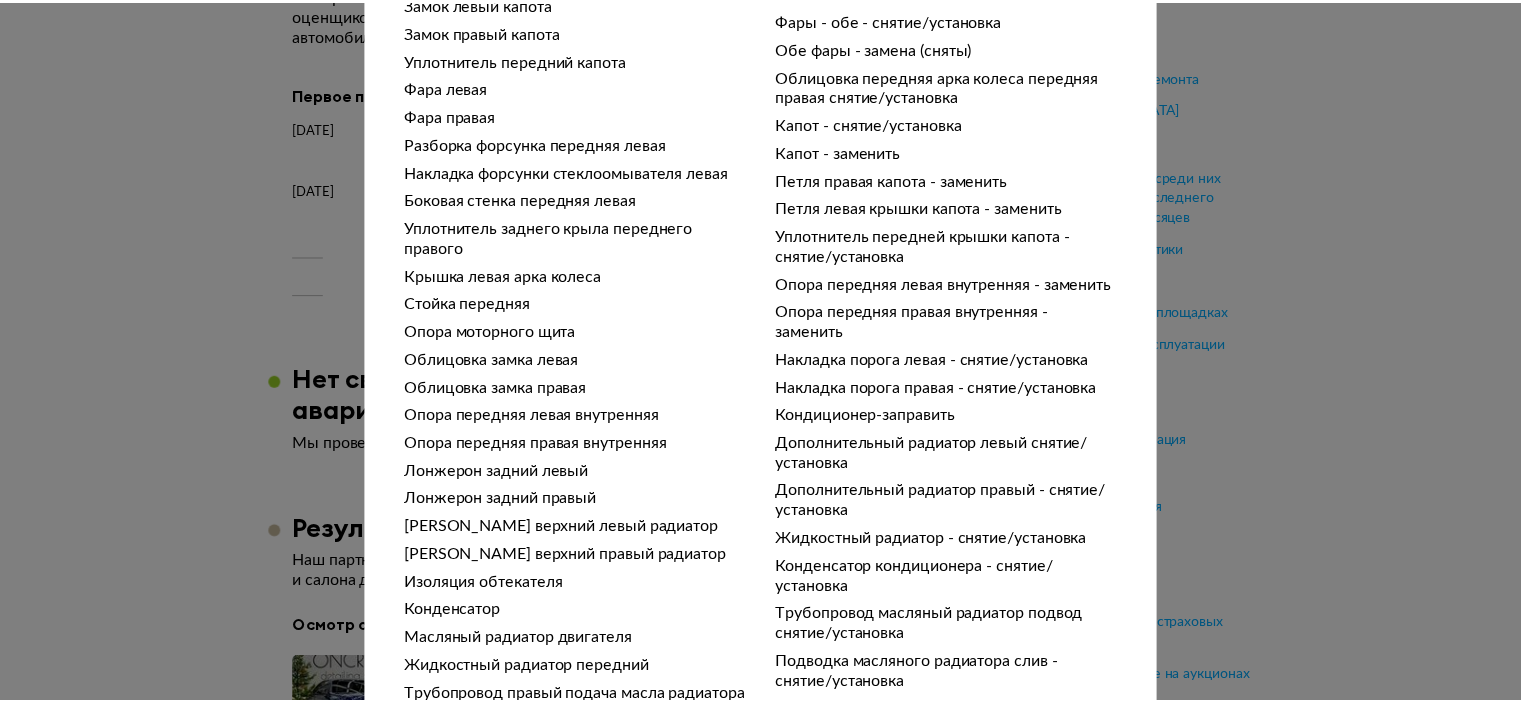 scroll, scrollTop: 1843, scrollLeft: 0, axis: vertical 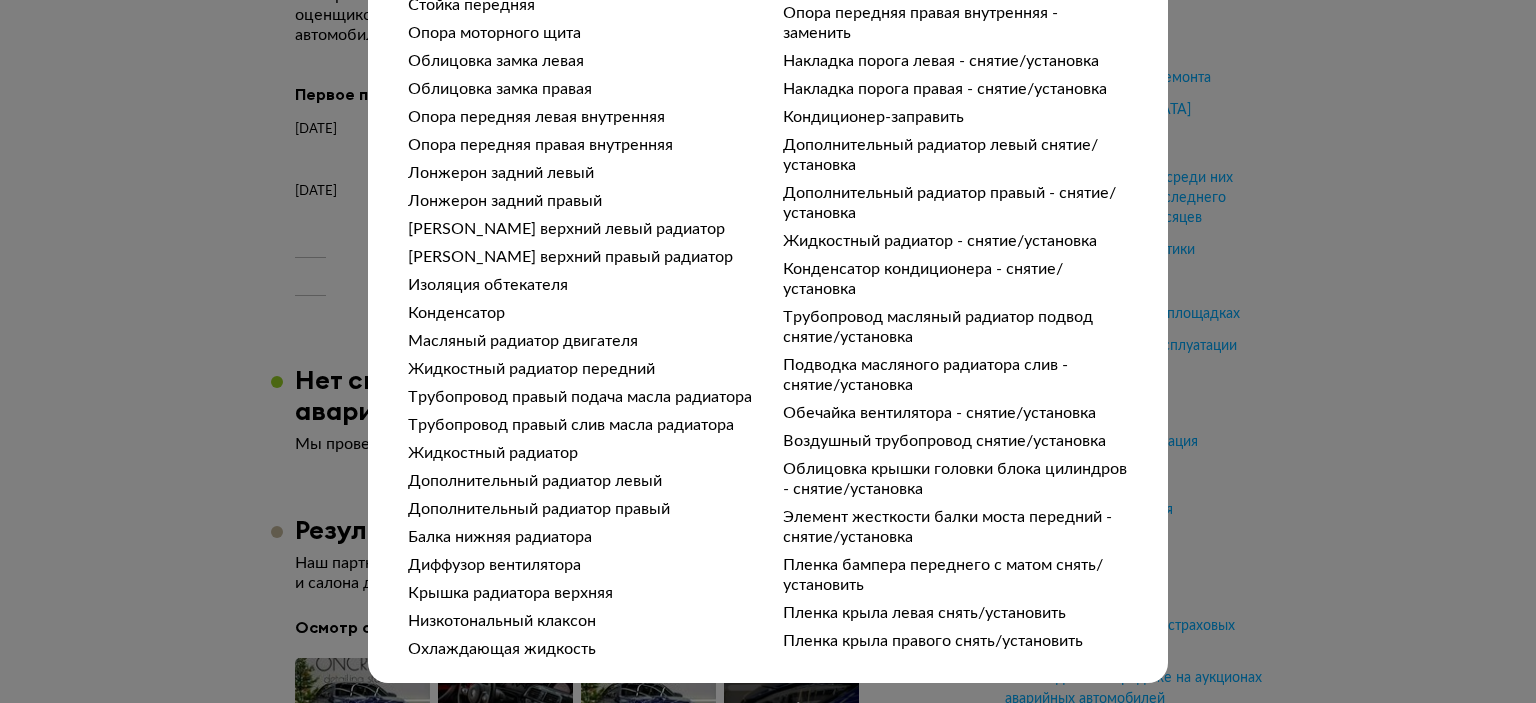type 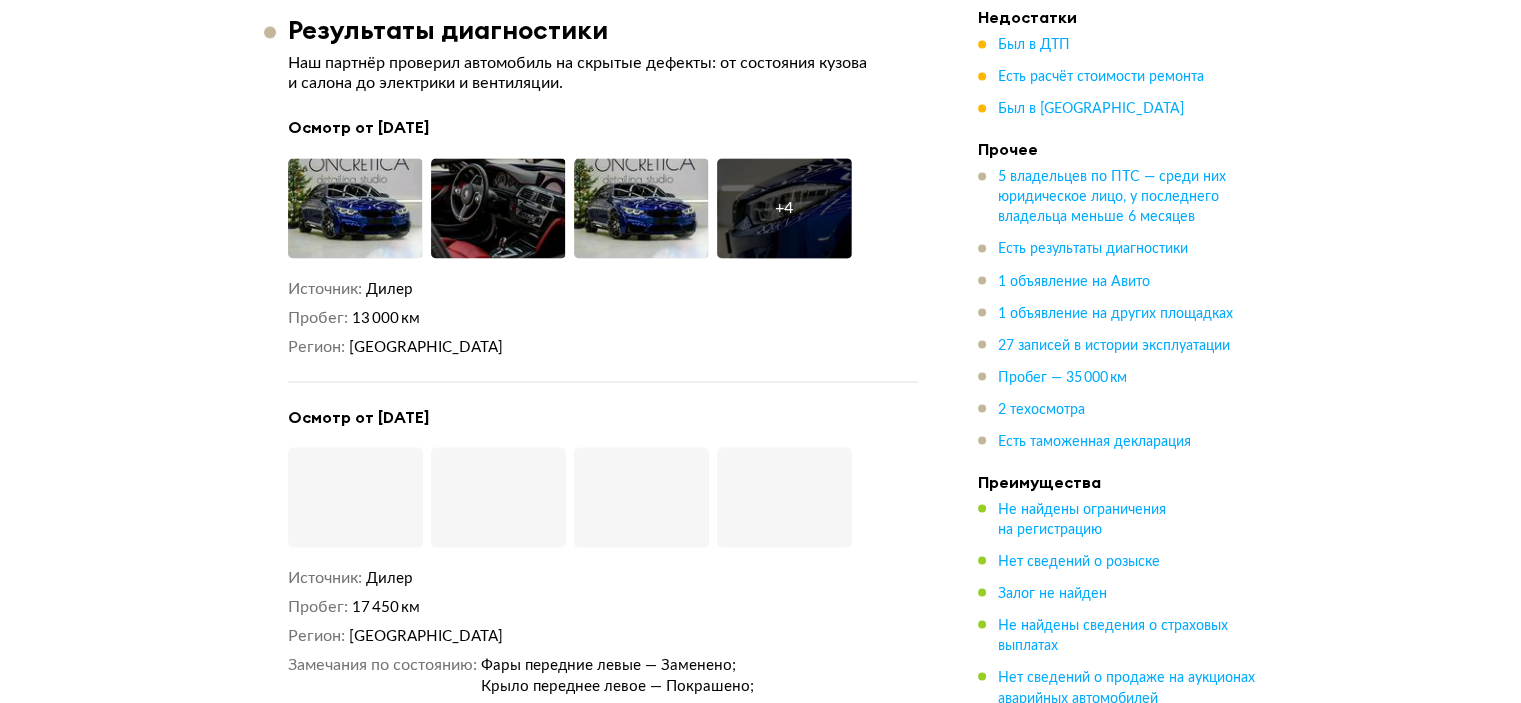 scroll, scrollTop: 3626, scrollLeft: 0, axis: vertical 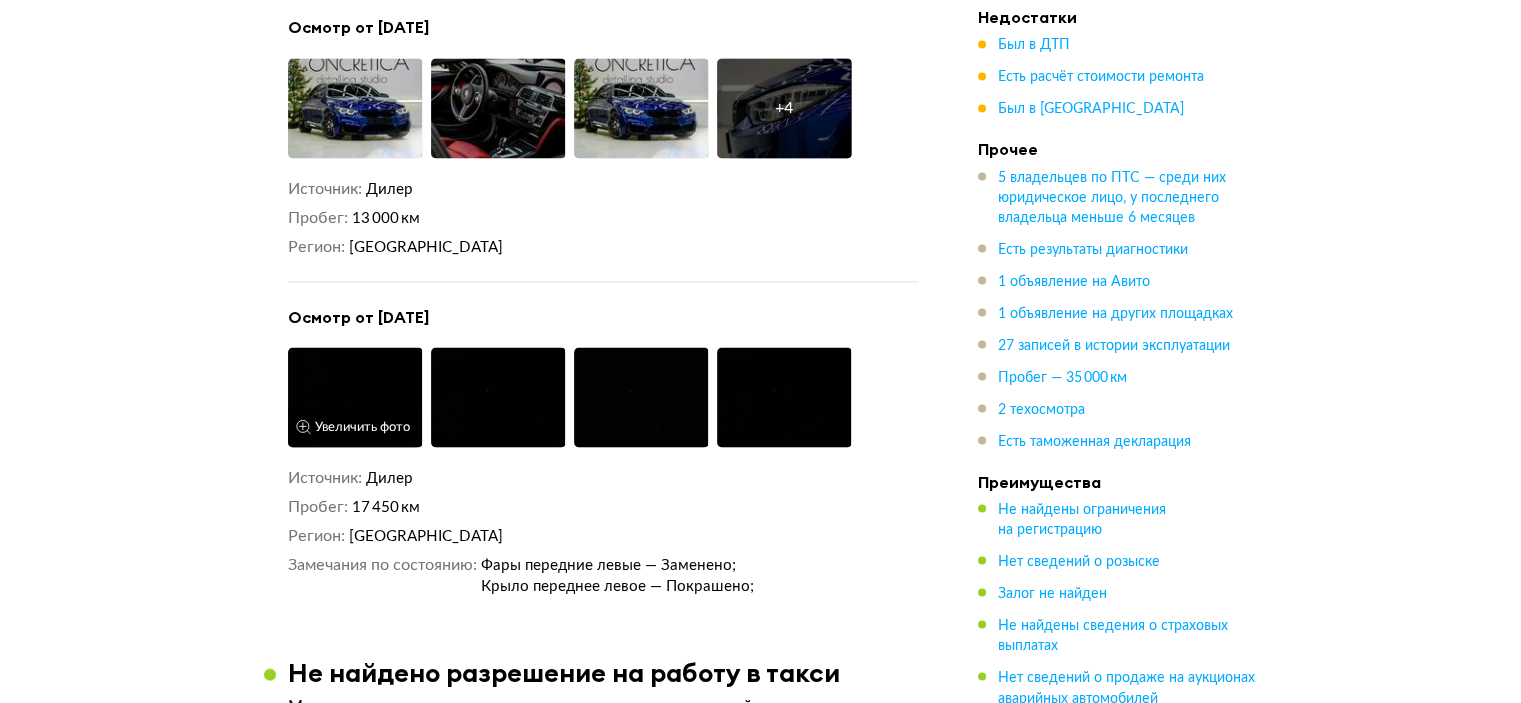 click at bounding box center [355, 397] 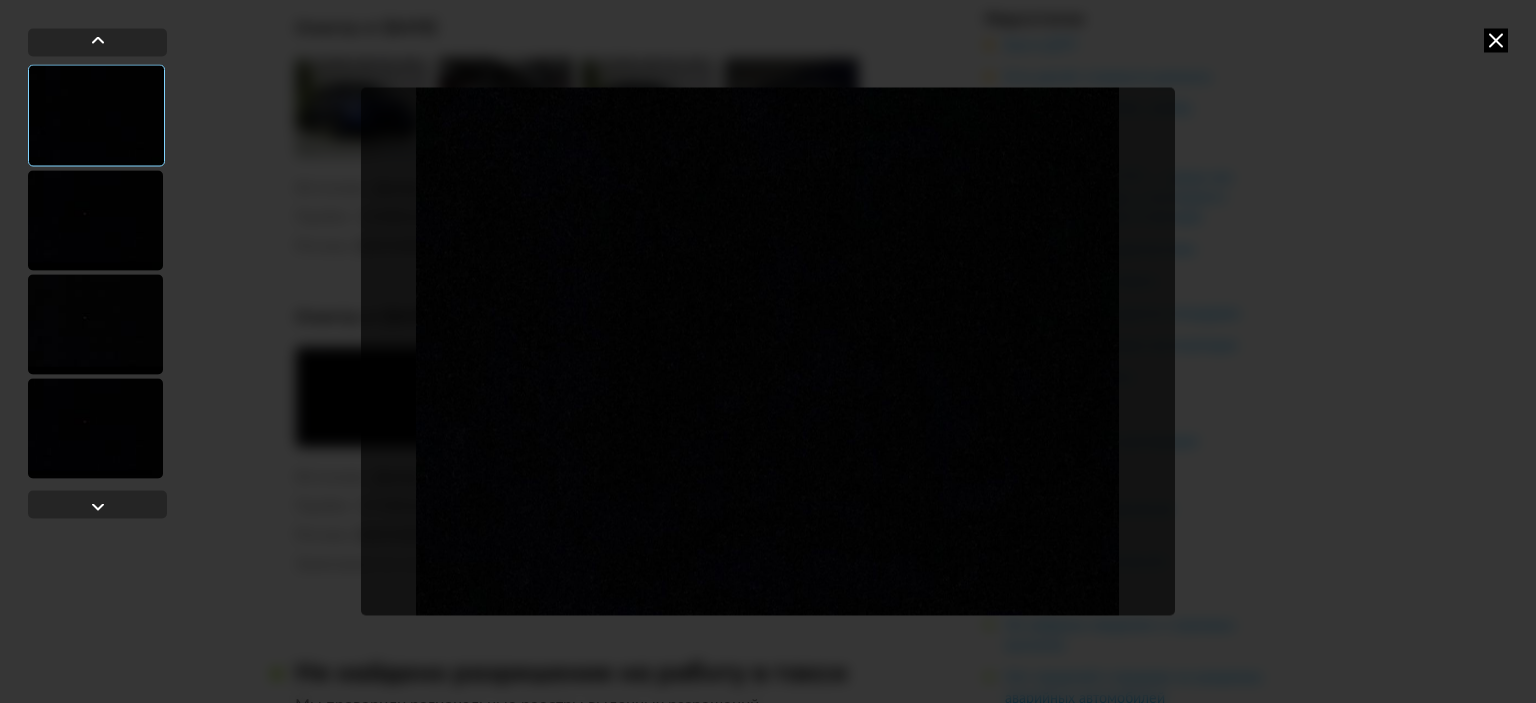 click at bounding box center [95, 428] 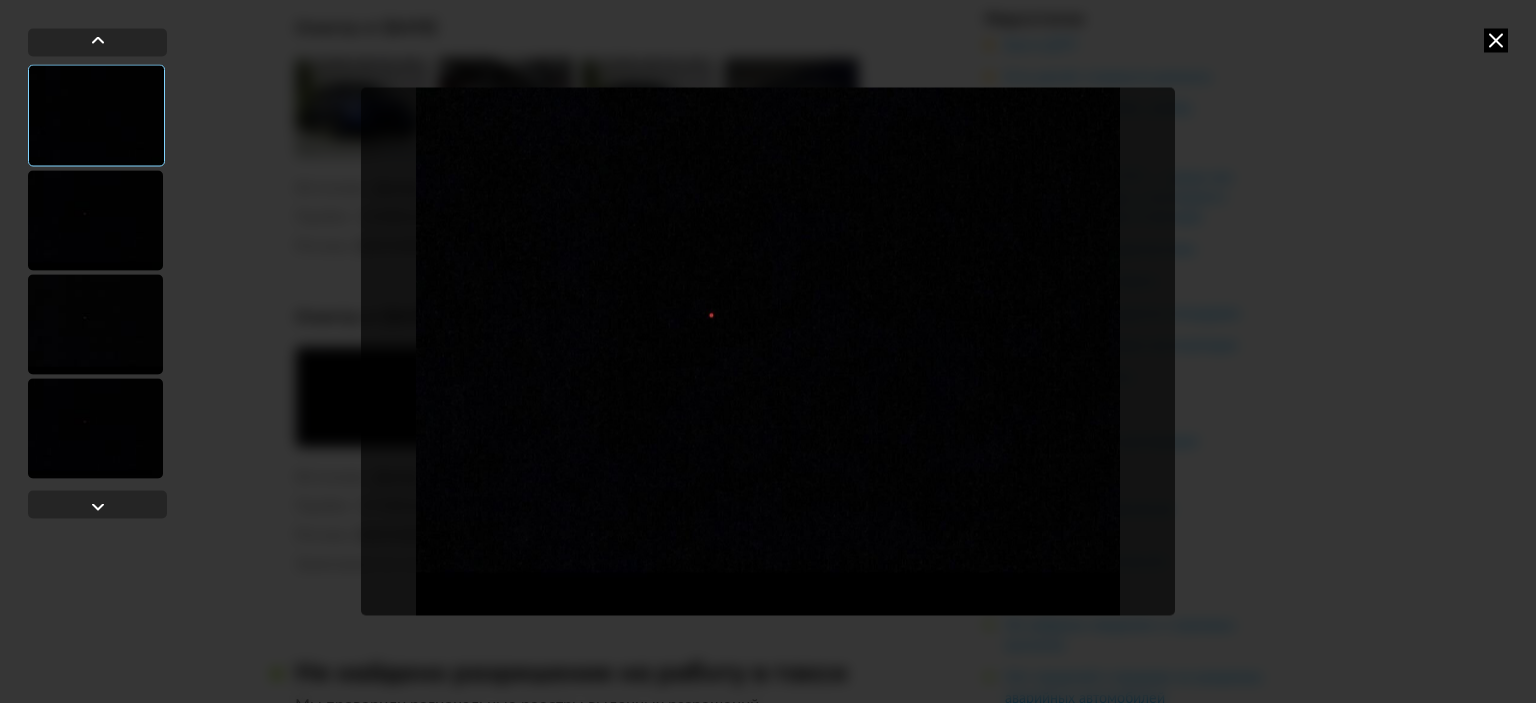 click at bounding box center (95, 324) 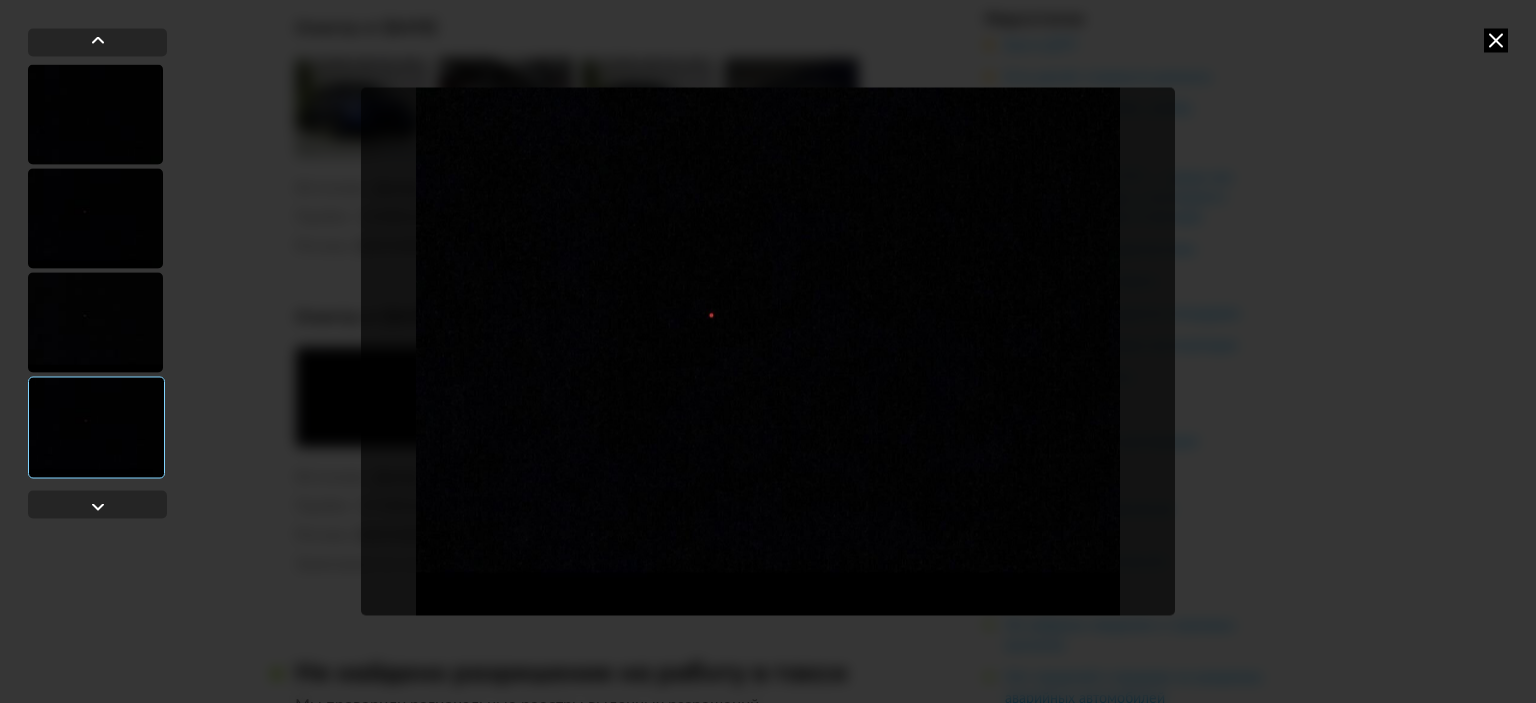click at bounding box center [95, 218] 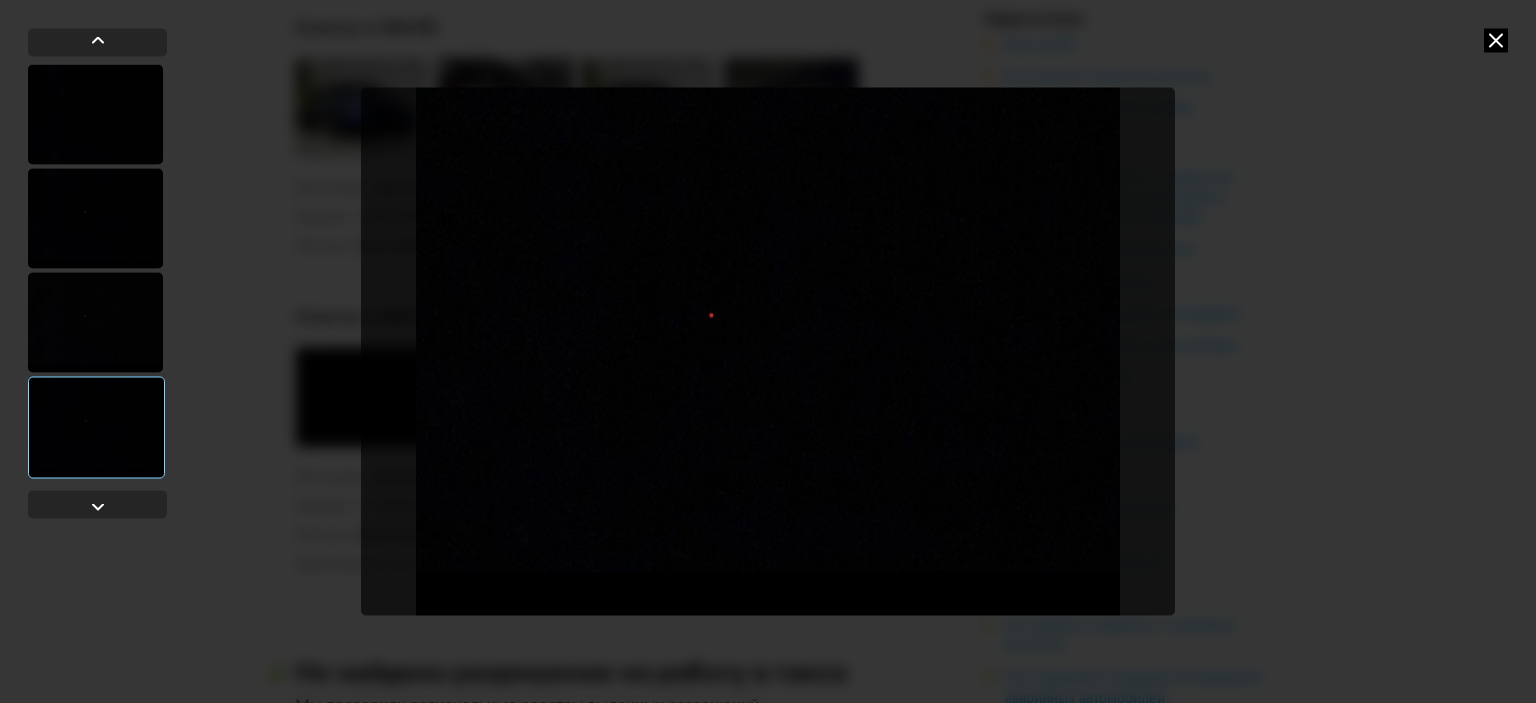 click at bounding box center (95, 114) 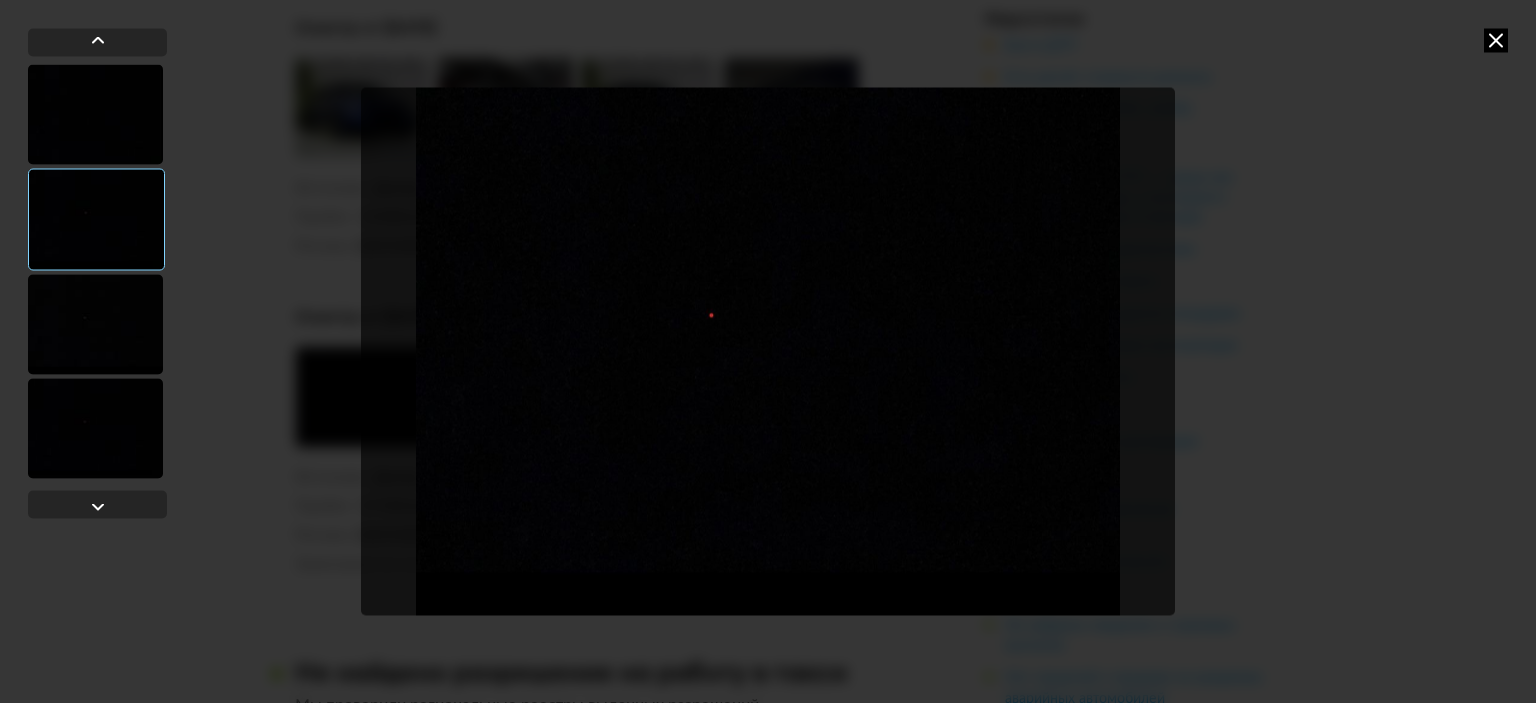 click at bounding box center (95, 114) 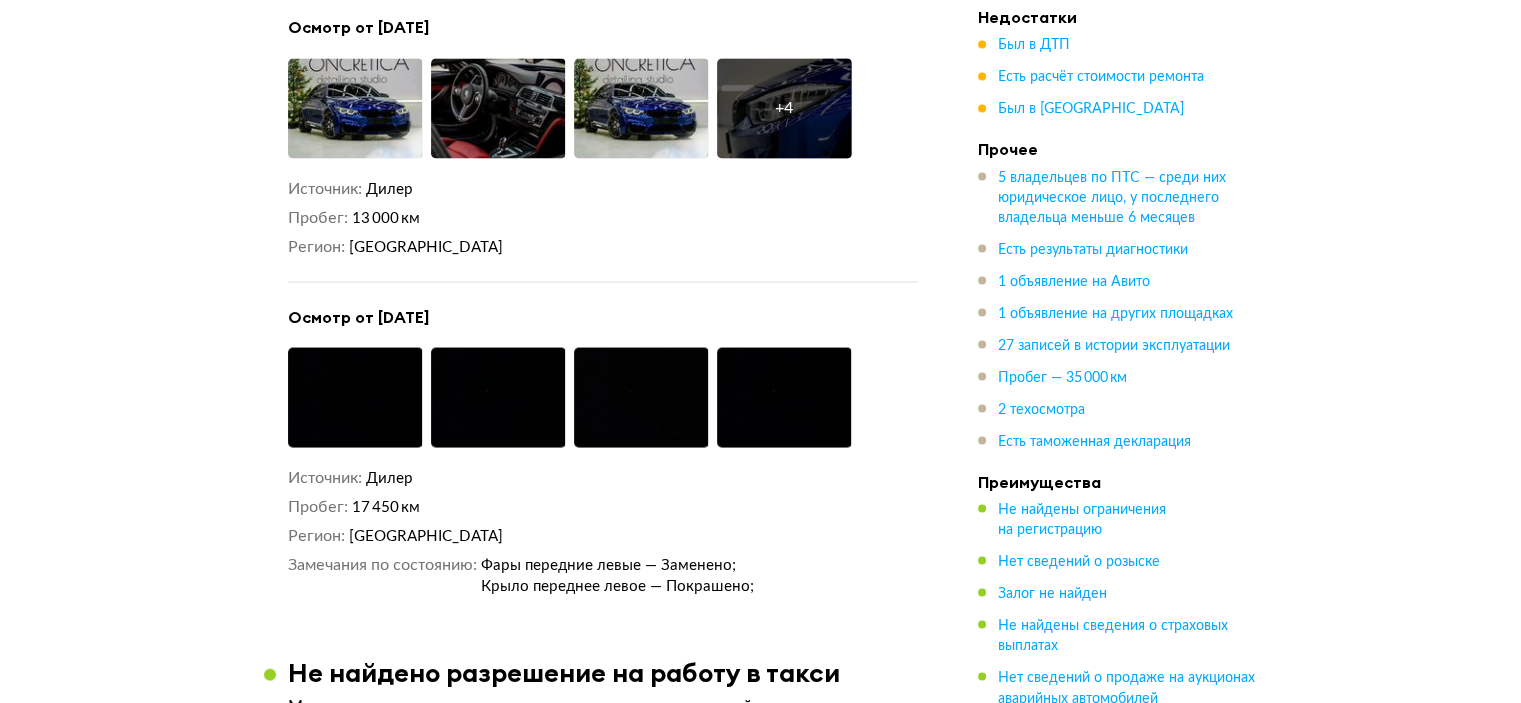 scroll, scrollTop: 3526, scrollLeft: 0, axis: vertical 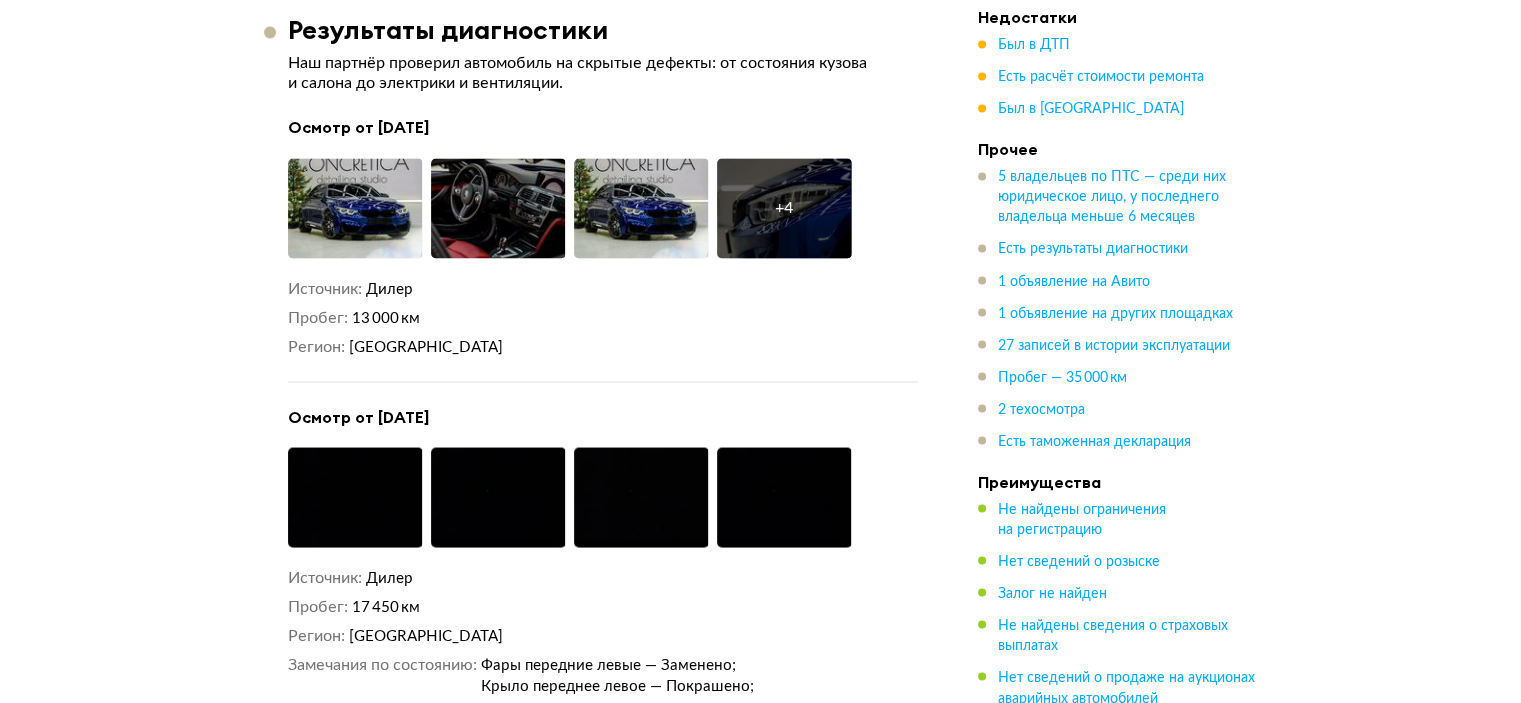 click on "Результаты диагностики Наш партнёр проверил автомобиль на скрытые дефекты: от состояния кузова и салона до электрики и вентиляции. Осмотр от [DATE] Увеличить фото Увеличить фото Увеличить фото + 4 Увеличить фото Источник Дилер Пробег 13 000 км Регион [GEOGRAPHIC_DATA] Осмотр от [DATE] Увеличить фото Увеличить фото Увеличить фото Увеличить фото Источник [PERSON_NAME] Пробег 17 450 км Регион Ставрополь Замечания по состоянию Фары передние левые — Заменено;
Крыло переднее левое — Покрашено;" at bounding box center [603, 355] 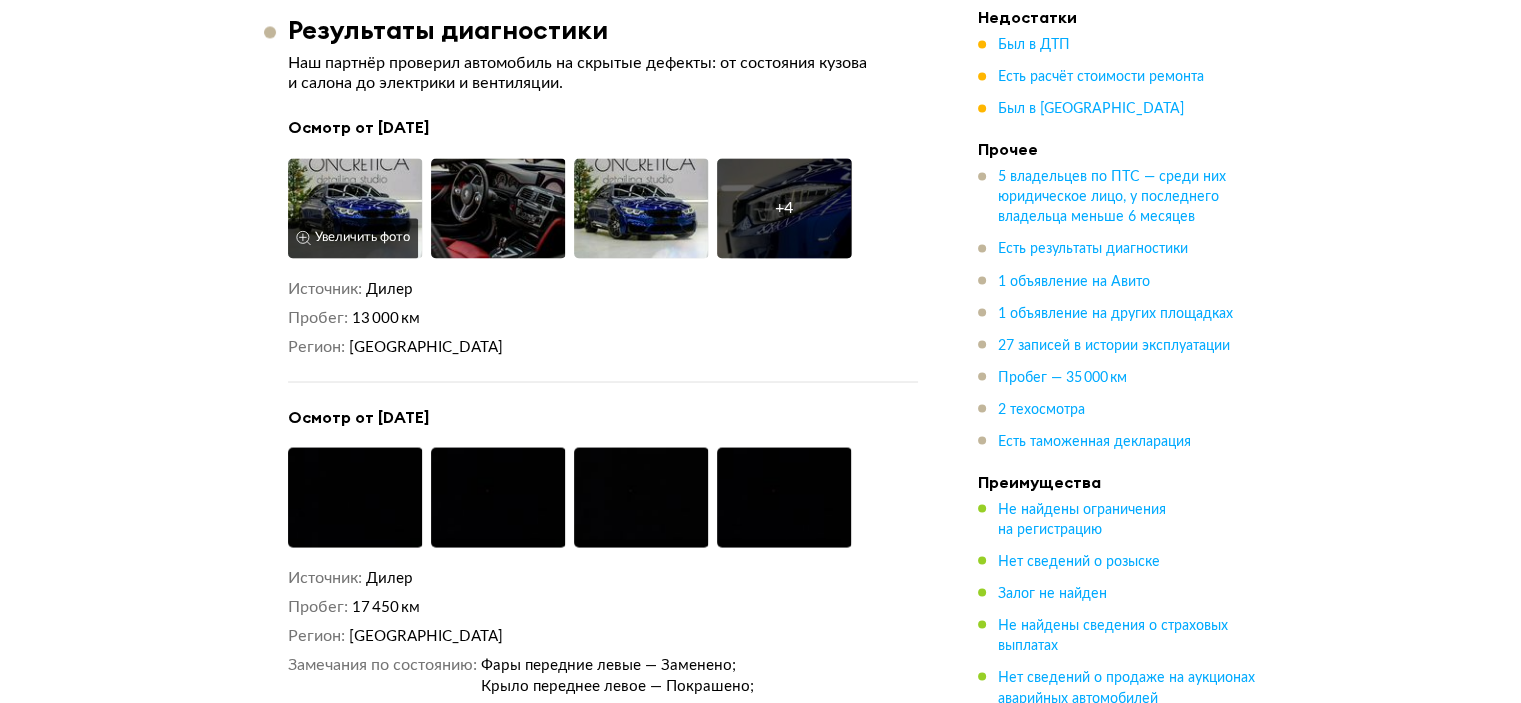 click at bounding box center (355, 208) 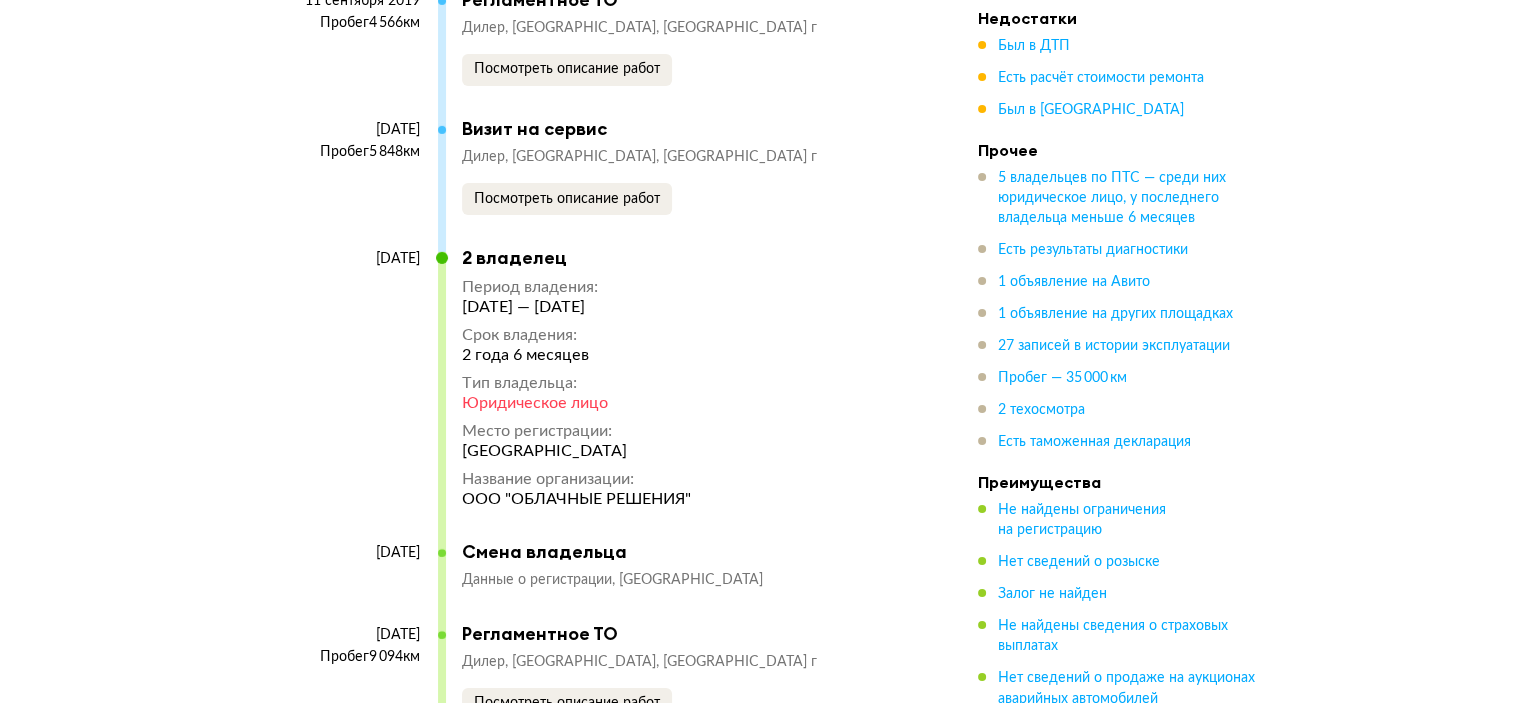 scroll, scrollTop: 7226, scrollLeft: 0, axis: vertical 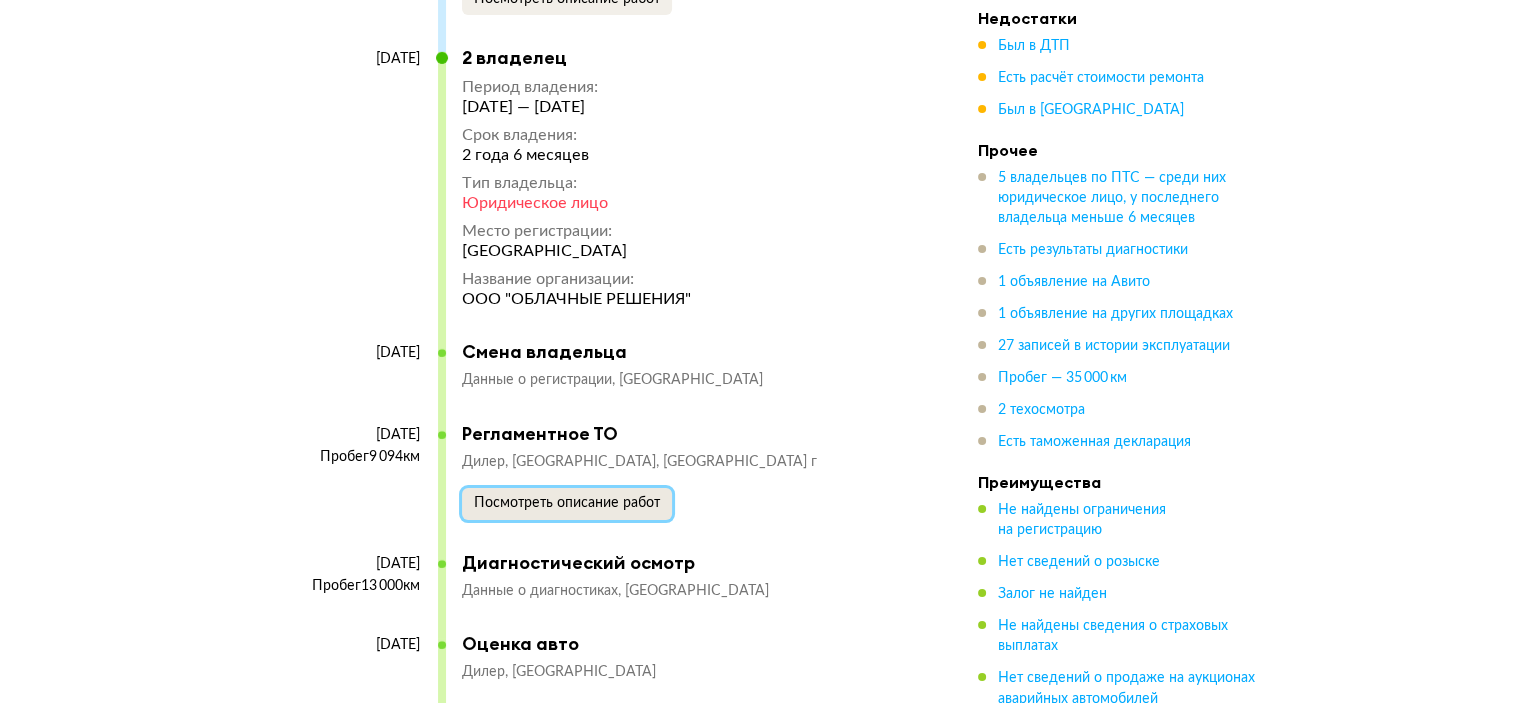 click on "Посмотреть описание работ" at bounding box center [567, 504] 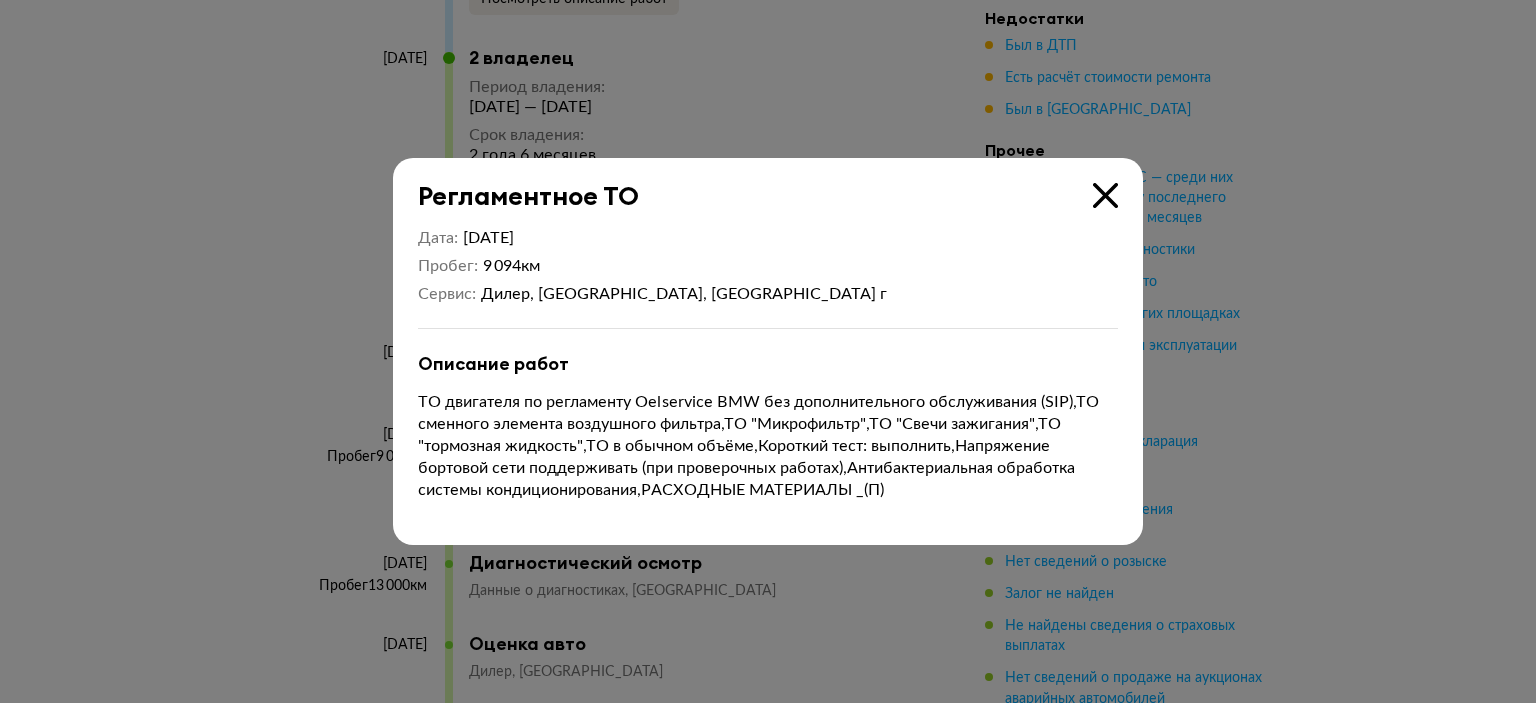 click at bounding box center [768, 351] 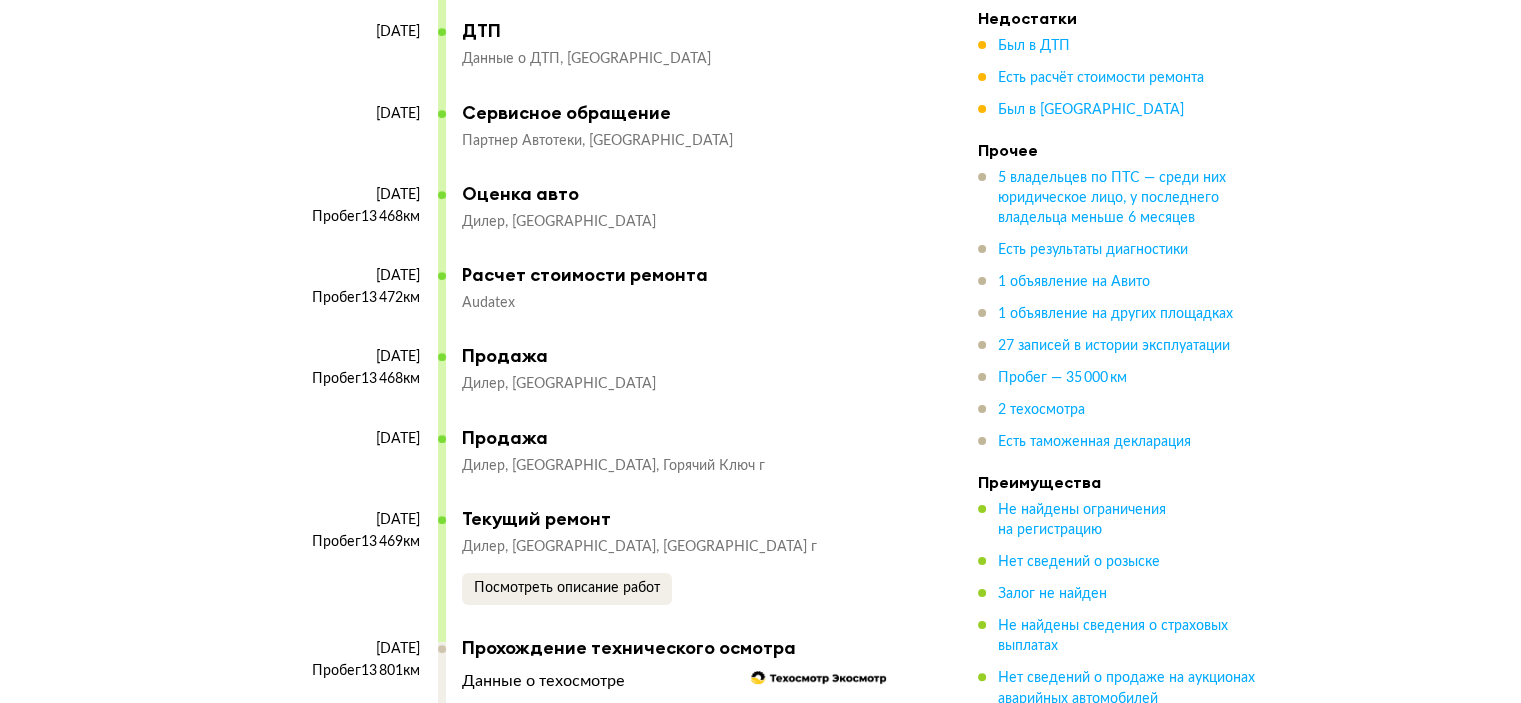 scroll, scrollTop: 7926, scrollLeft: 0, axis: vertical 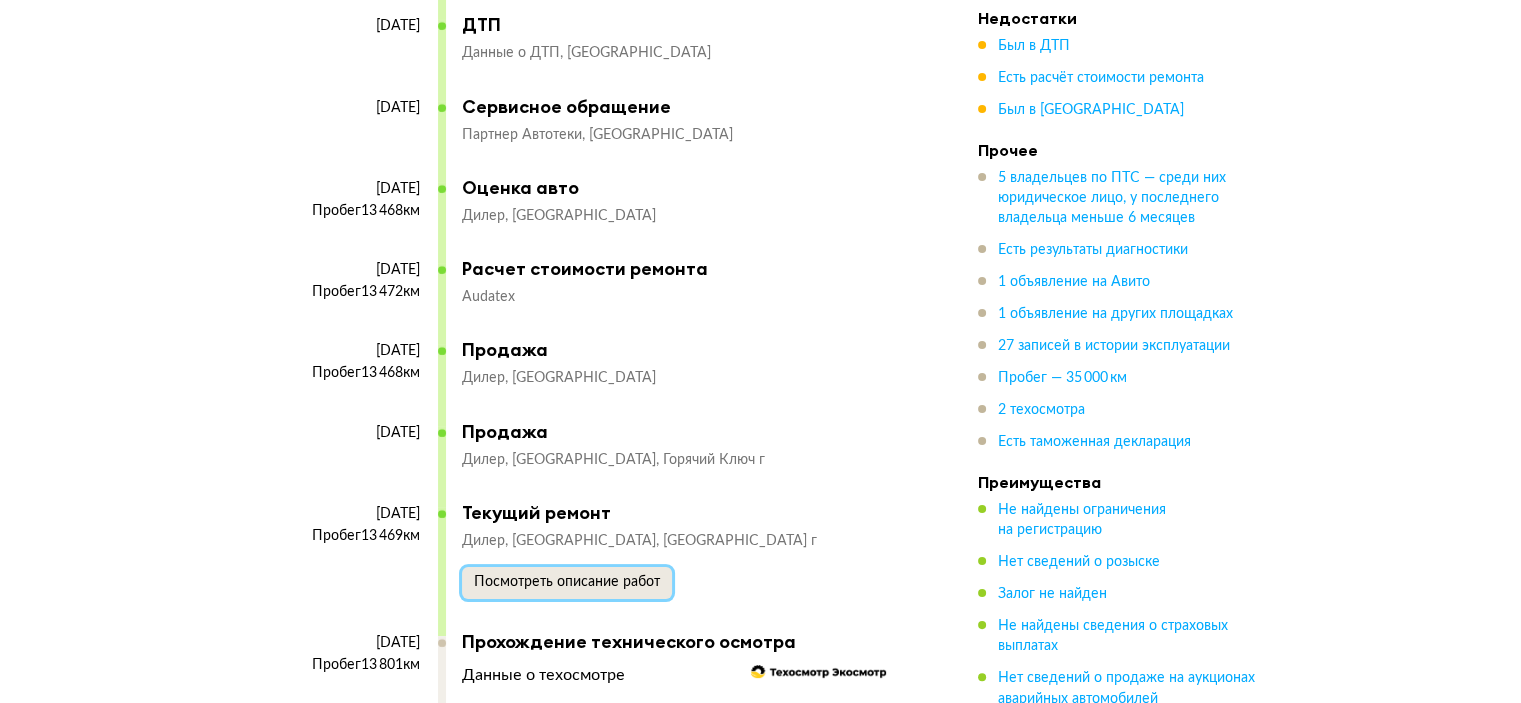 click on "Посмотреть описание работ" at bounding box center [567, 582] 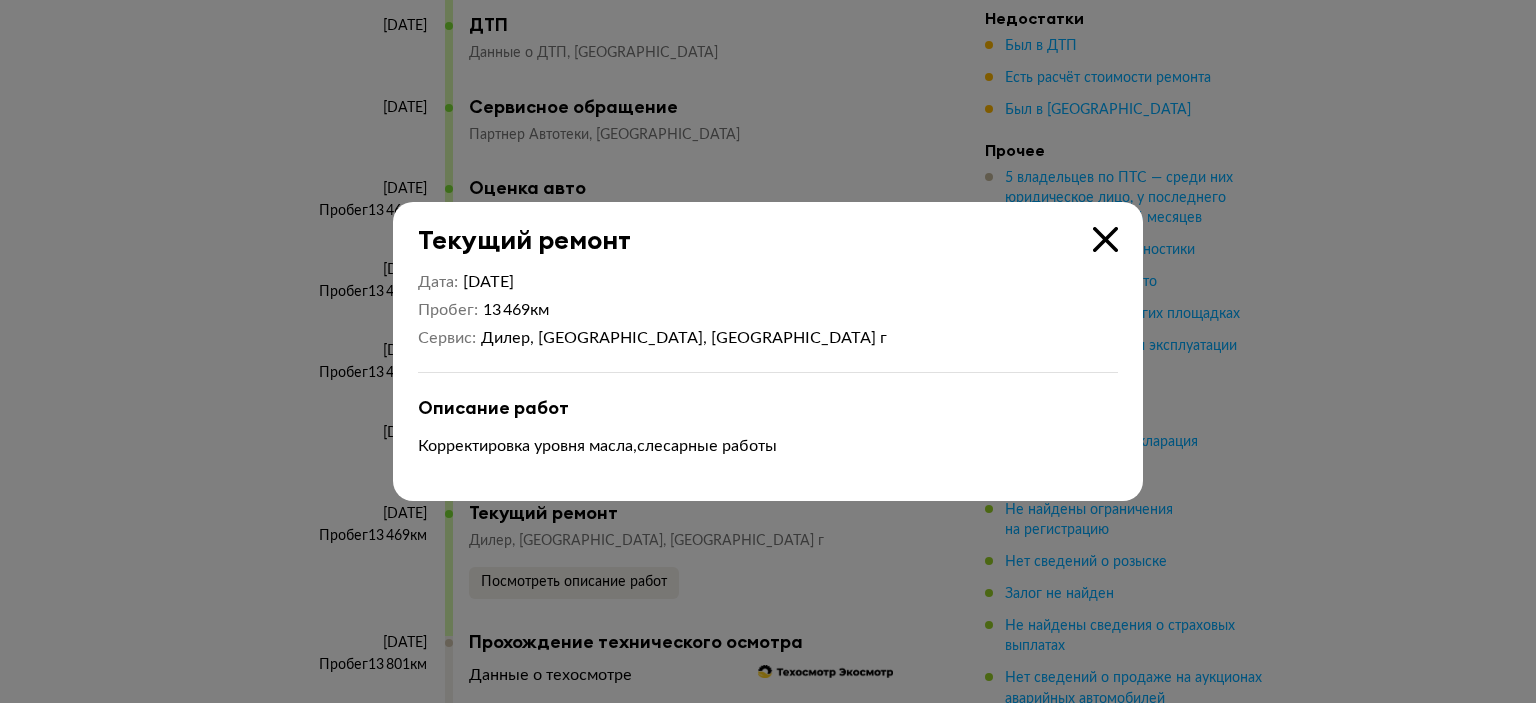 click at bounding box center [768, 351] 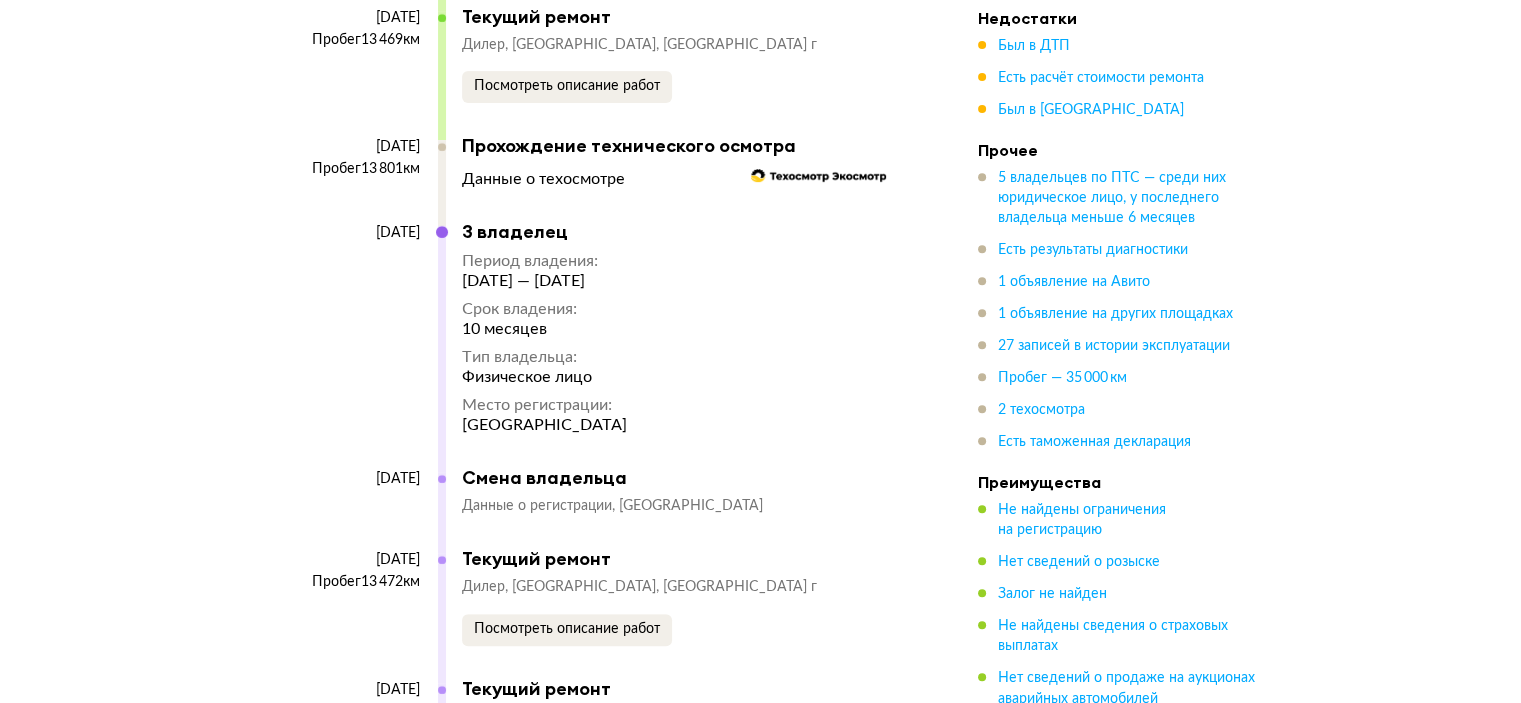 scroll, scrollTop: 8426, scrollLeft: 0, axis: vertical 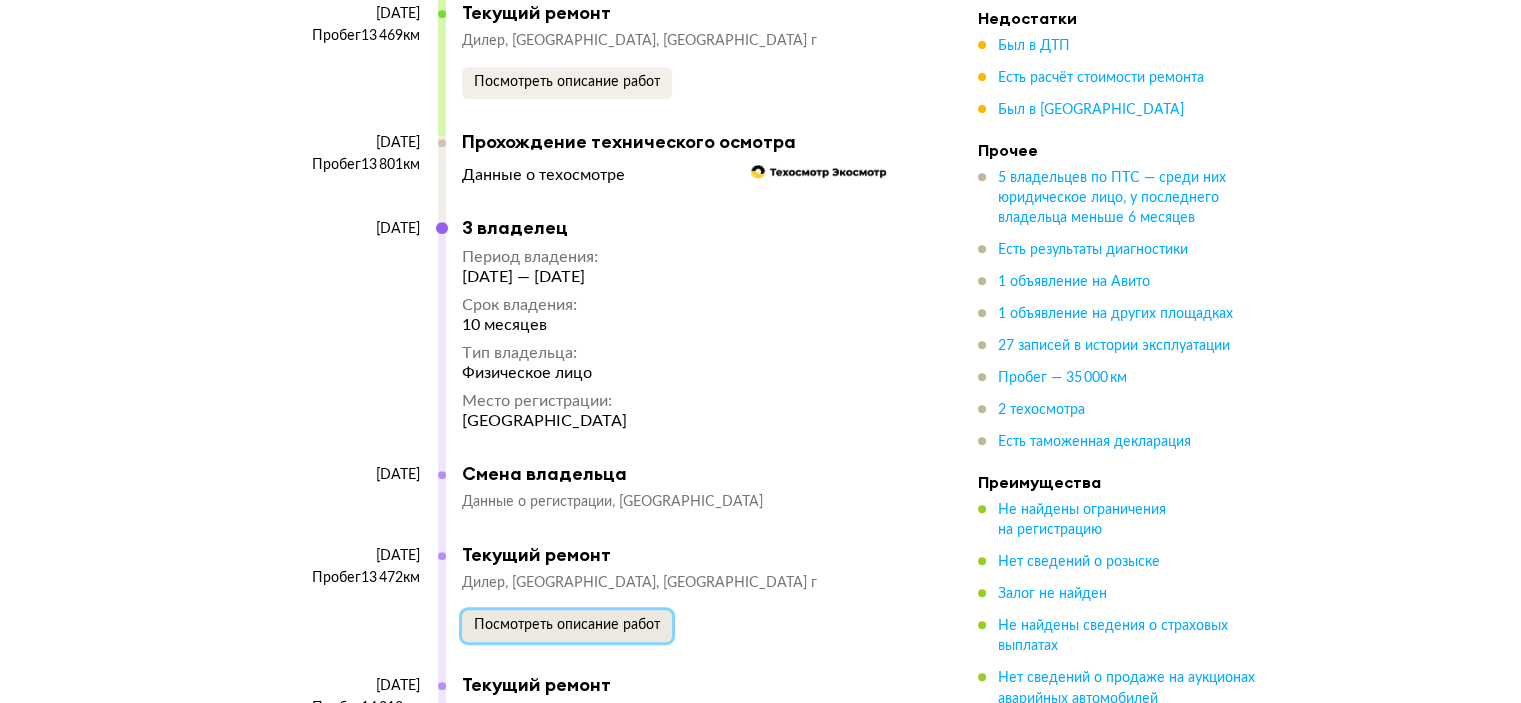 click on "Посмотреть описание работ" at bounding box center (567, 625) 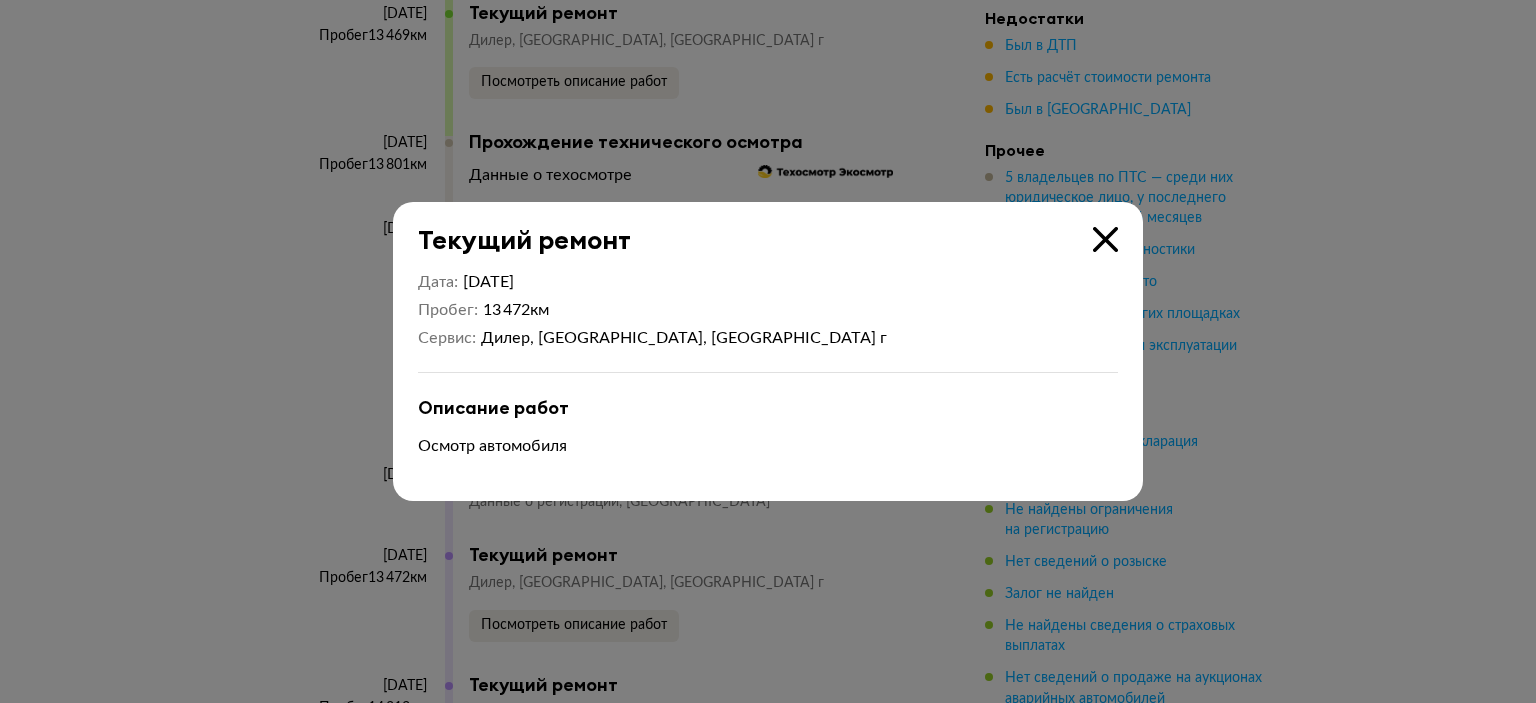 click at bounding box center [768, 351] 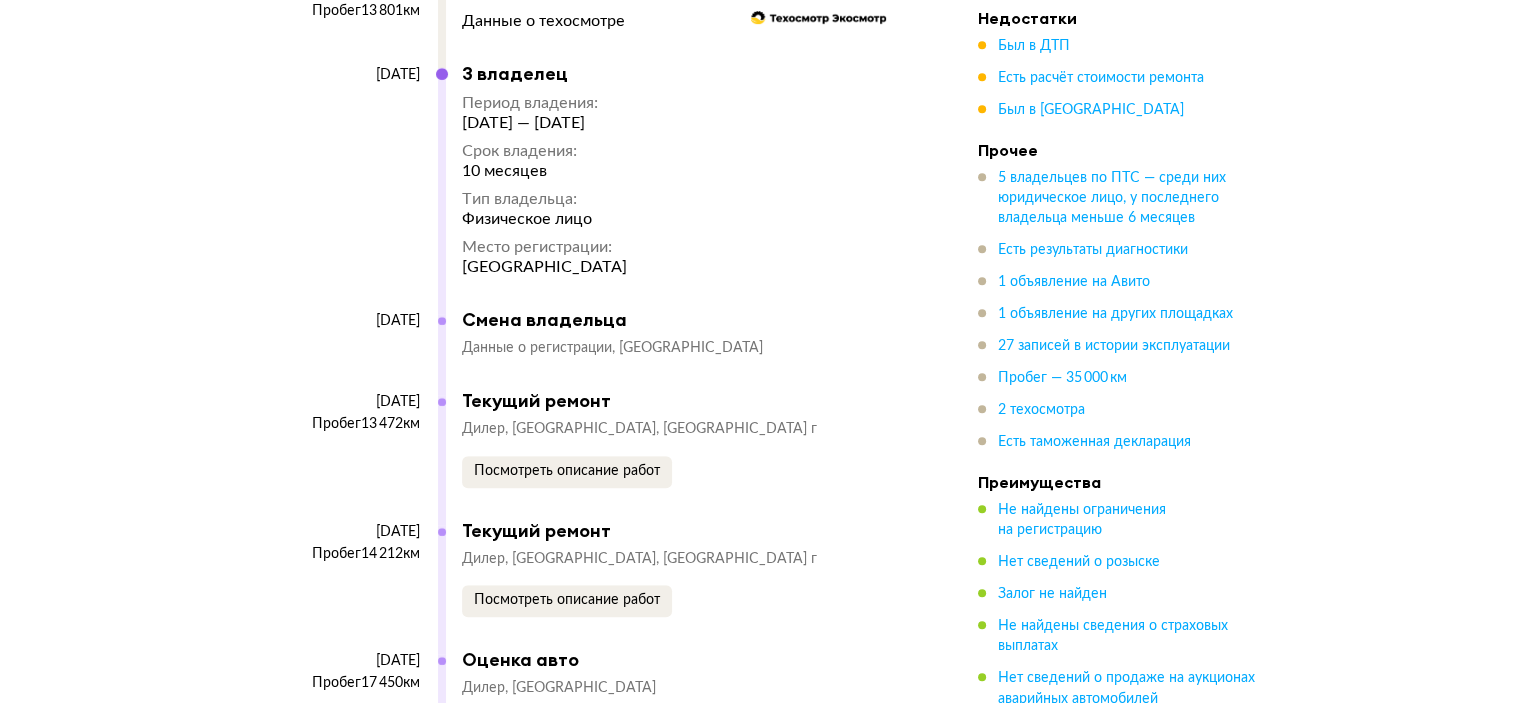 scroll, scrollTop: 8626, scrollLeft: 0, axis: vertical 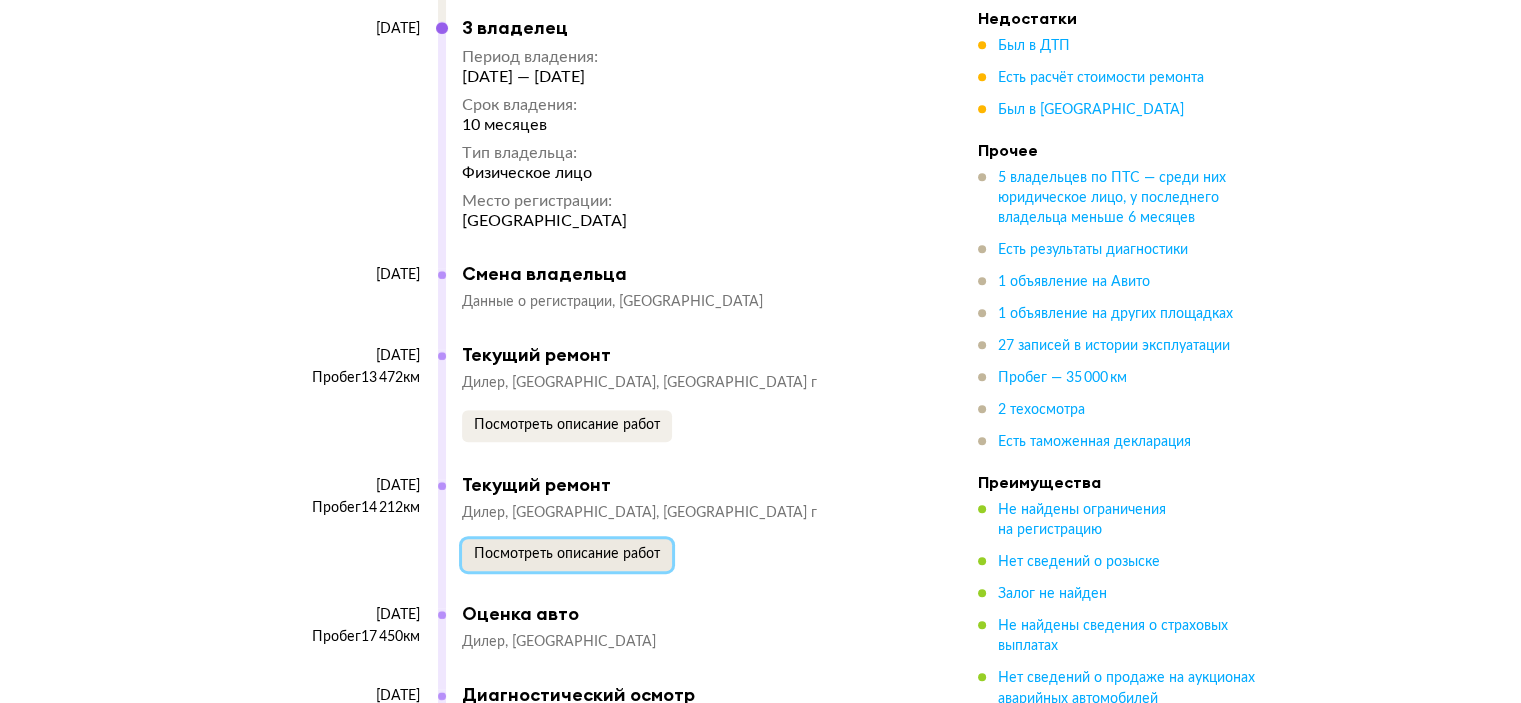 click on "Посмотреть описание работ" at bounding box center [567, 554] 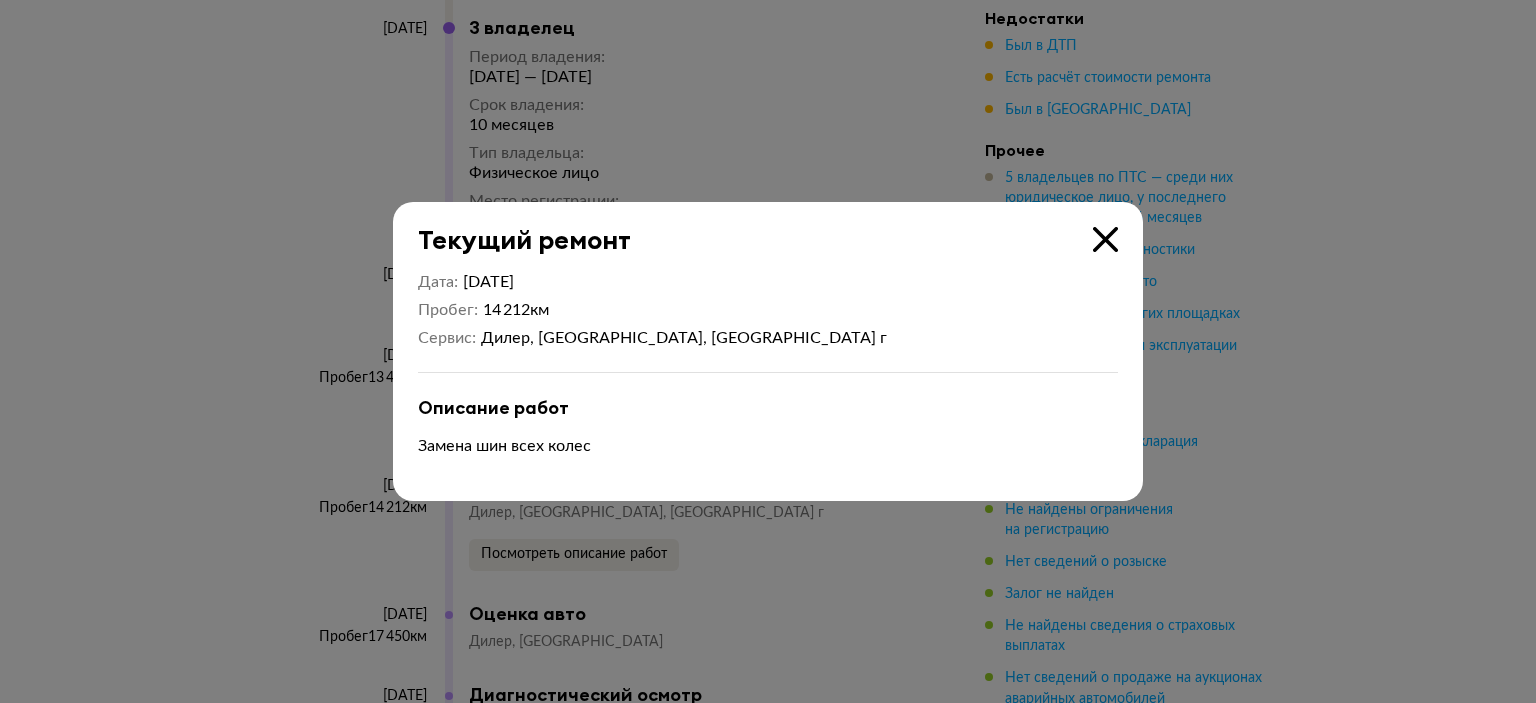 click at bounding box center (768, 351) 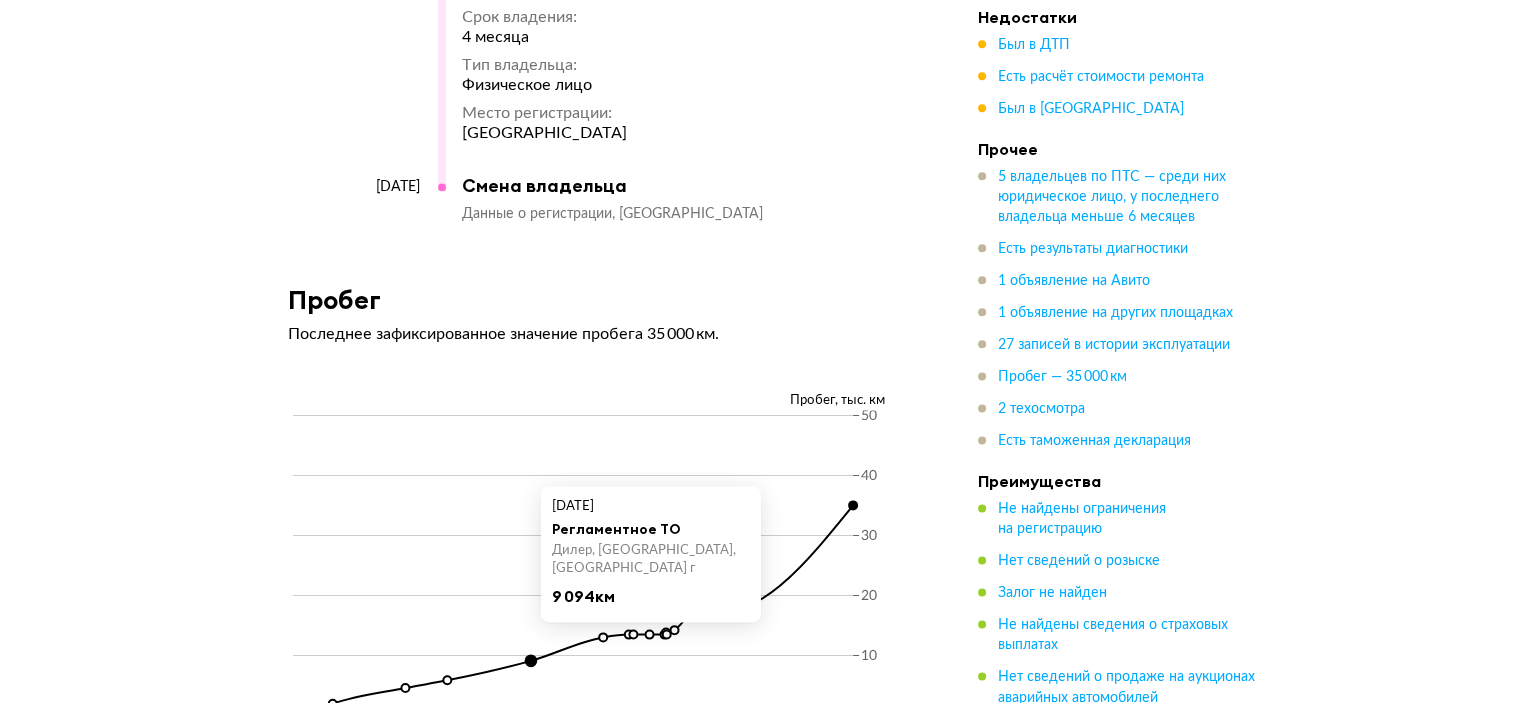 scroll, scrollTop: 10126, scrollLeft: 0, axis: vertical 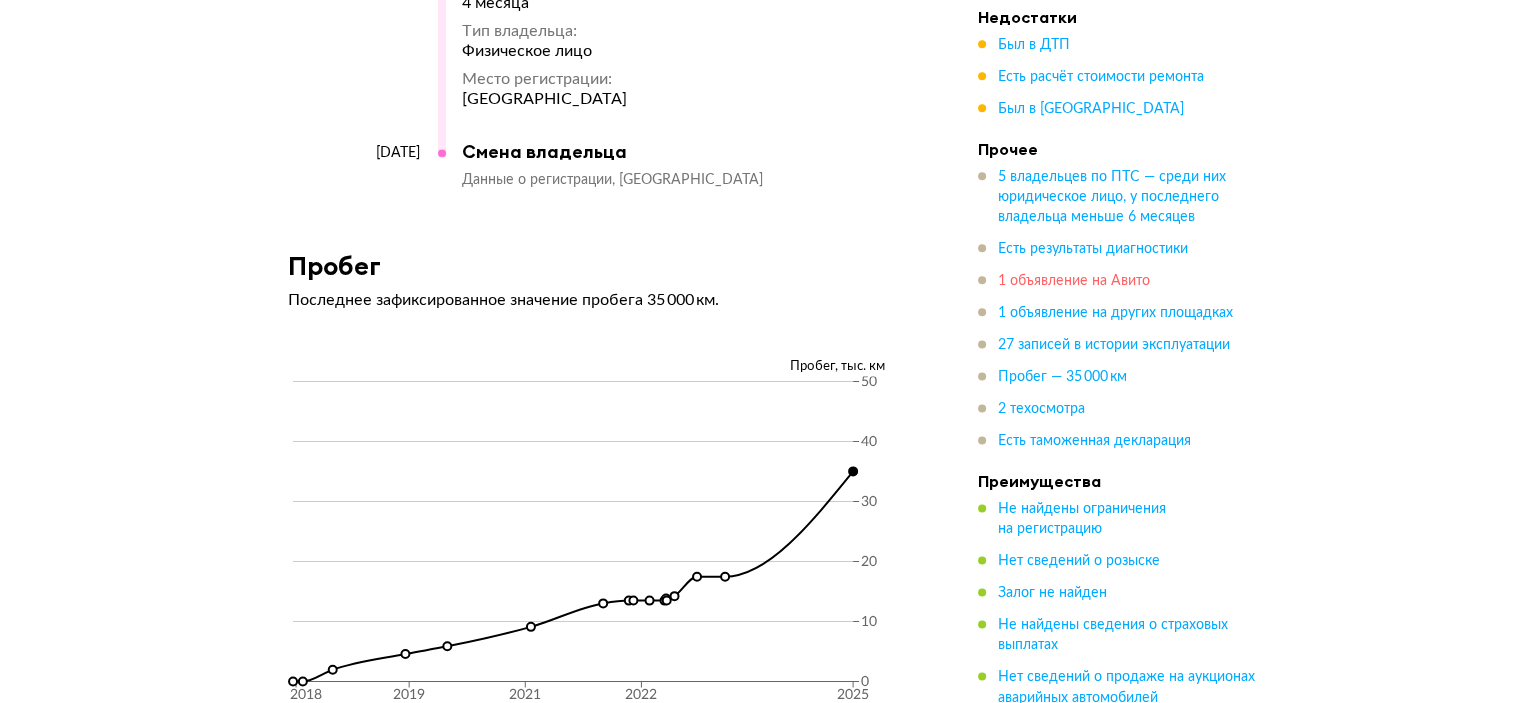click on "1 объявление на Авито" at bounding box center [1074, 282] 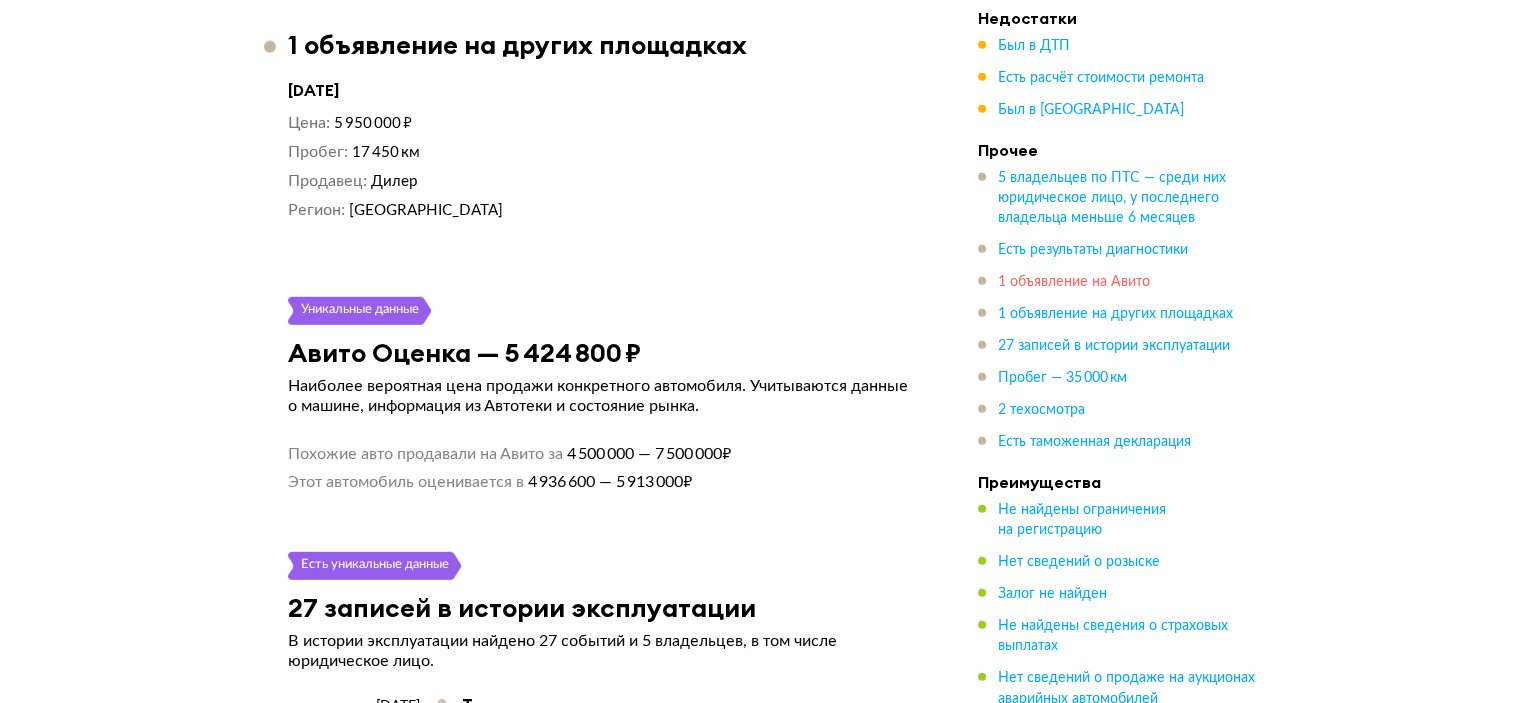 scroll, scrollTop: 5002, scrollLeft: 0, axis: vertical 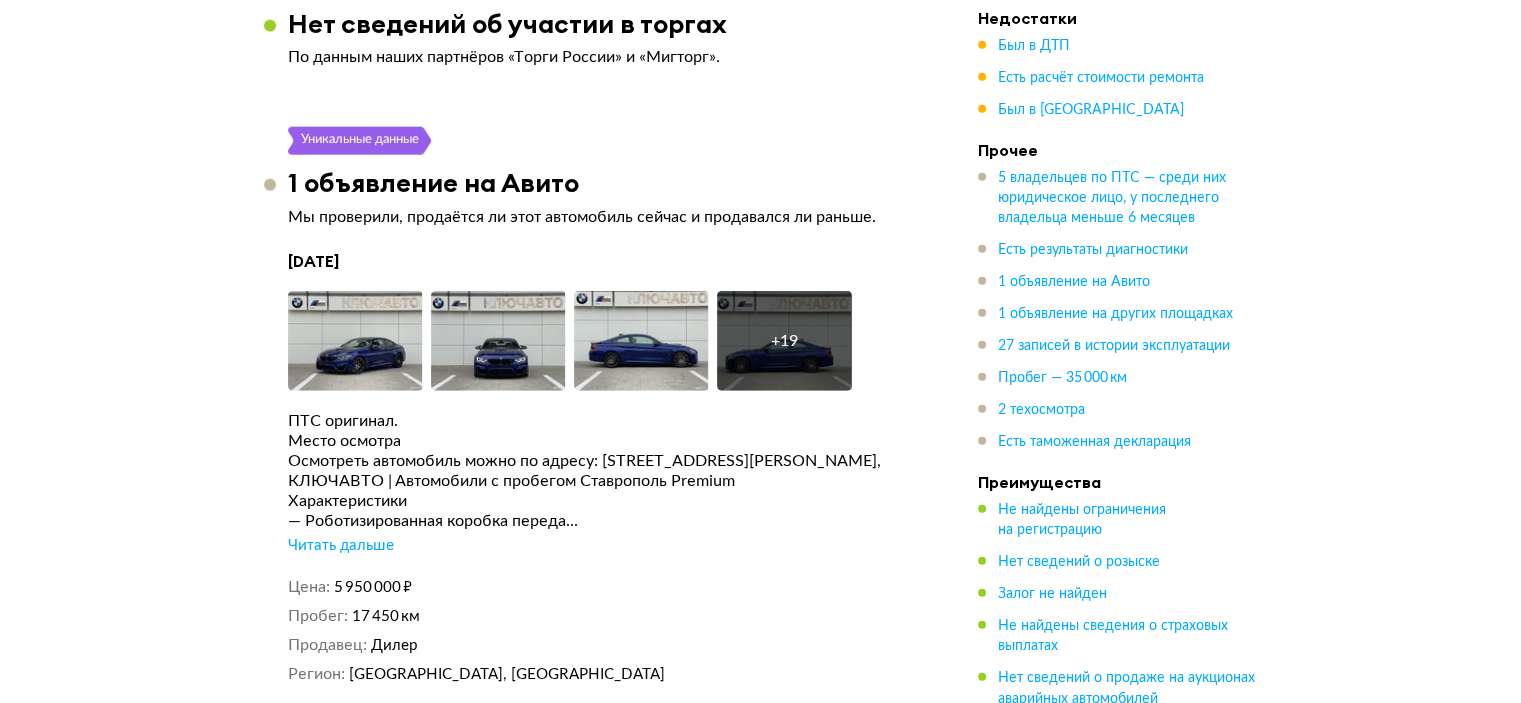 click on "Читать дальше" at bounding box center (341, 546) 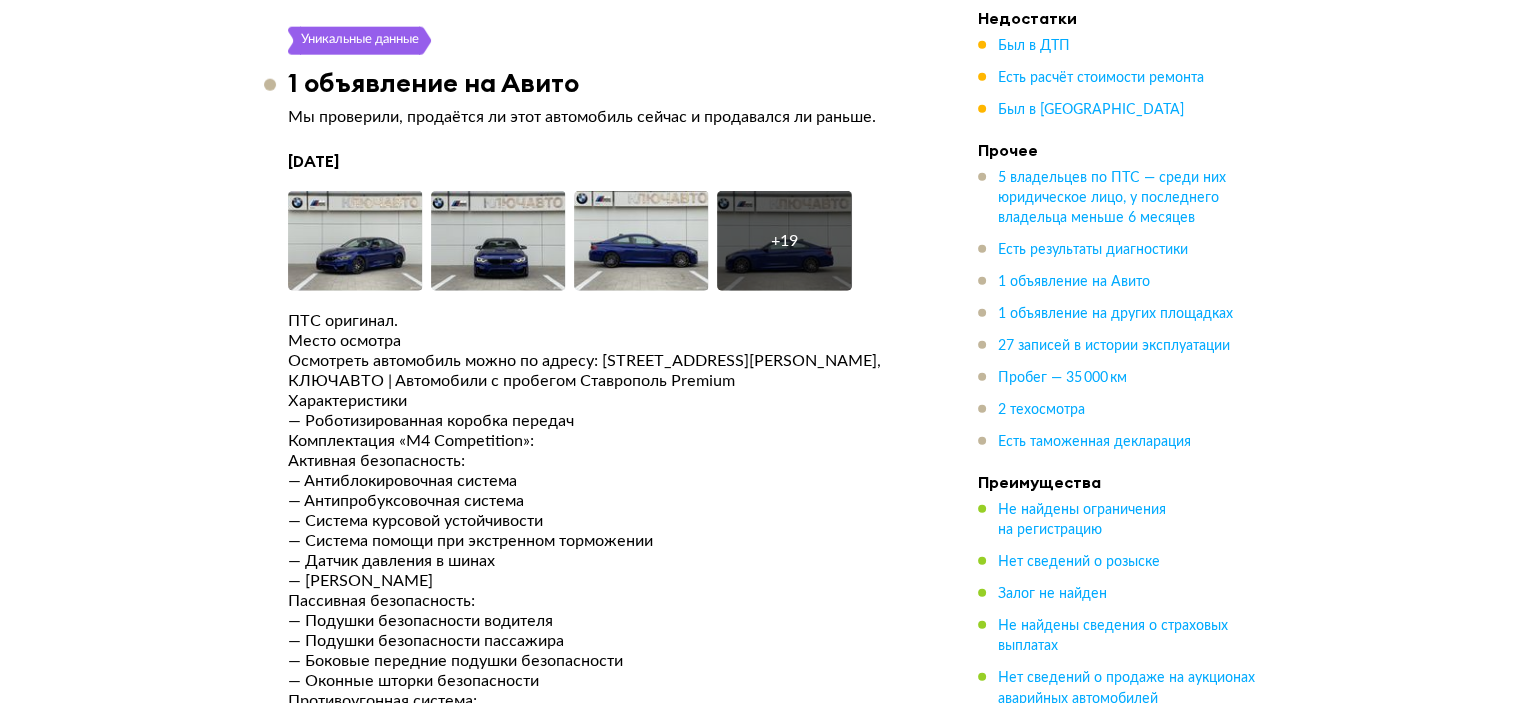 scroll, scrollTop: 4702, scrollLeft: 0, axis: vertical 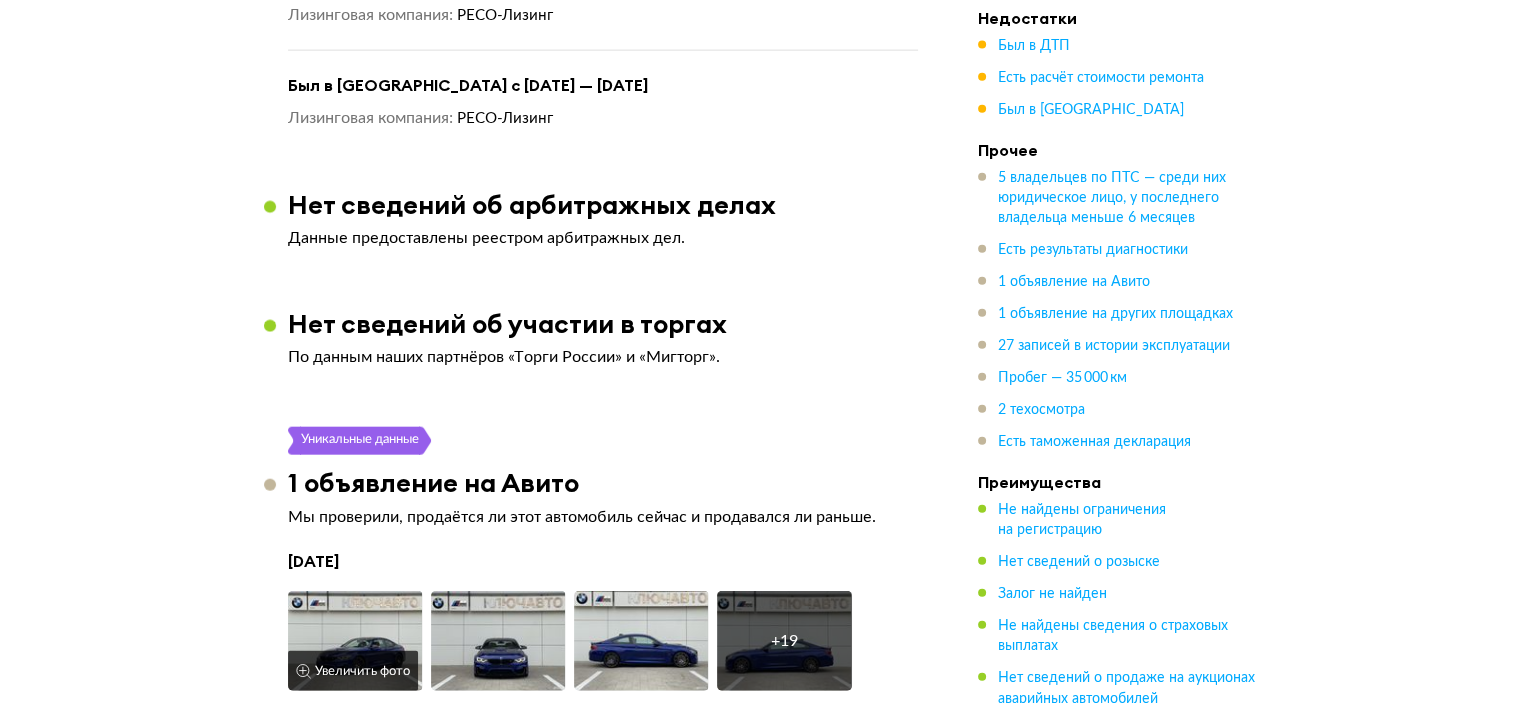 click at bounding box center (355, 641) 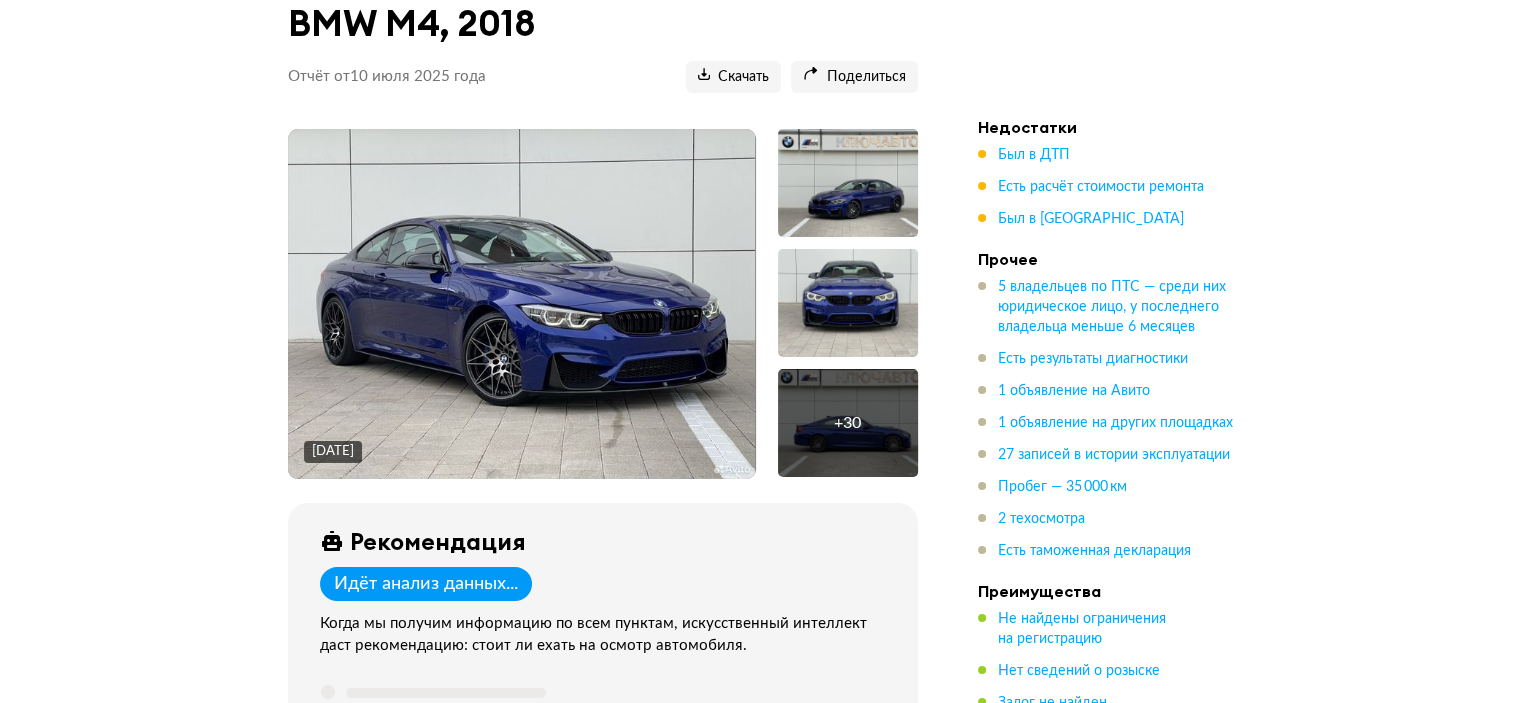 scroll, scrollTop: 0, scrollLeft: 0, axis: both 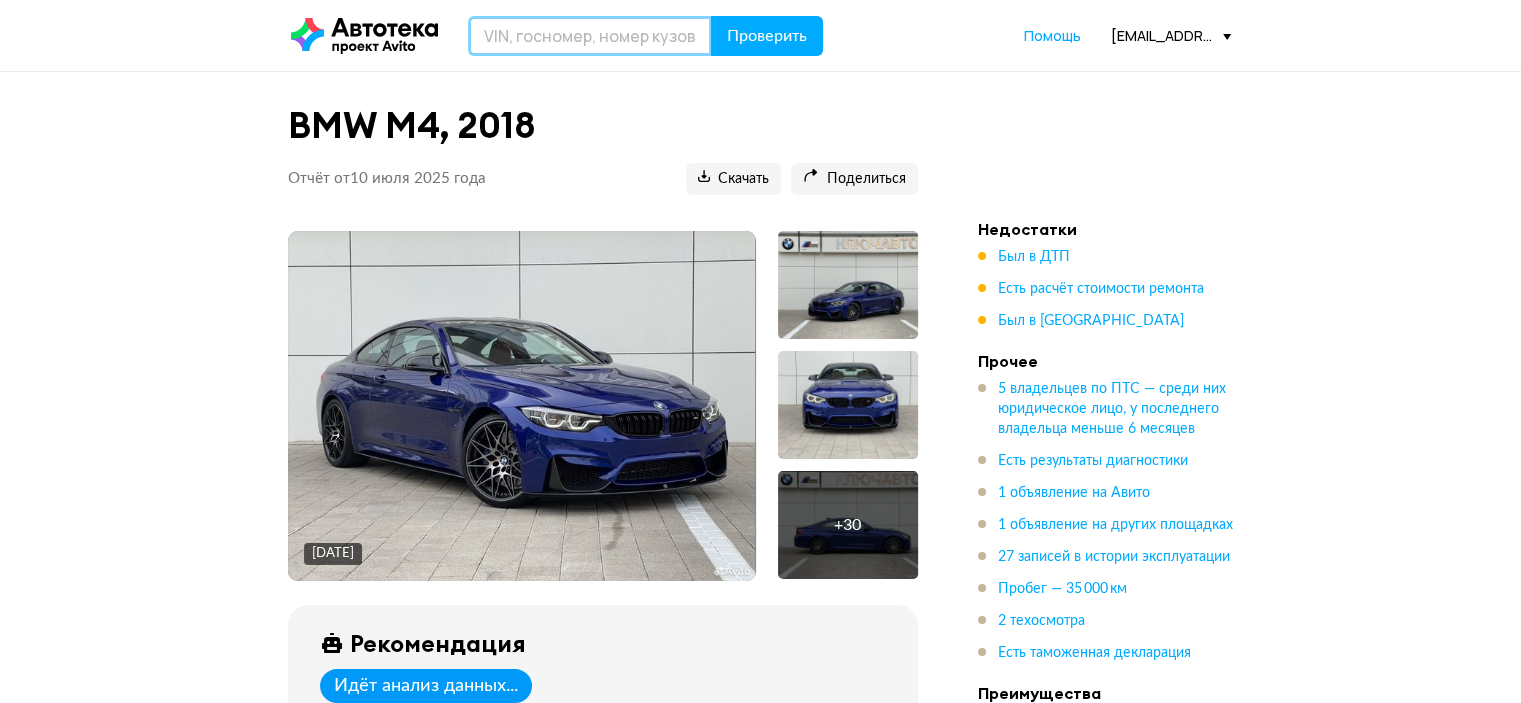 click at bounding box center (590, 36) 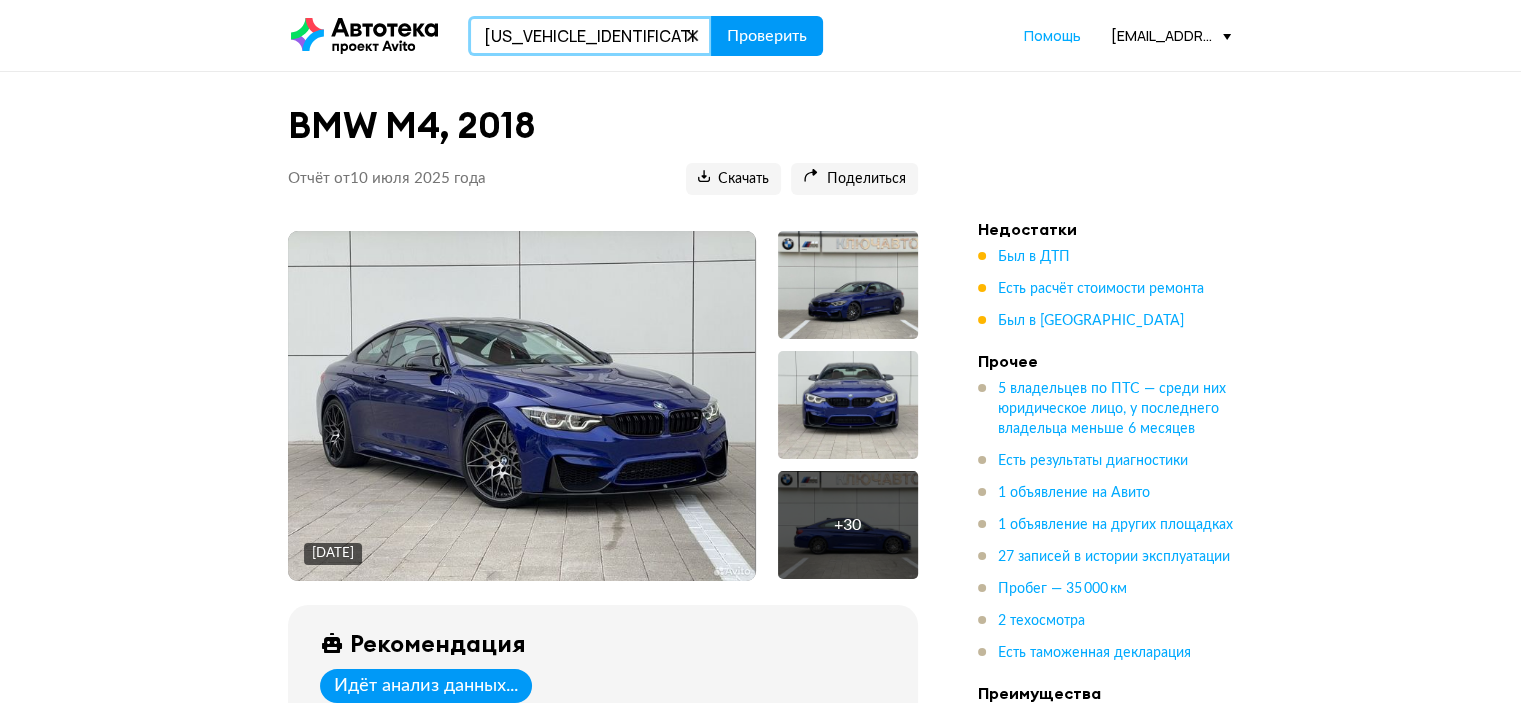 type on "[US_VEHICLE_IDENTIFICATION_NUMBER]" 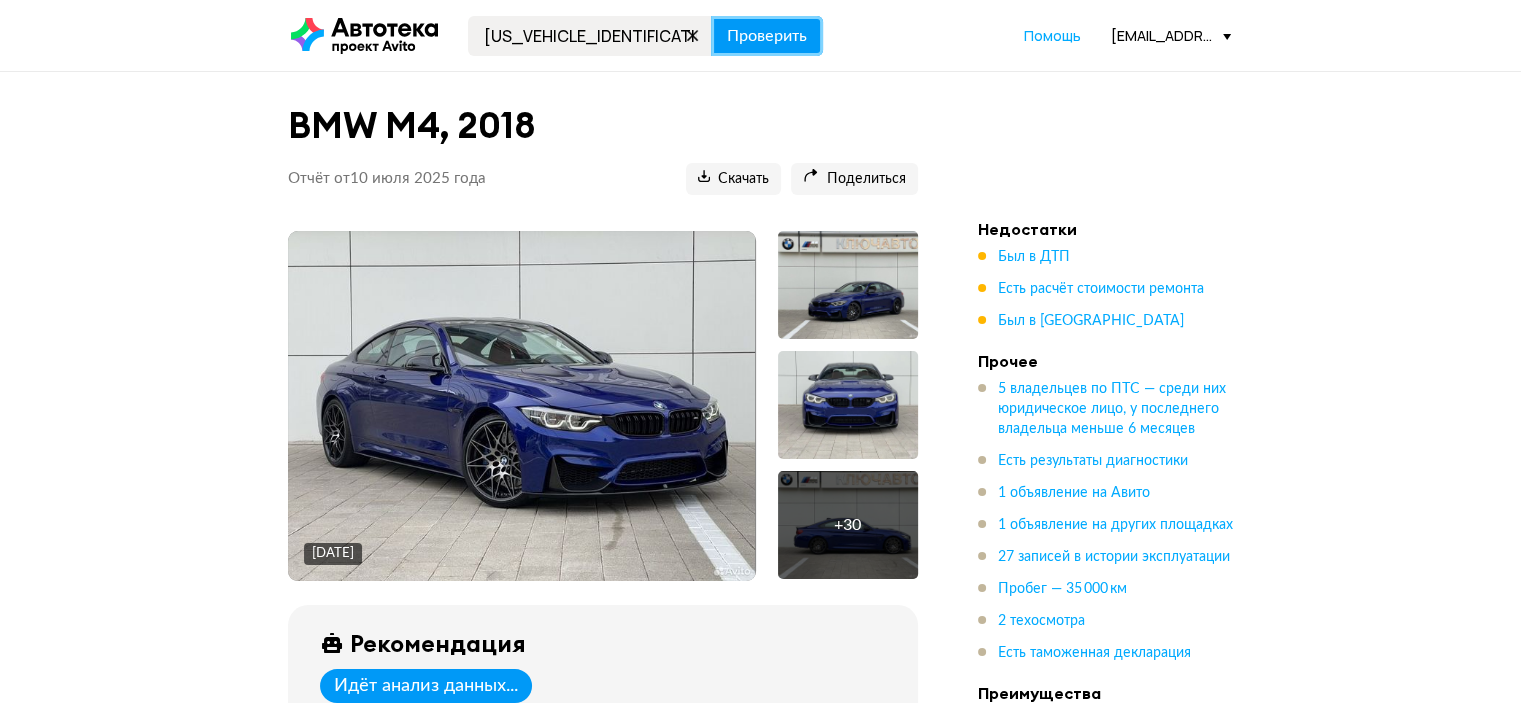 click on "Проверить" at bounding box center (767, 36) 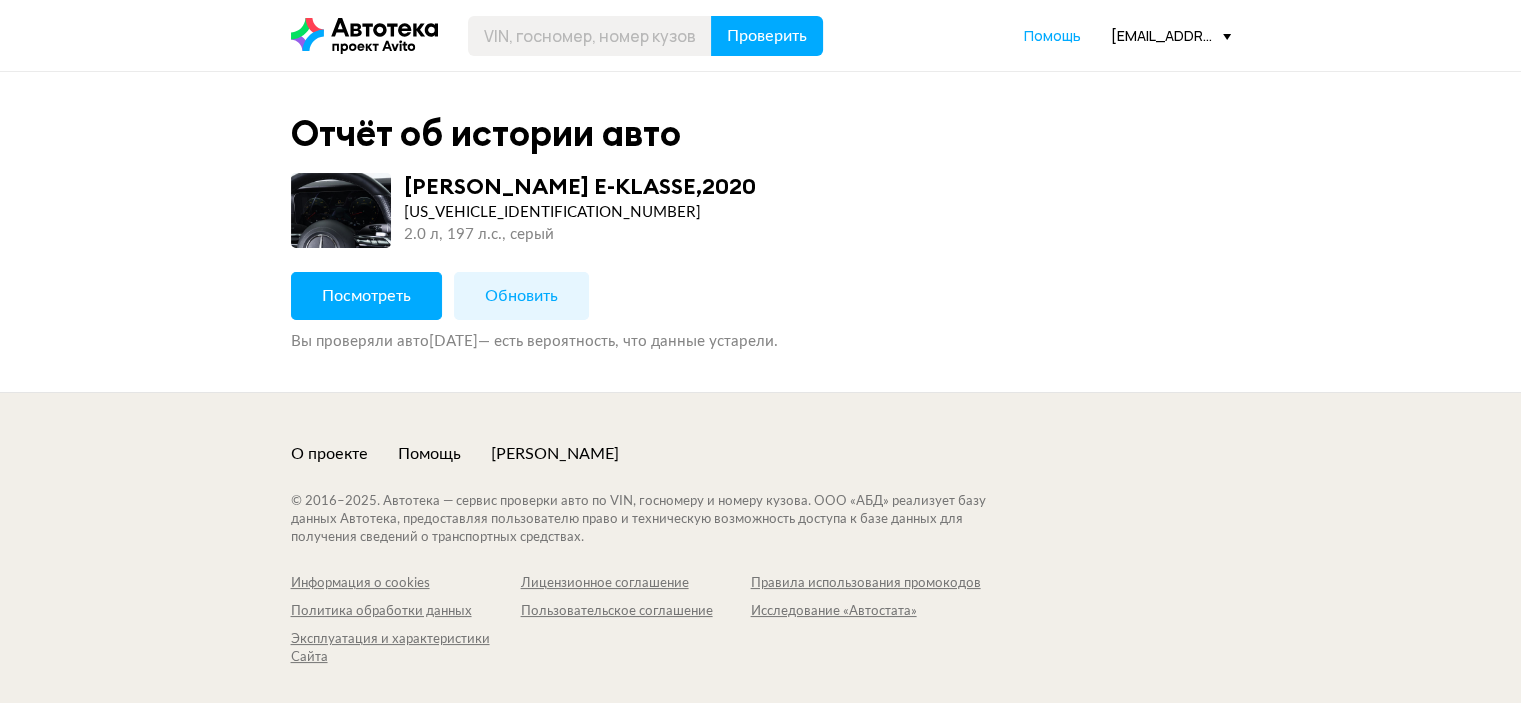 click on "Обновить" at bounding box center (521, 296) 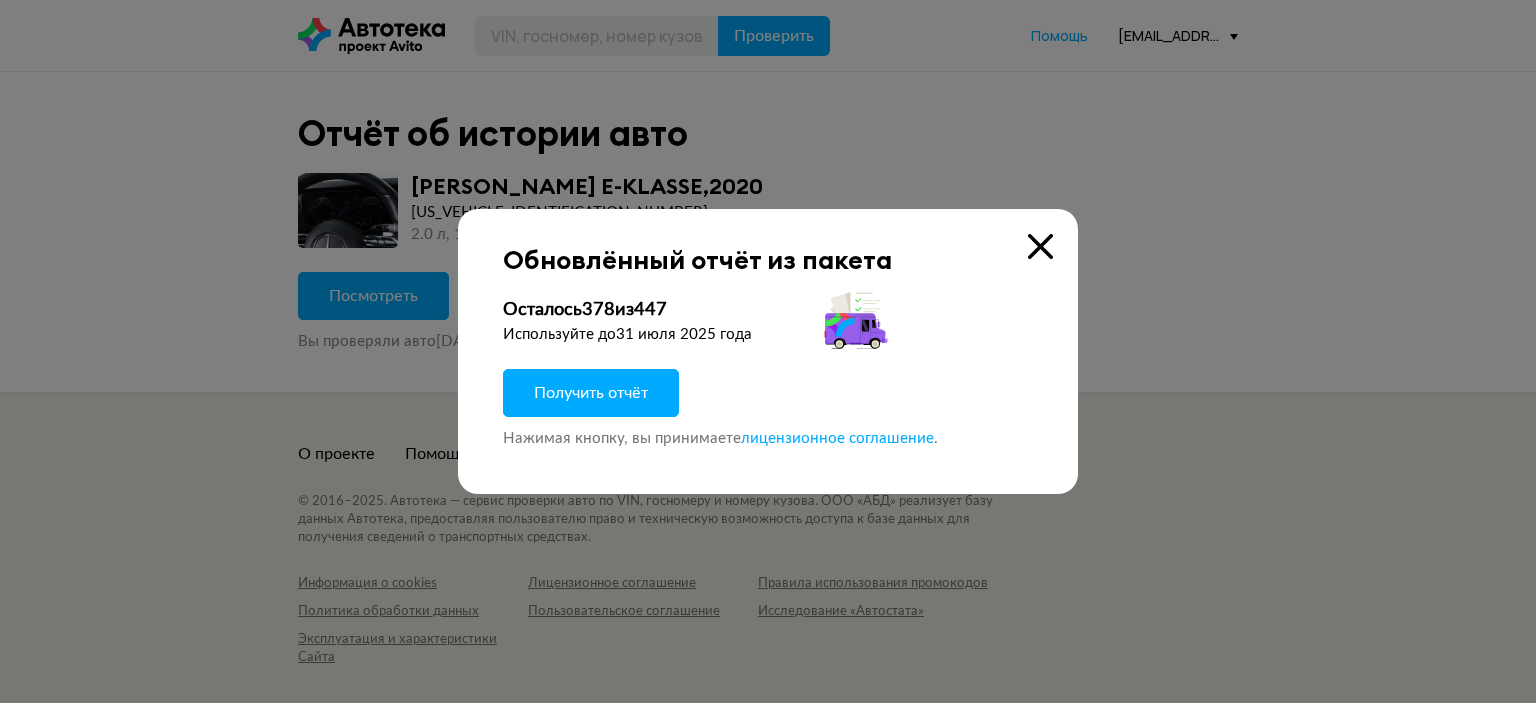 click on "Получить отчёт" at bounding box center (591, 393) 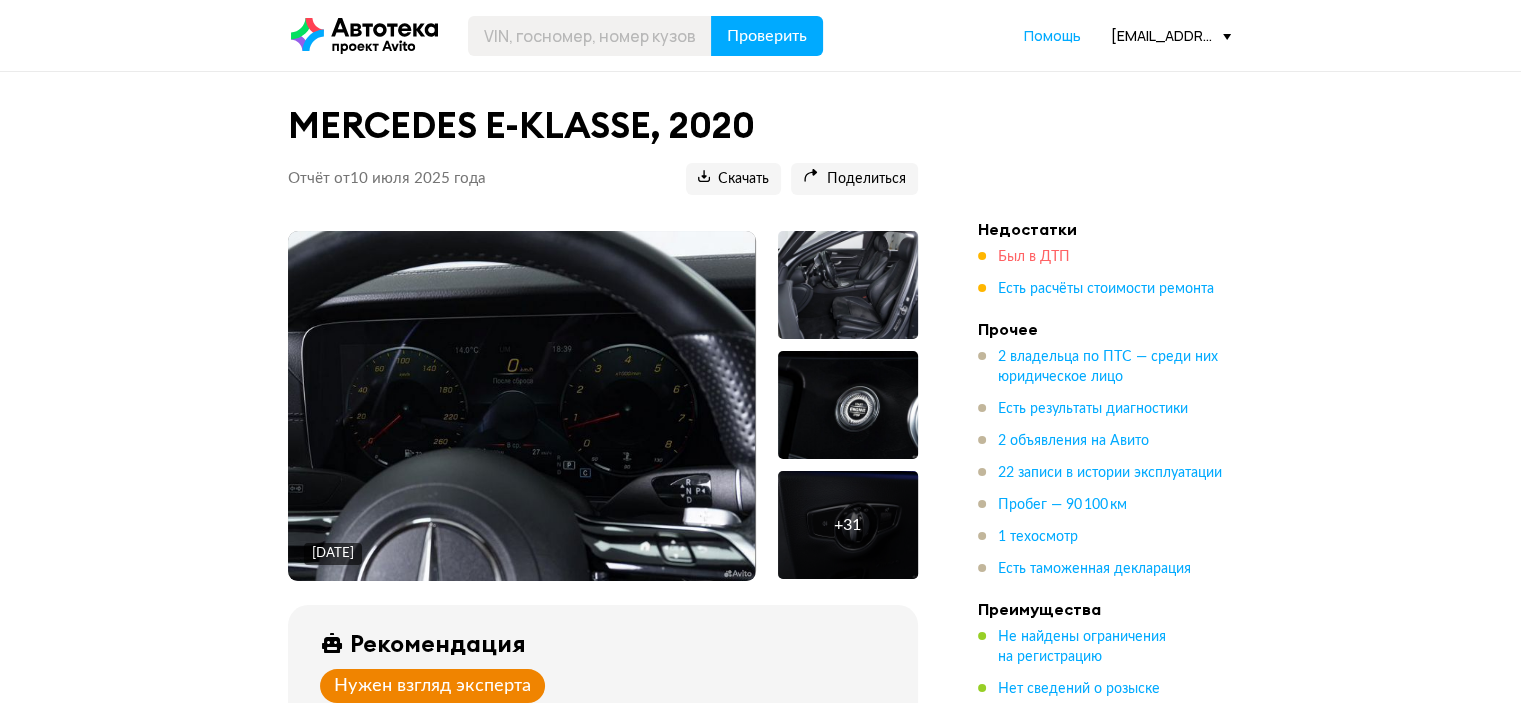 click on "Был в ДТП" at bounding box center (1034, 257) 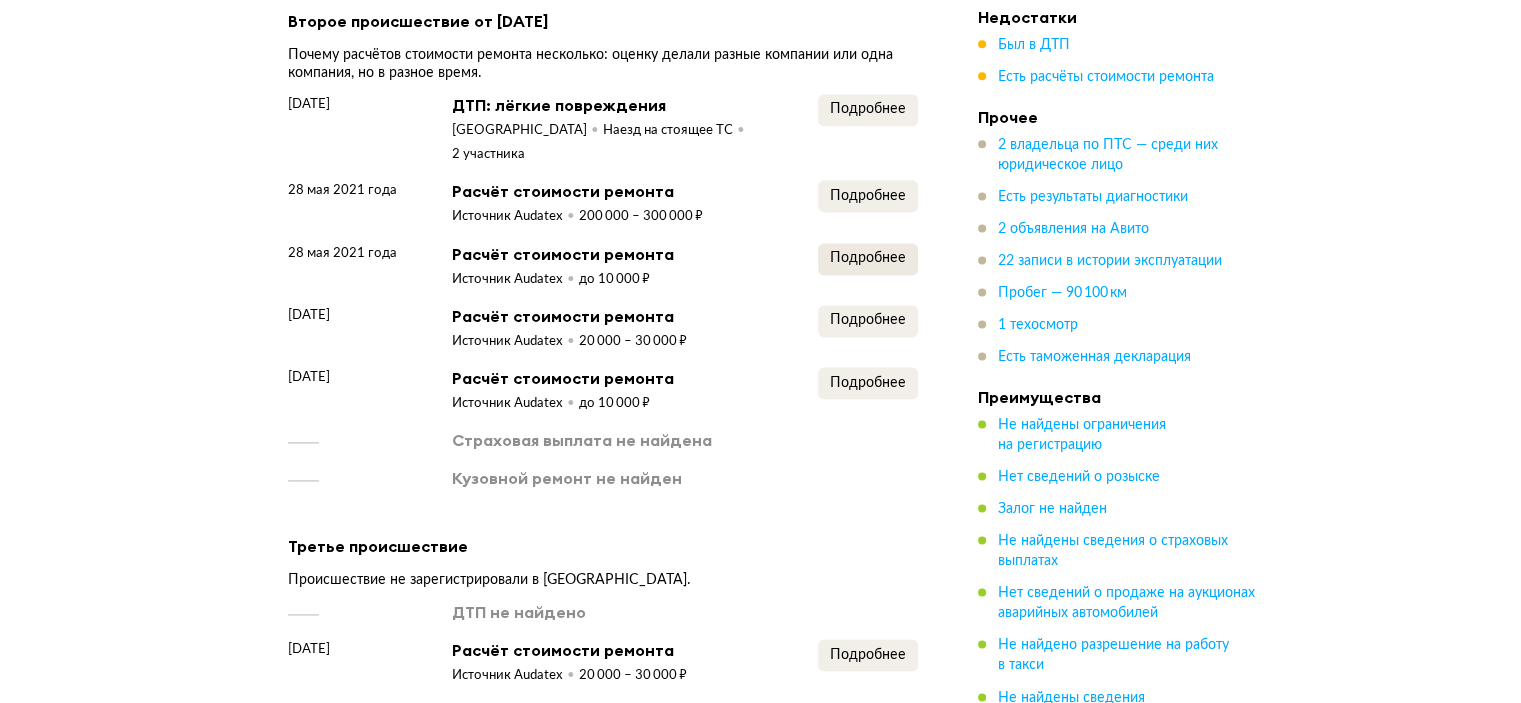 scroll, scrollTop: 2672, scrollLeft: 0, axis: vertical 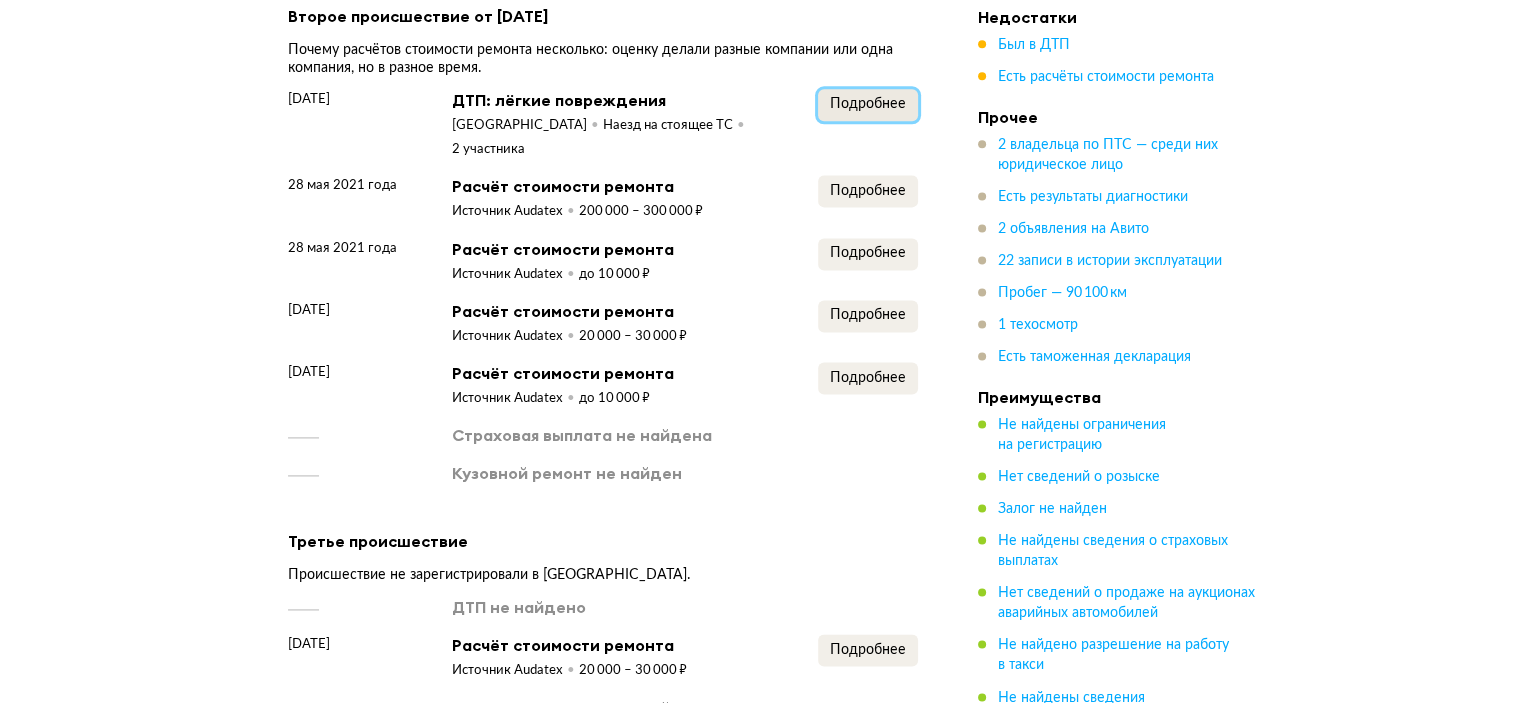 click on "Подробнее" at bounding box center (868, 104) 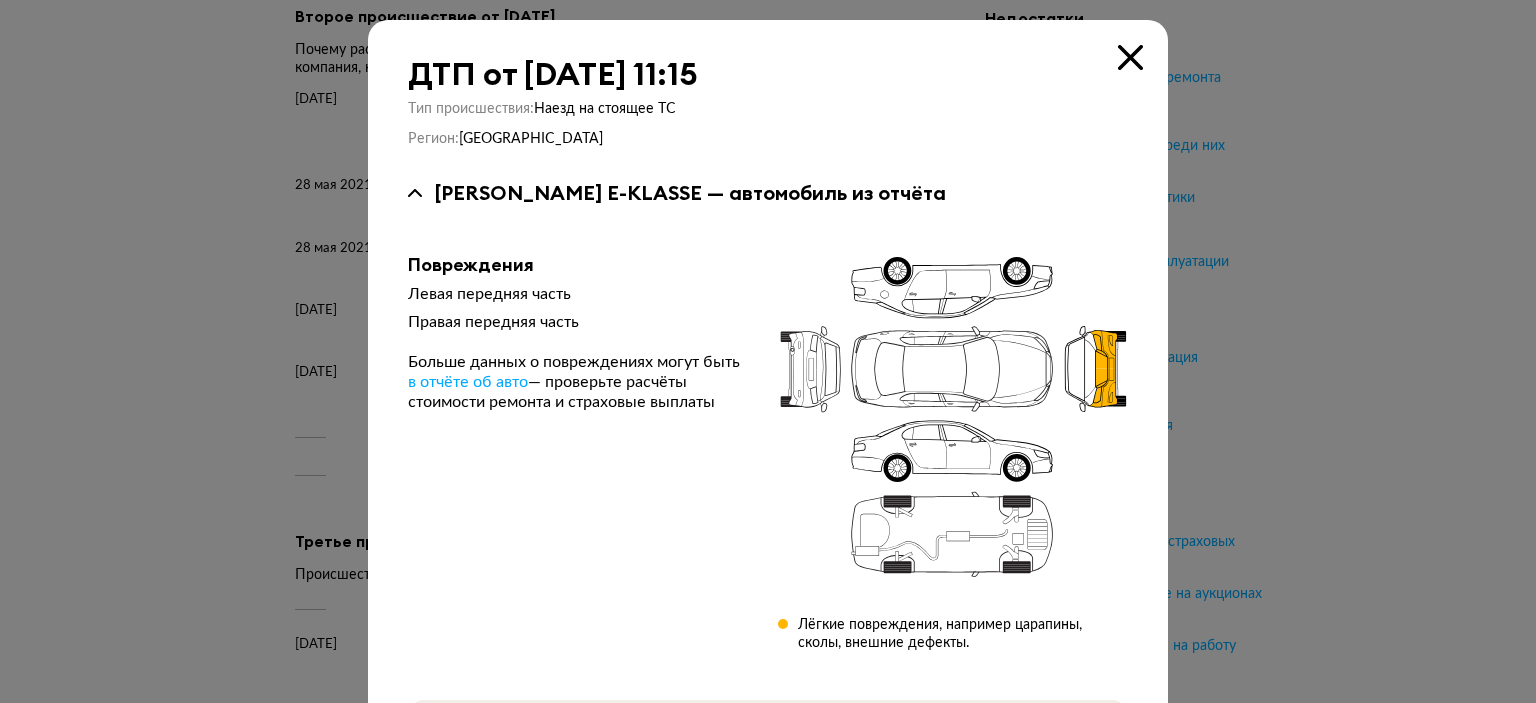 click at bounding box center (768, 351) 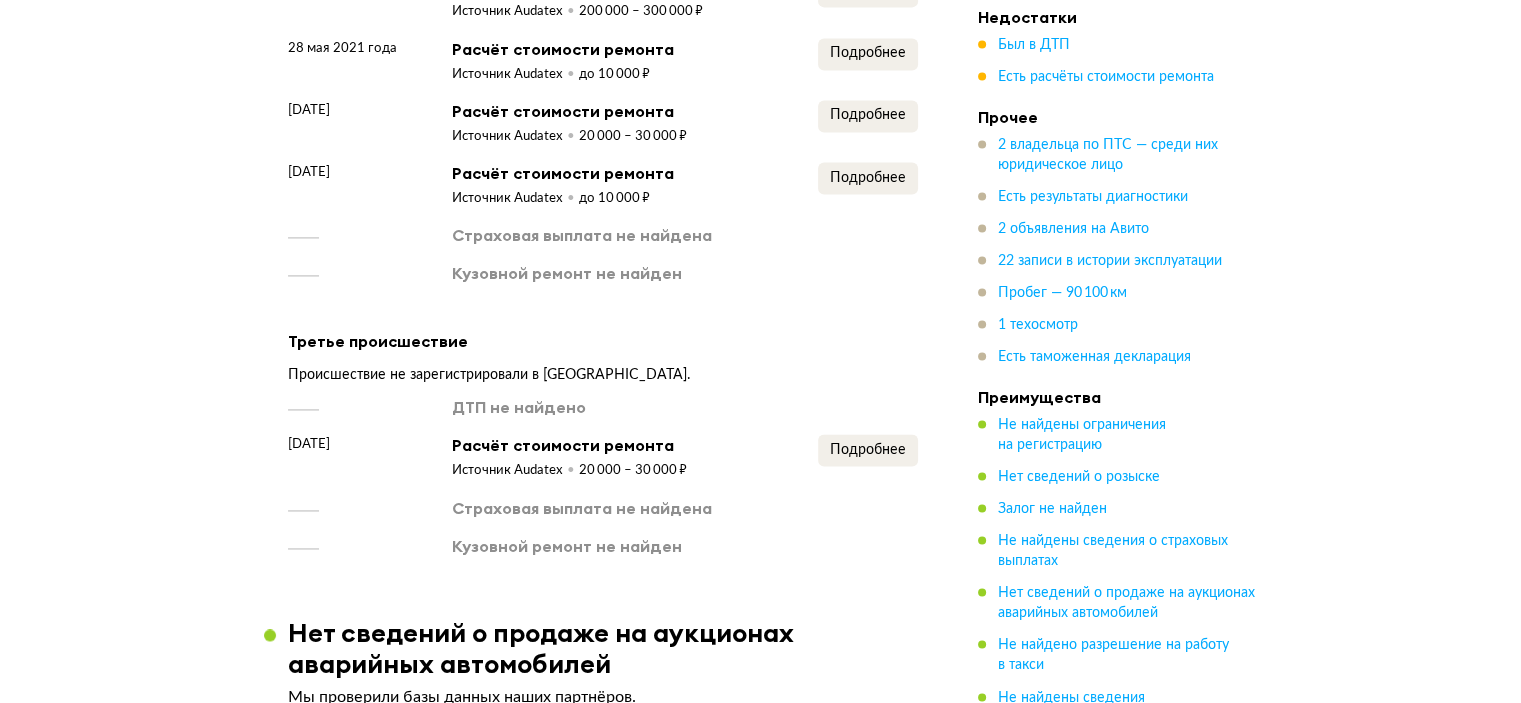 scroll, scrollTop: 3172, scrollLeft: 0, axis: vertical 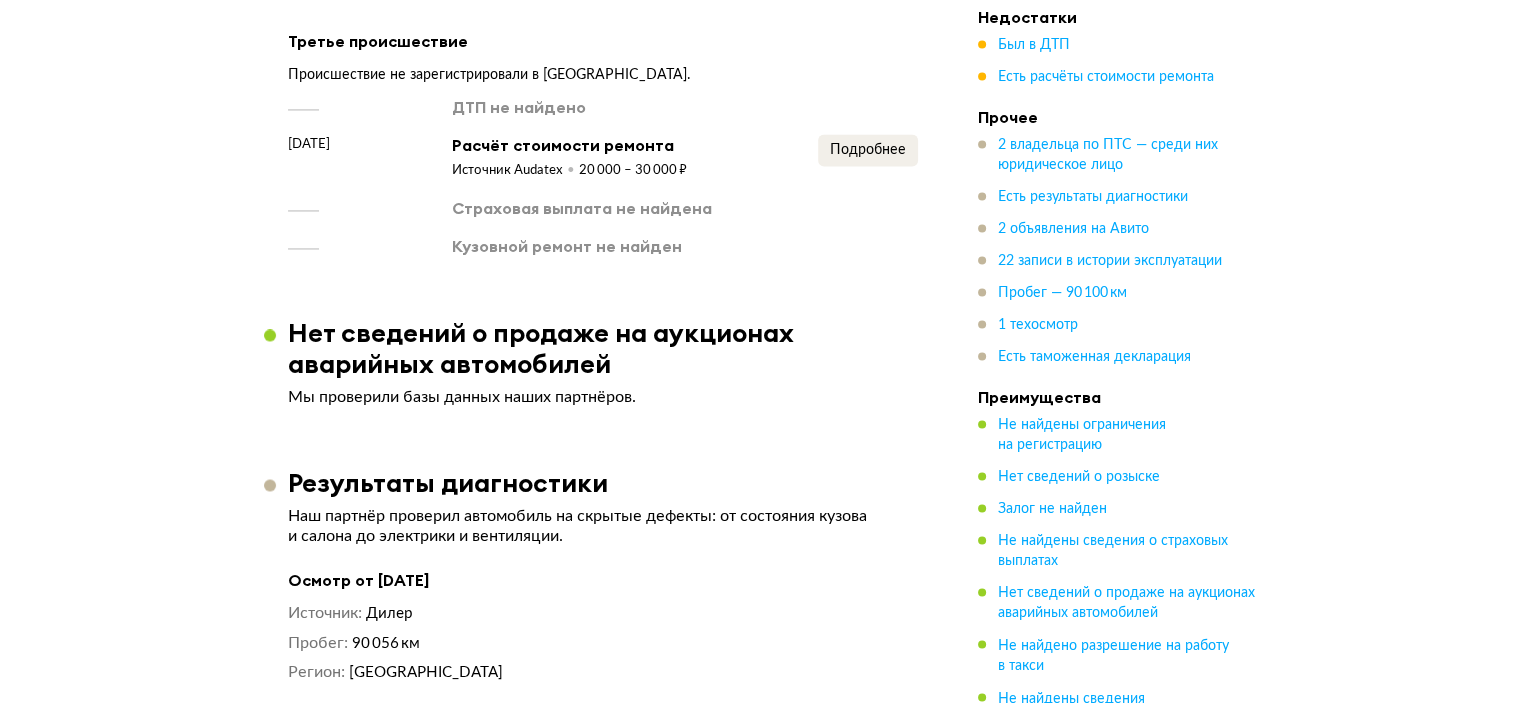 click on "Подробнее" at bounding box center (868, 157) 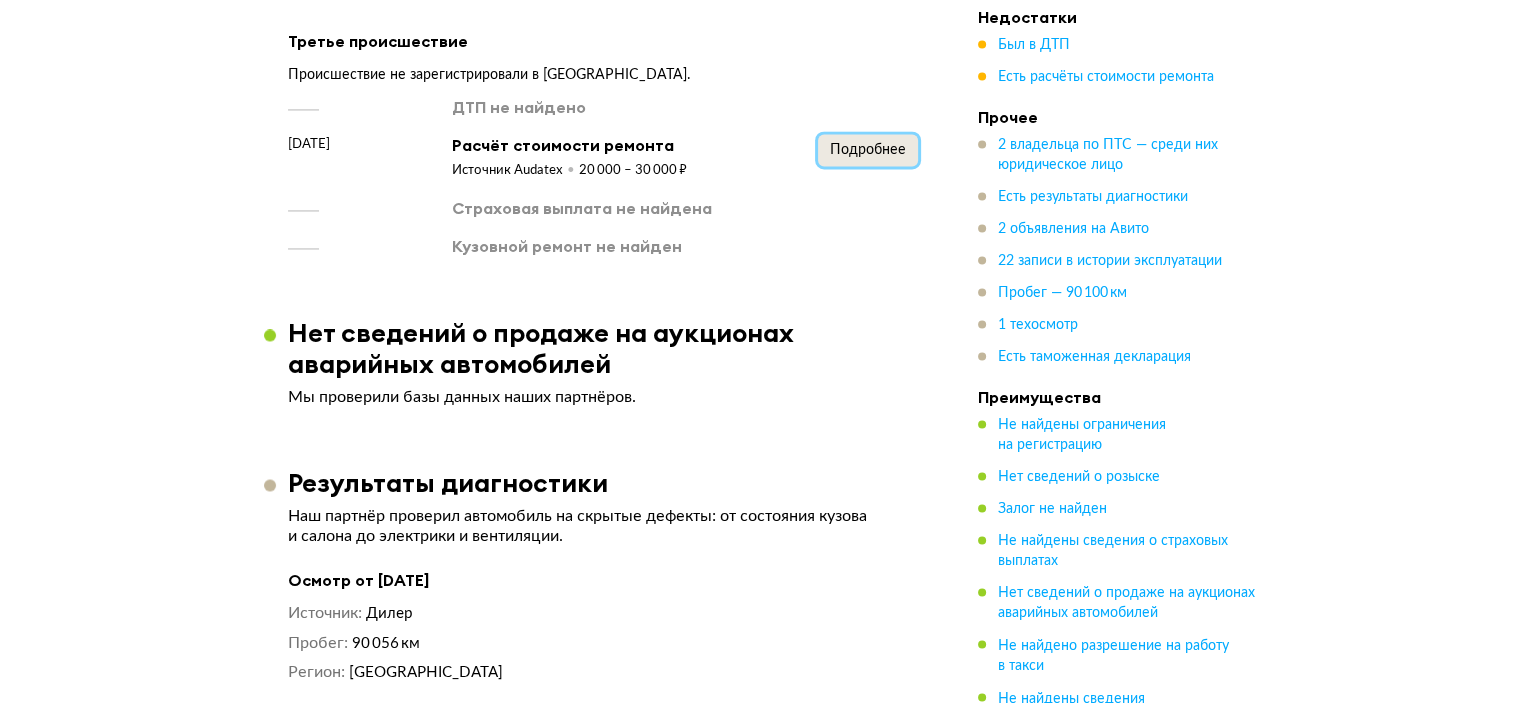 click on "Подробнее" at bounding box center (868, 150) 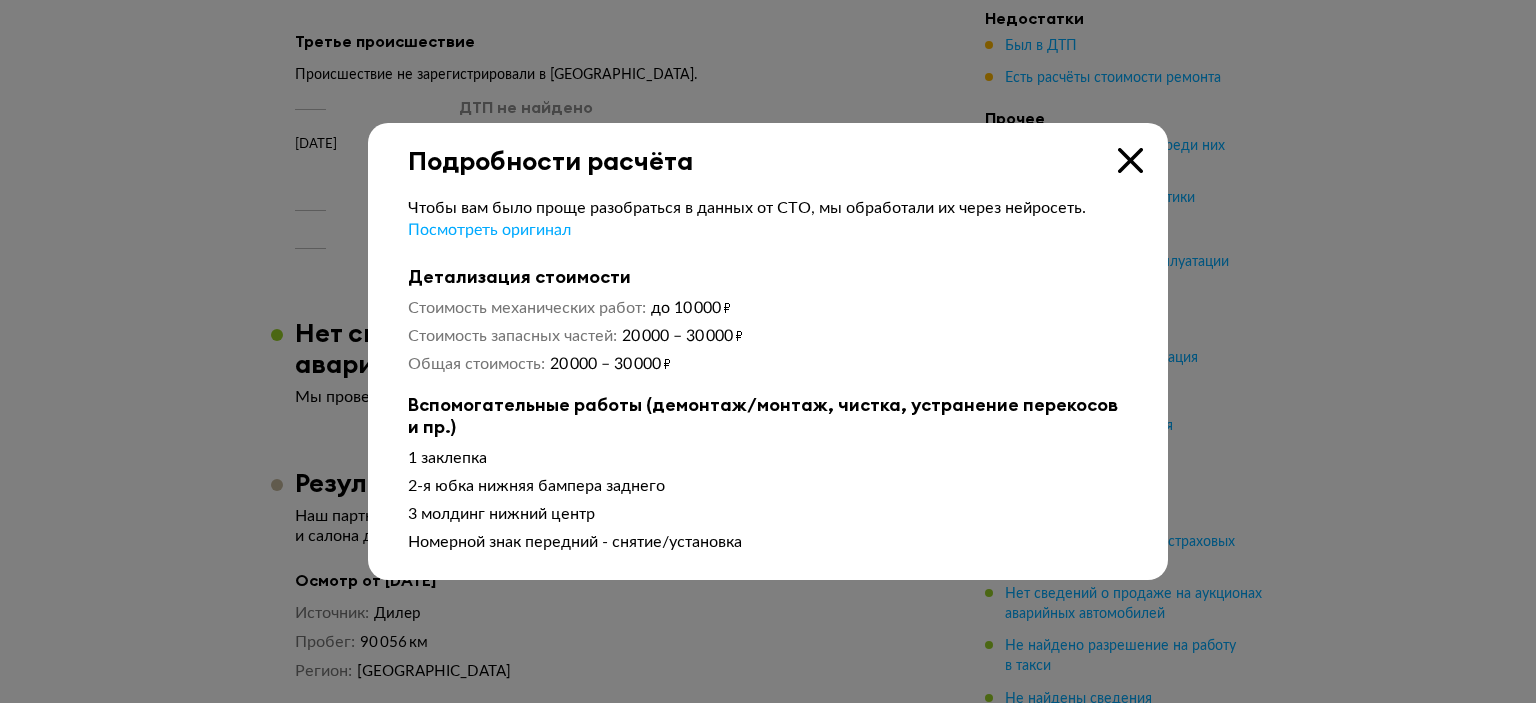 click at bounding box center (768, 351) 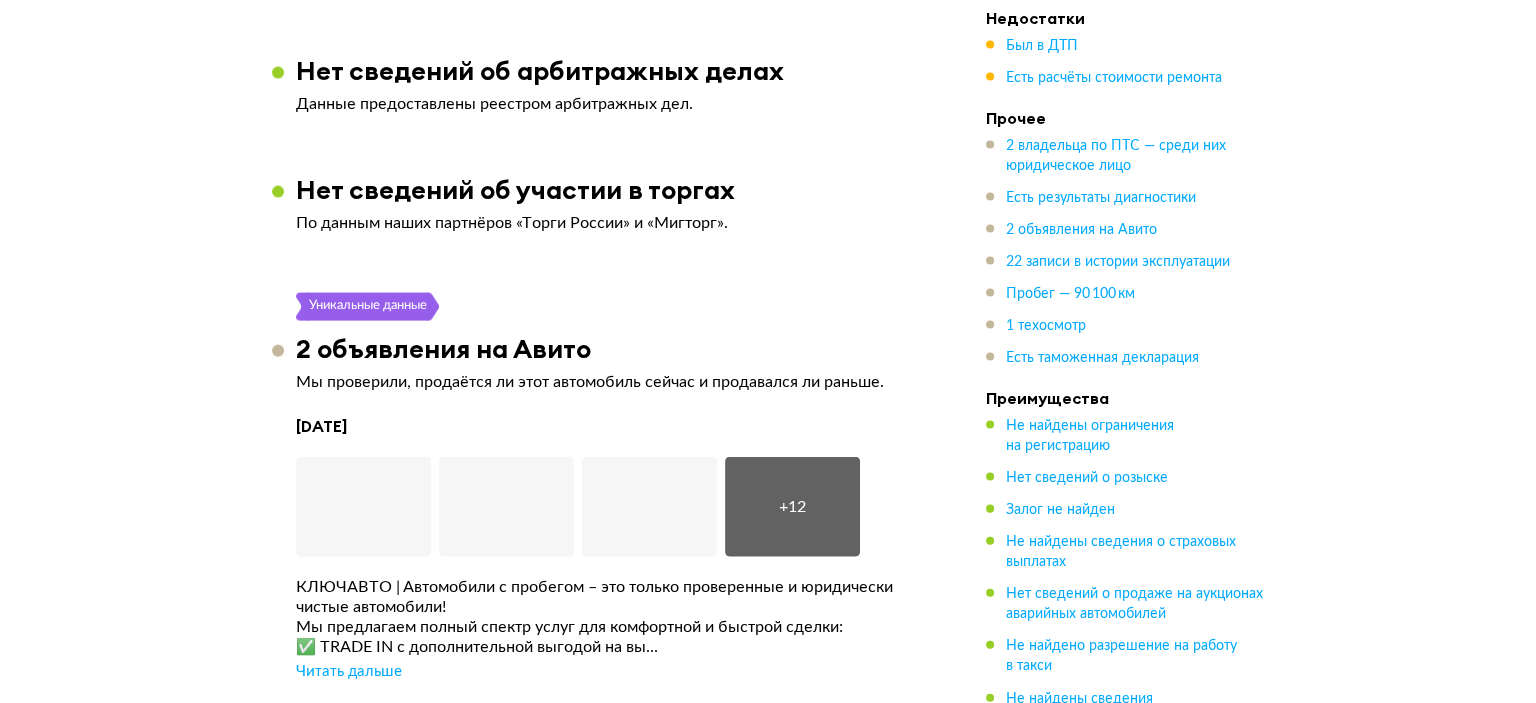 scroll, scrollTop: 4472, scrollLeft: 0, axis: vertical 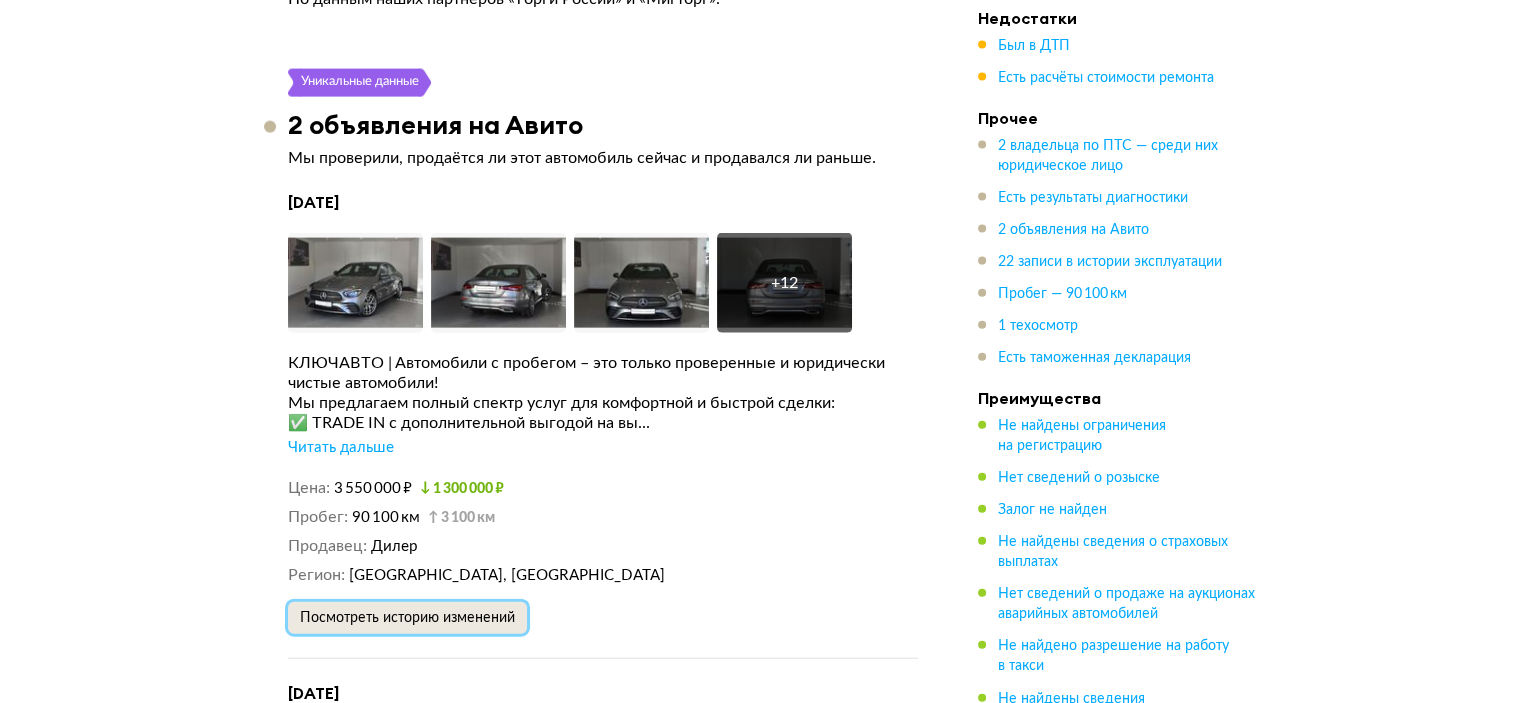 click on "Посмотреть историю изменений" at bounding box center (407, 618) 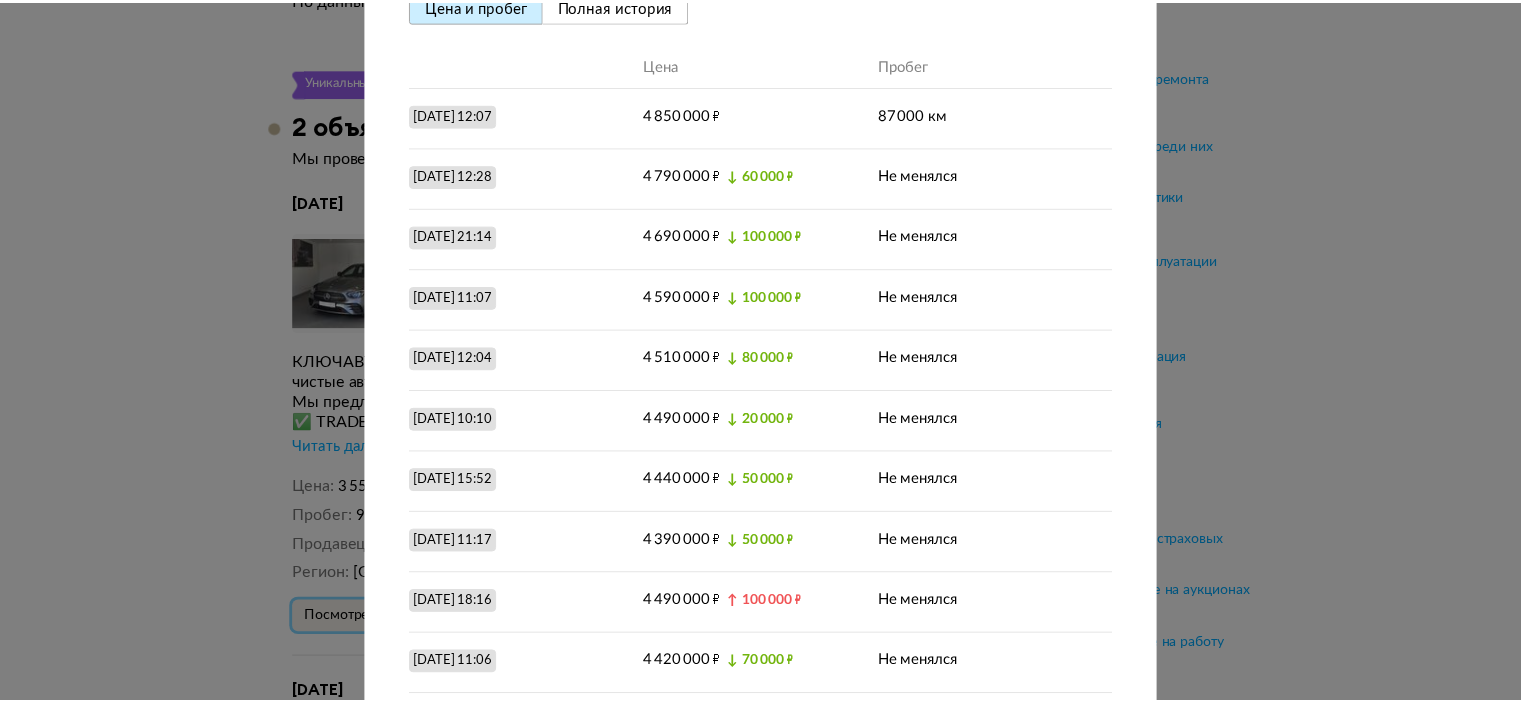 scroll, scrollTop: 0, scrollLeft: 0, axis: both 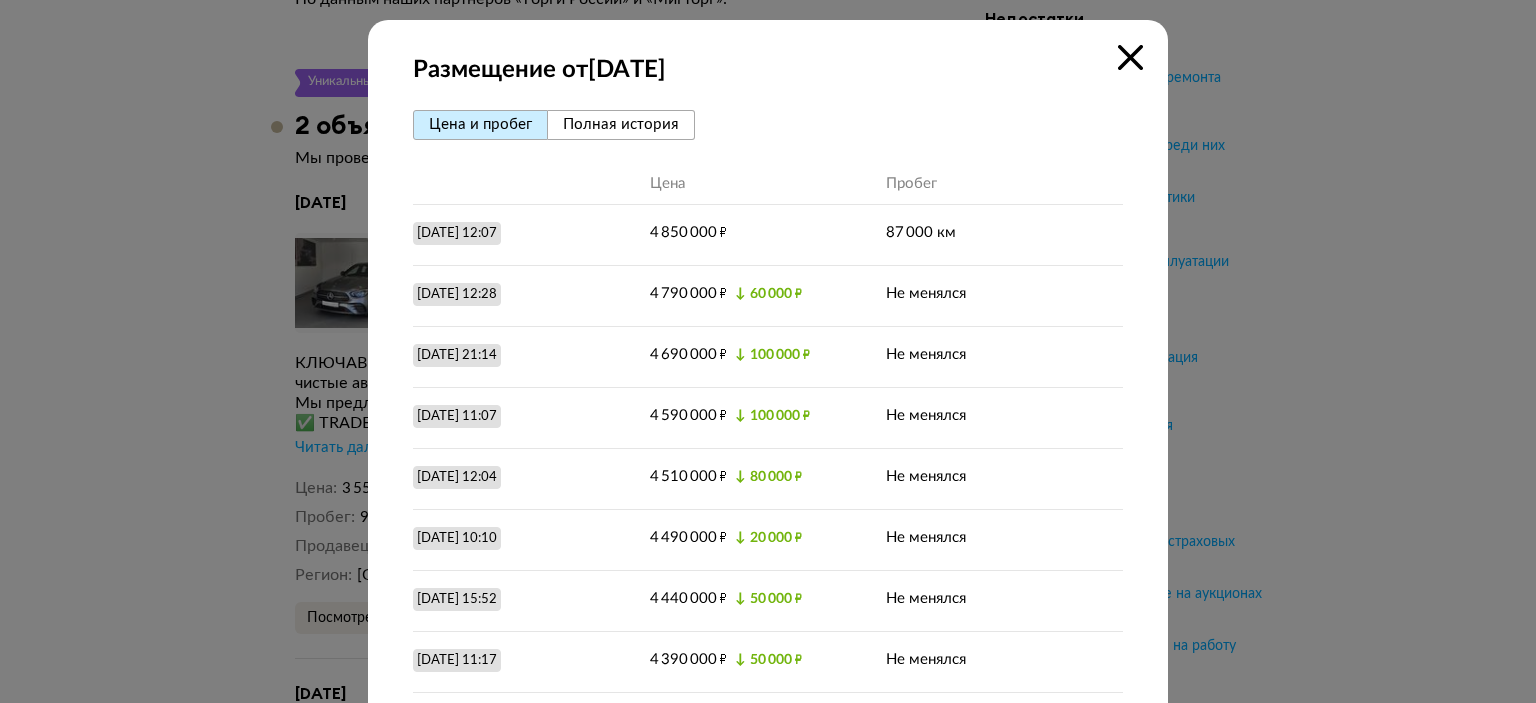 click on "Полная история" at bounding box center (621, 124) 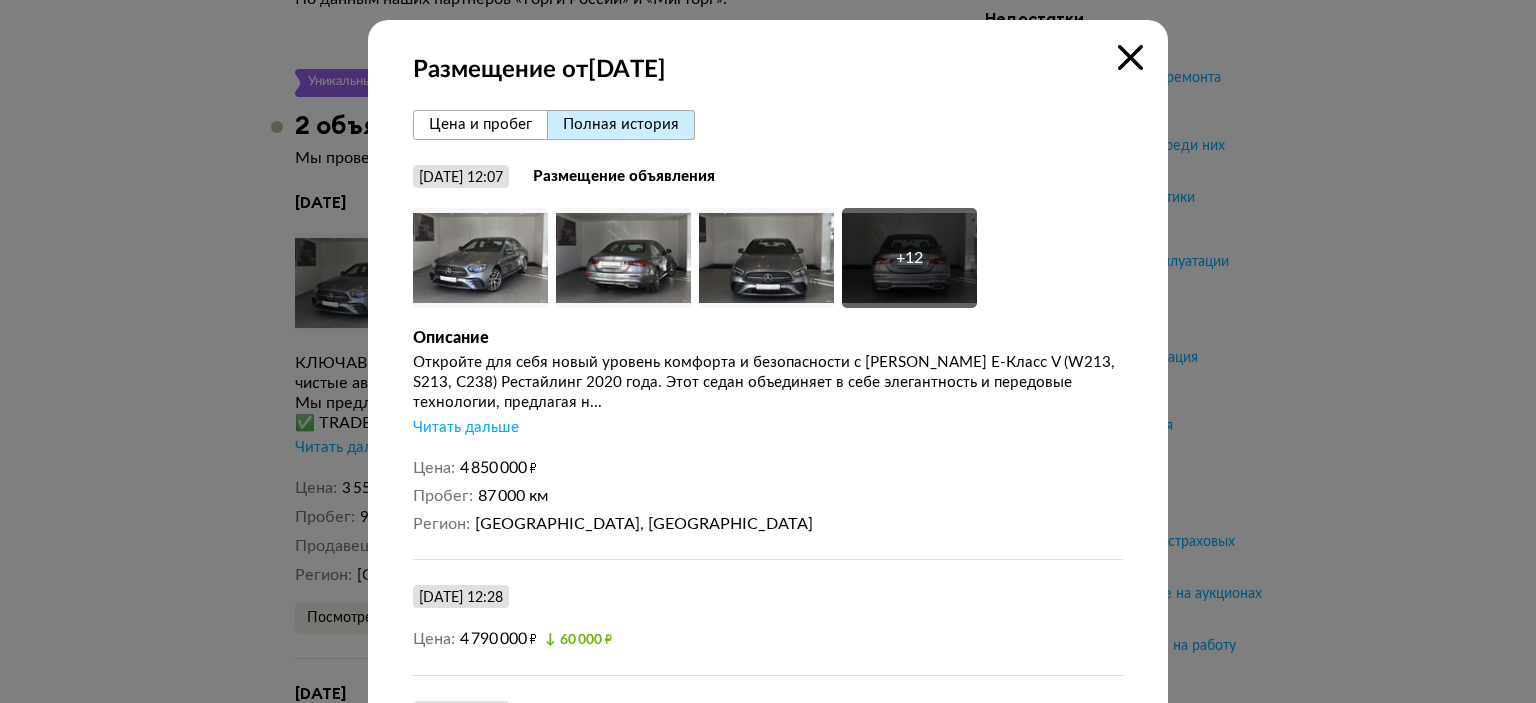 click at bounding box center (1130, 57) 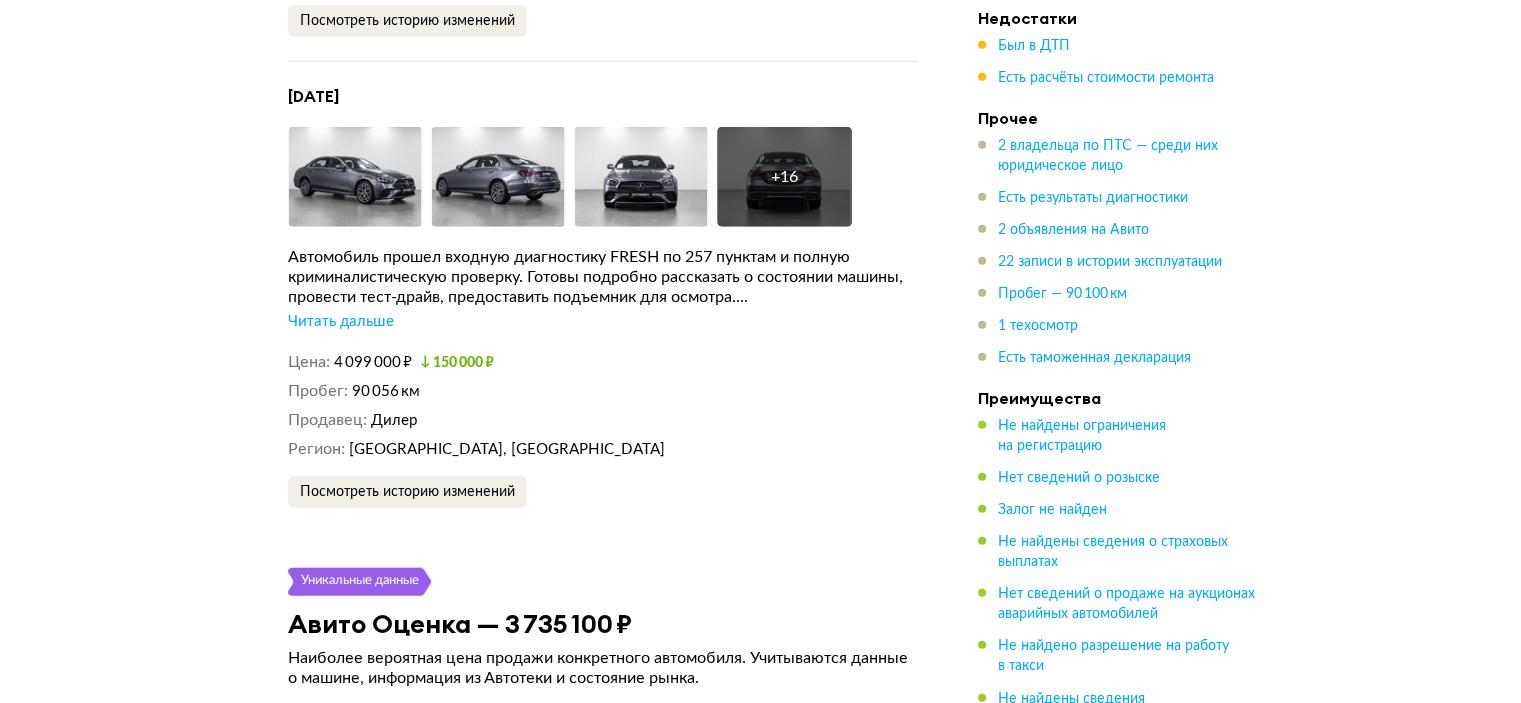 scroll, scrollTop: 5072, scrollLeft: 0, axis: vertical 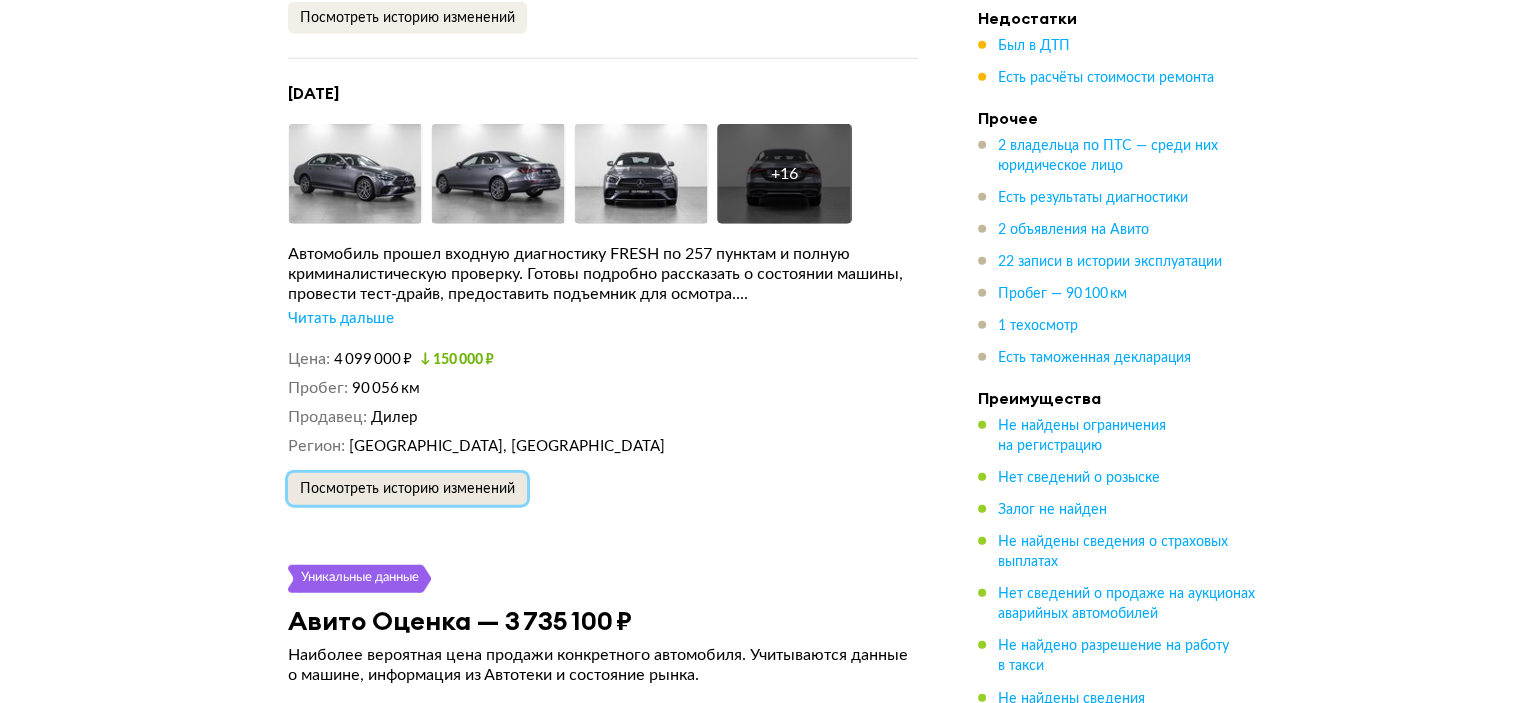 click on "Посмотреть историю изменений" at bounding box center [407, 489] 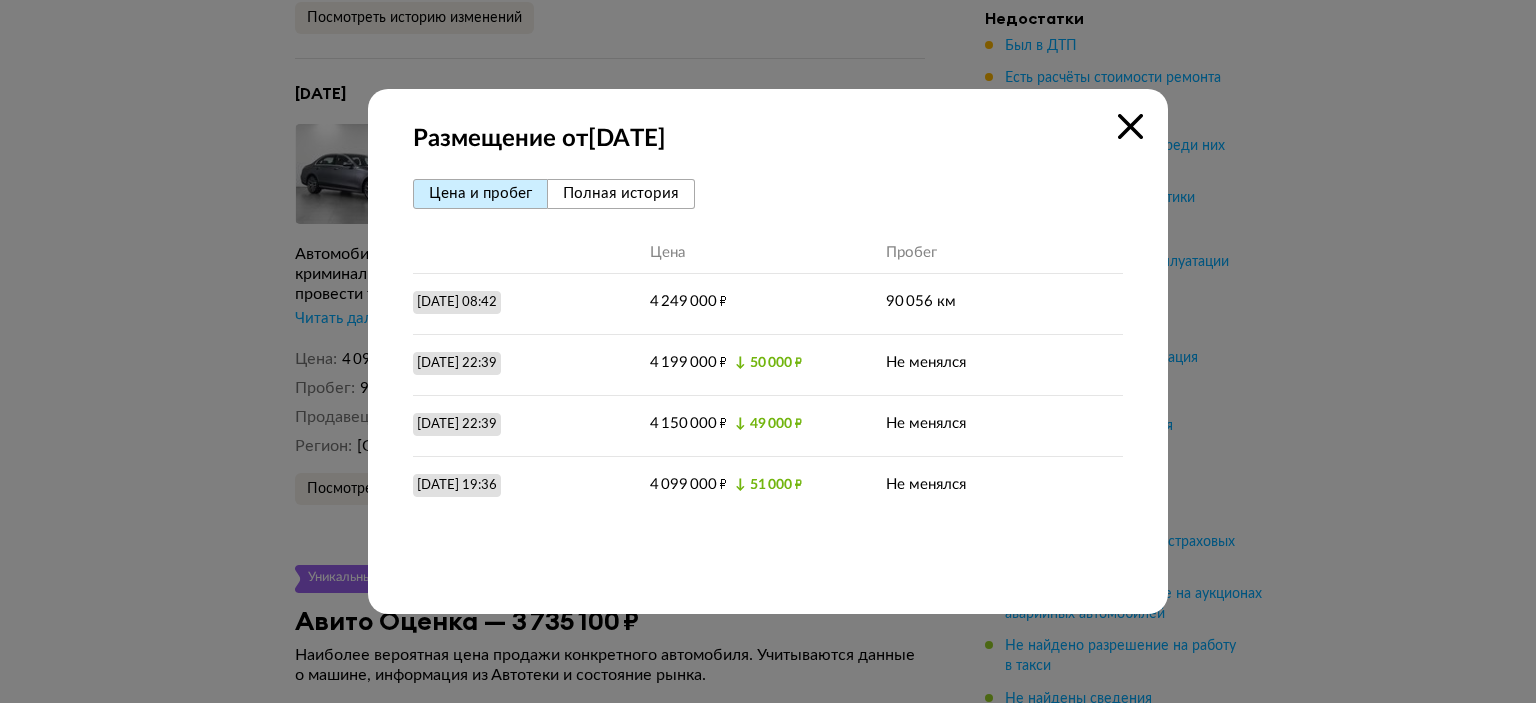 click at bounding box center [768, 351] 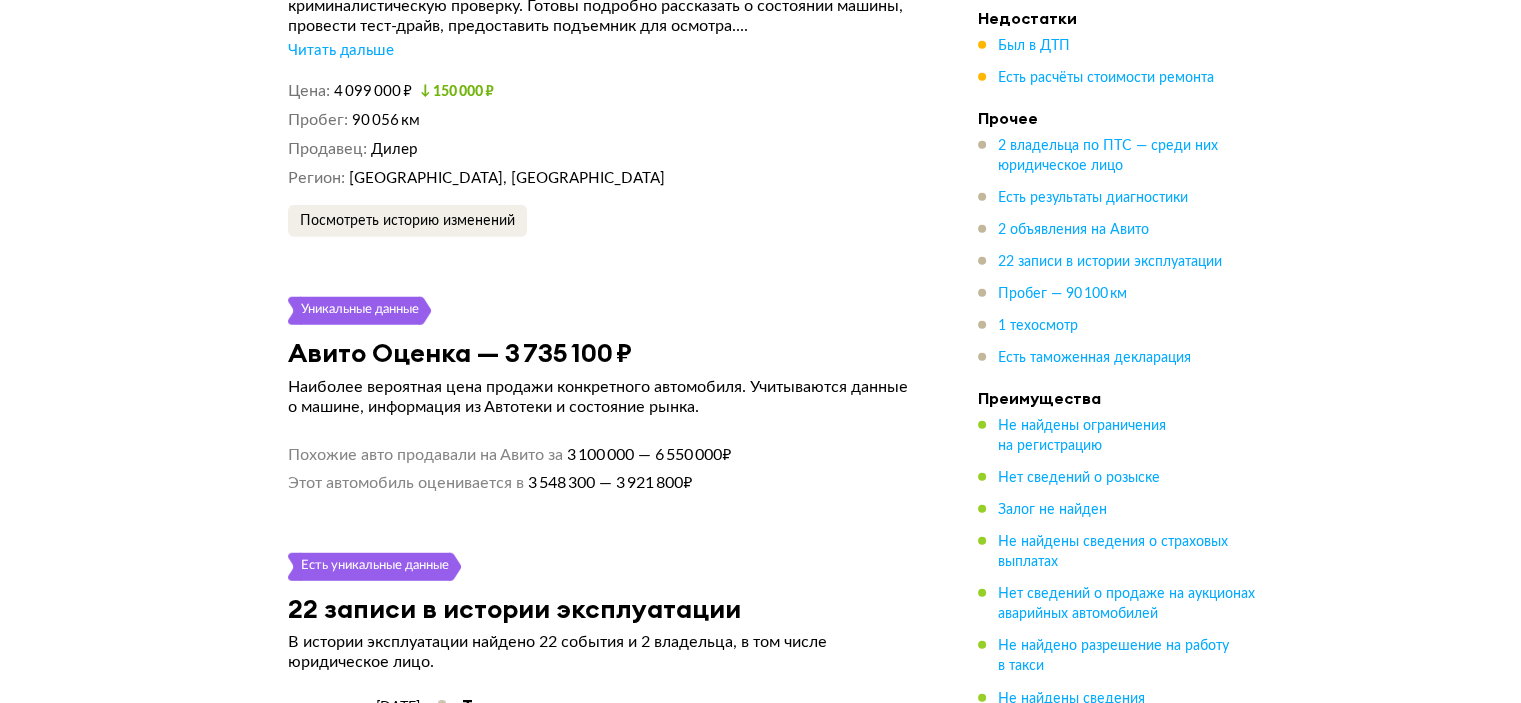 scroll, scrollTop: 5372, scrollLeft: 0, axis: vertical 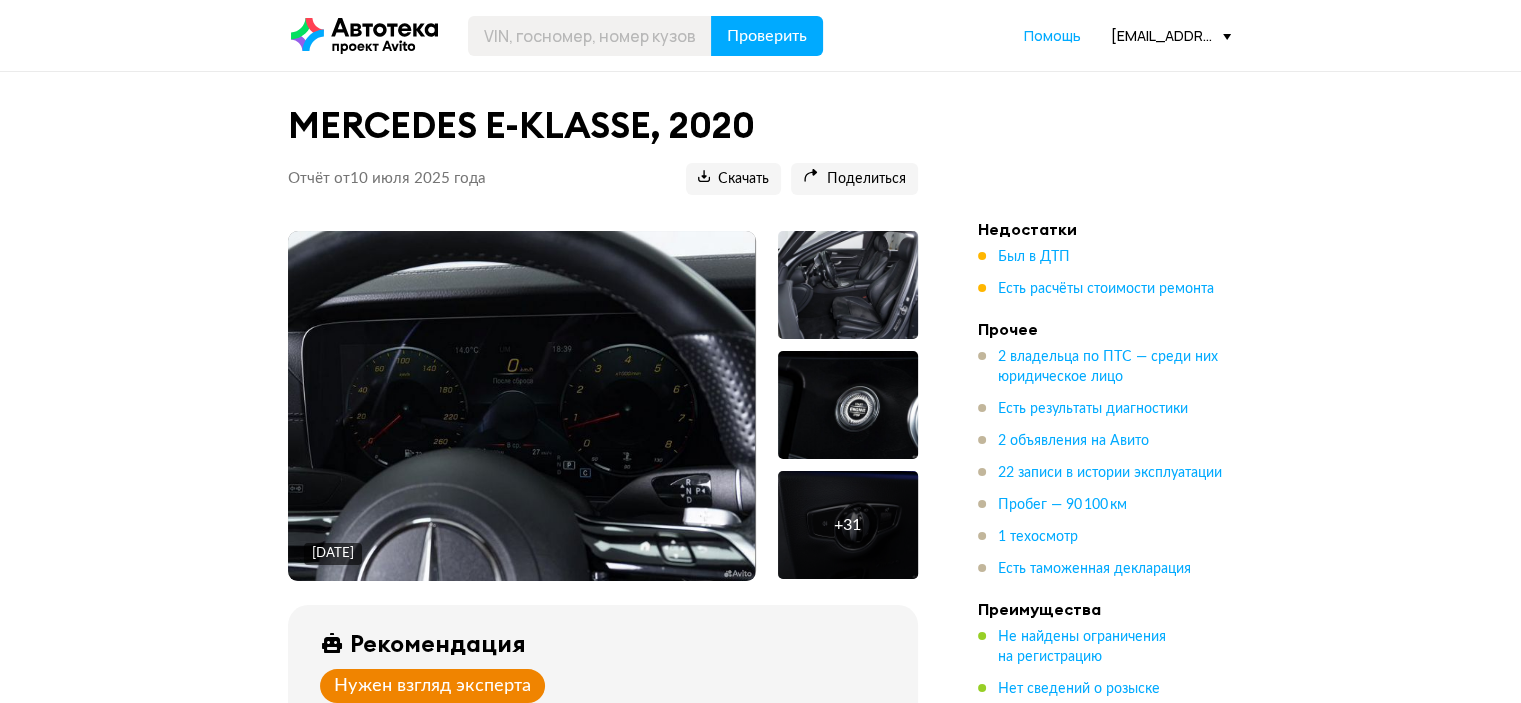 click on "[EMAIL_ADDRESS][DOMAIN_NAME]" at bounding box center (1171, 35) 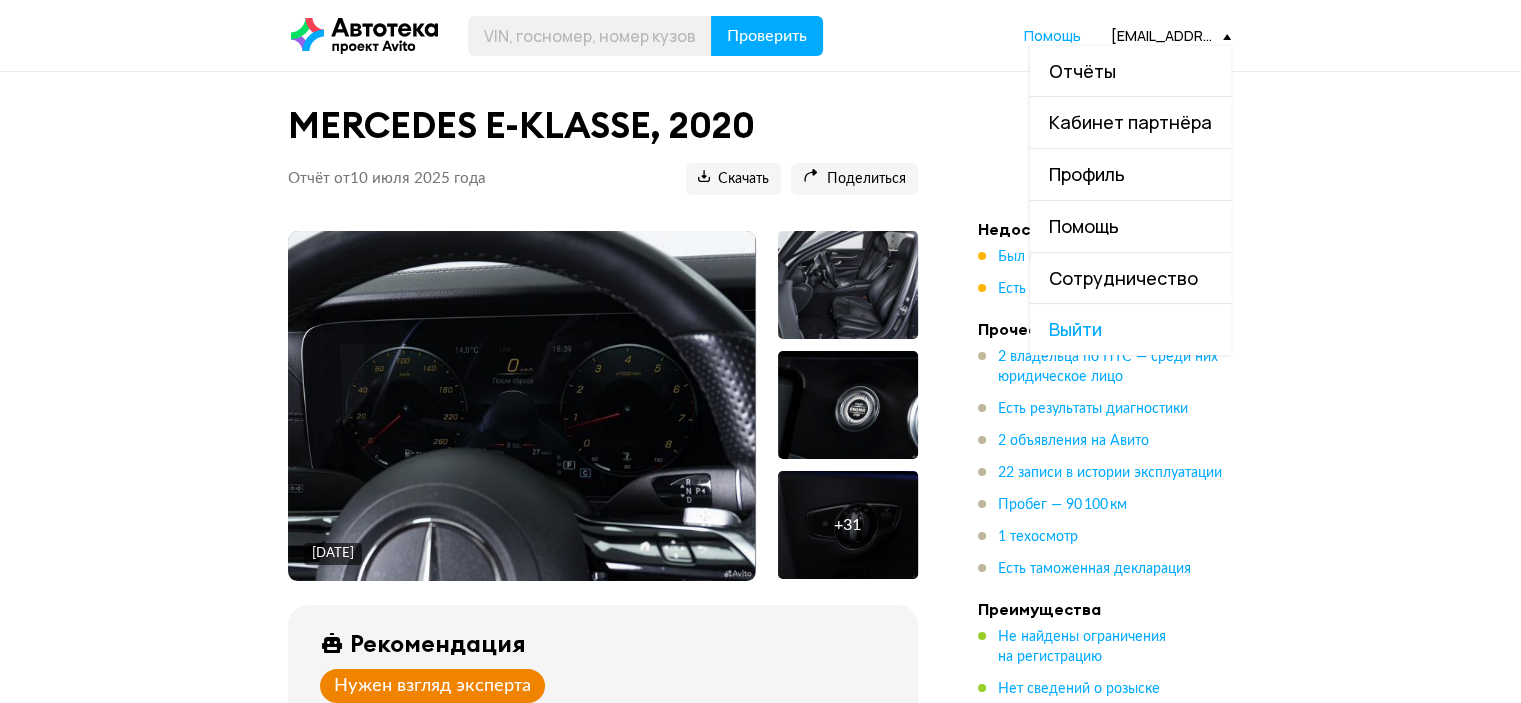 click on "Отчёты" at bounding box center [1130, 71] 